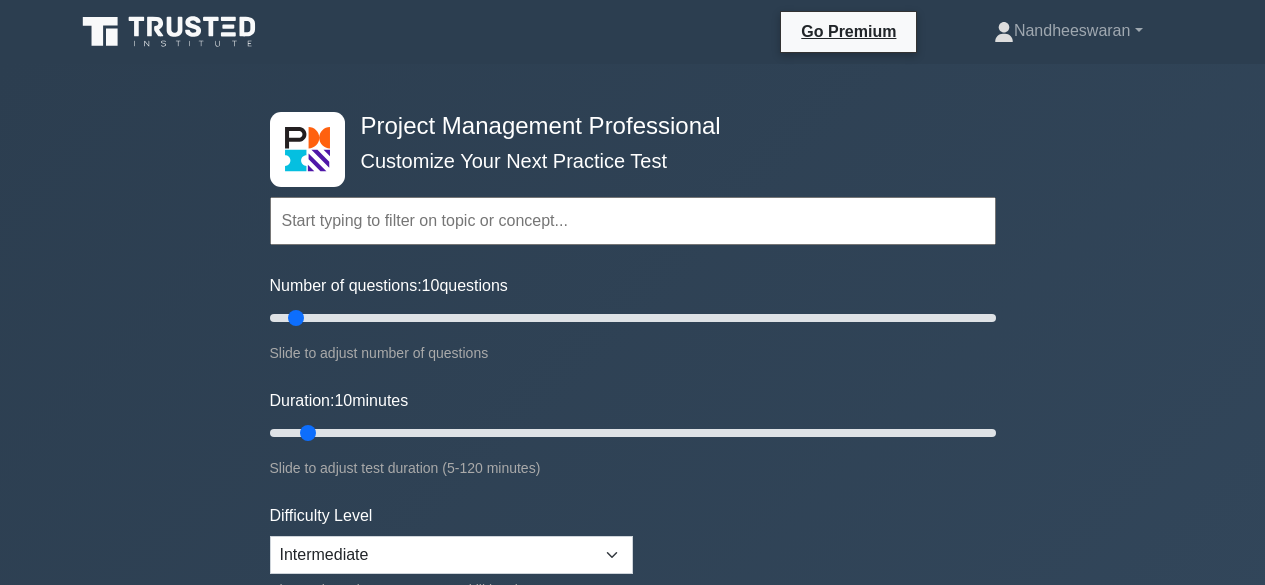 scroll, scrollTop: 0, scrollLeft: 0, axis: both 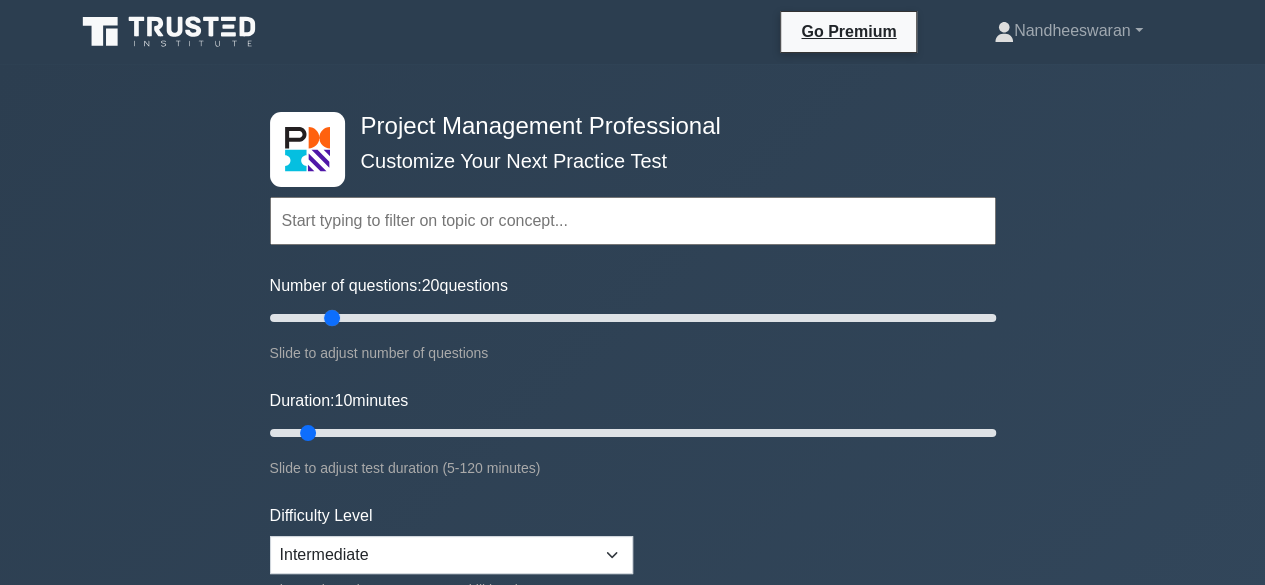 drag, startPoint x: 296, startPoint y: 320, endPoint x: 335, endPoint y: 321, distance: 39.012817 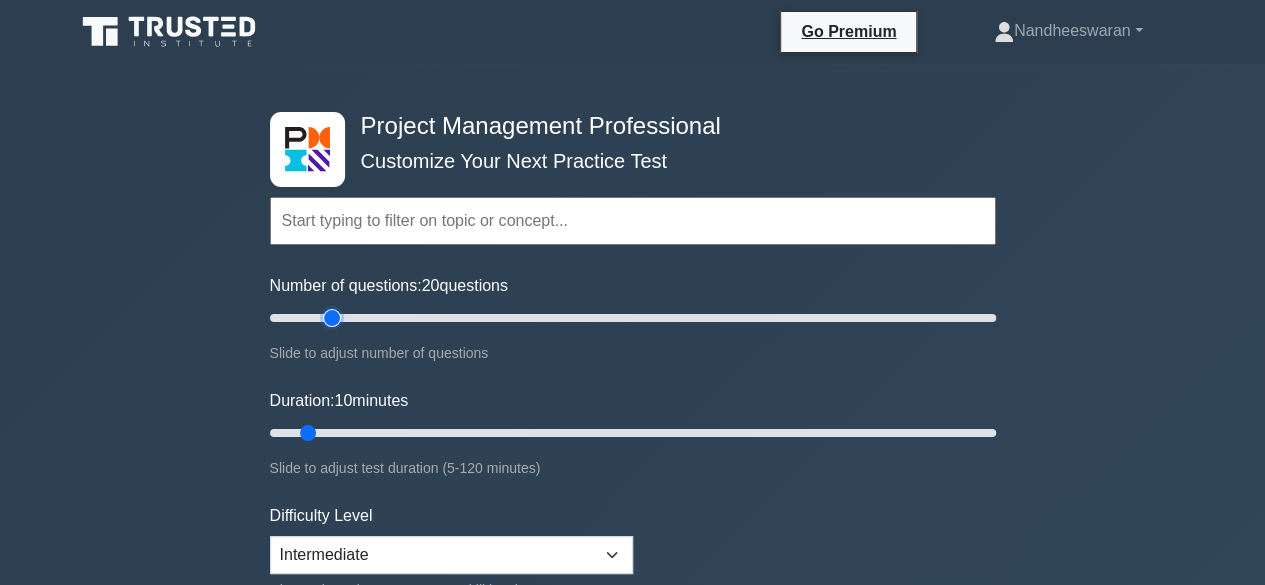 type on "20" 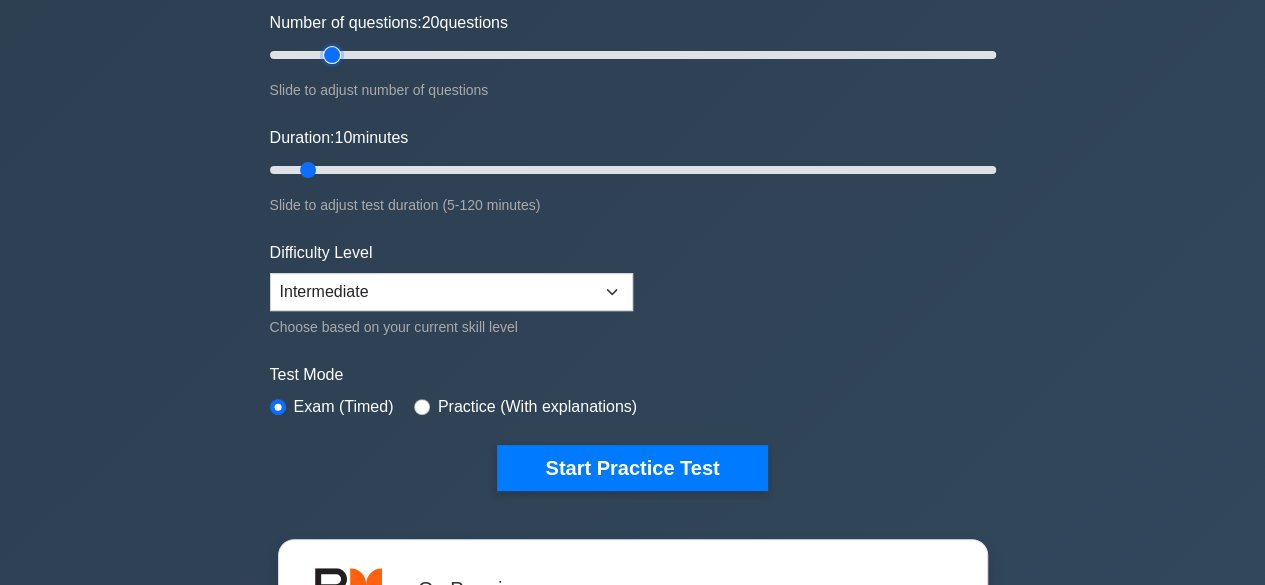 scroll, scrollTop: 264, scrollLeft: 0, axis: vertical 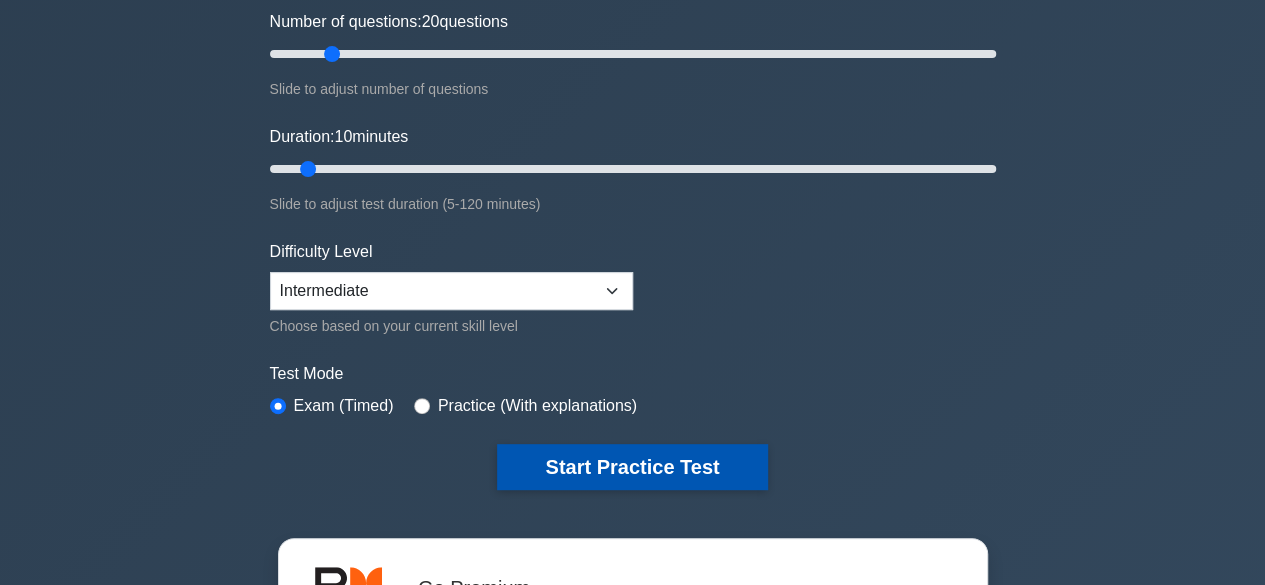 click on "Start Practice Test" at bounding box center (632, 467) 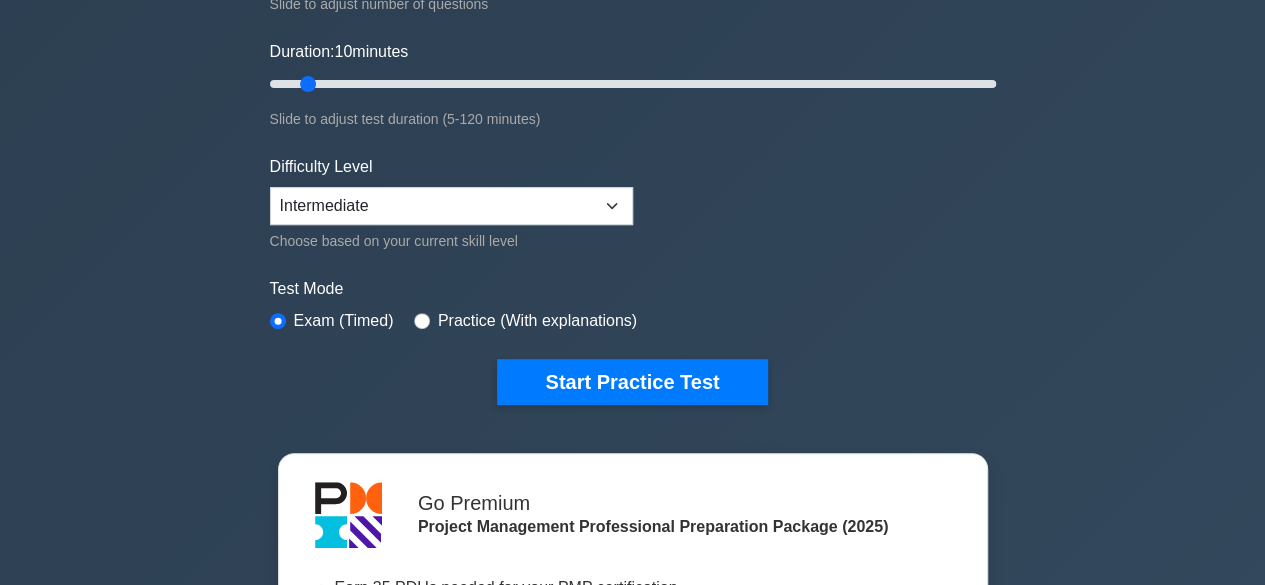 scroll, scrollTop: 350, scrollLeft: 0, axis: vertical 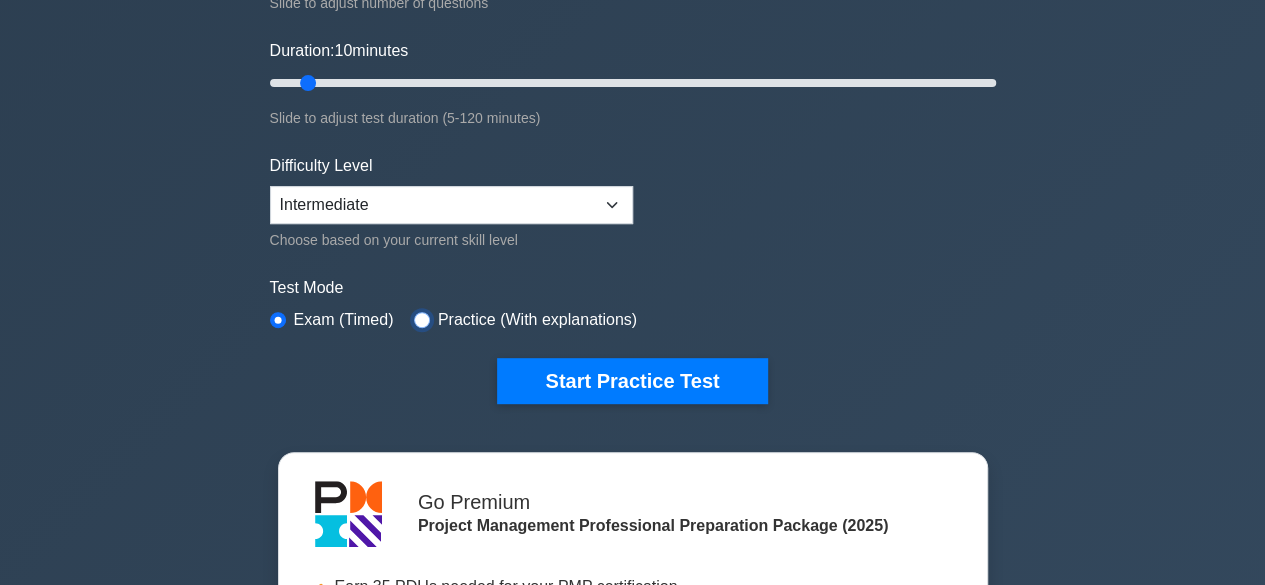 click at bounding box center [422, 320] 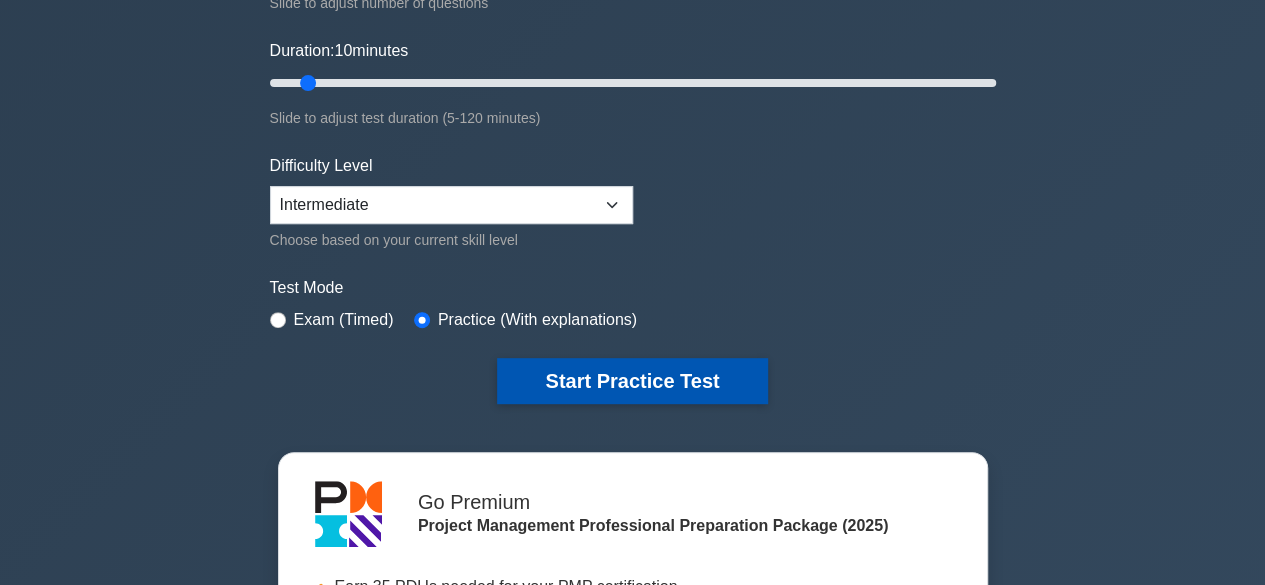 click on "Start Practice Test" at bounding box center (632, 381) 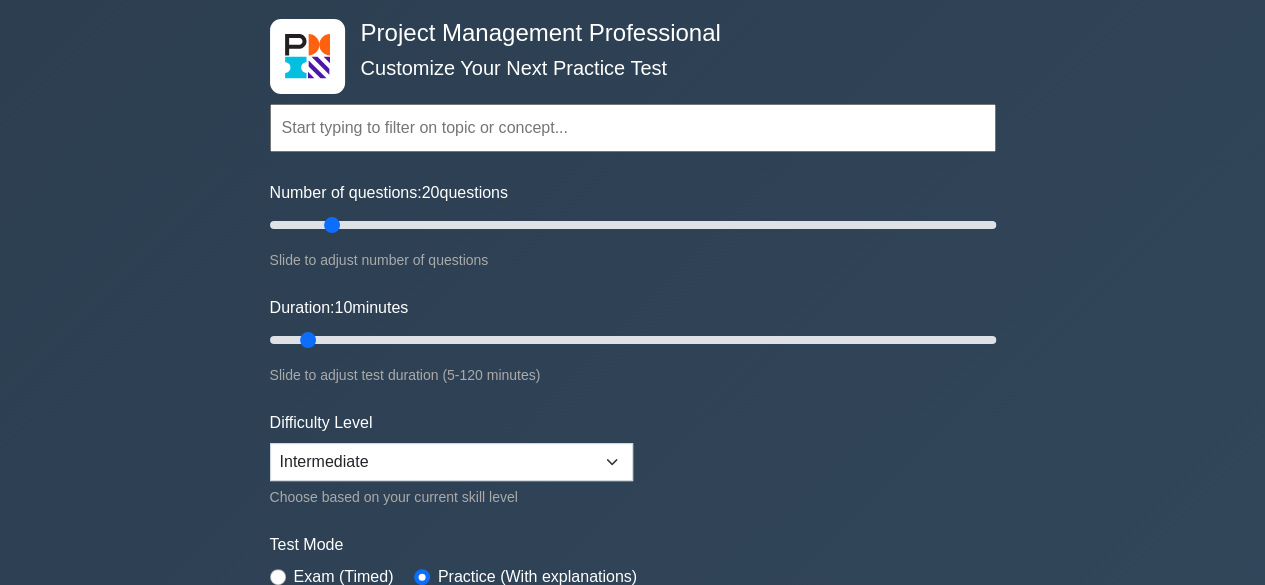 scroll, scrollTop: 0, scrollLeft: 0, axis: both 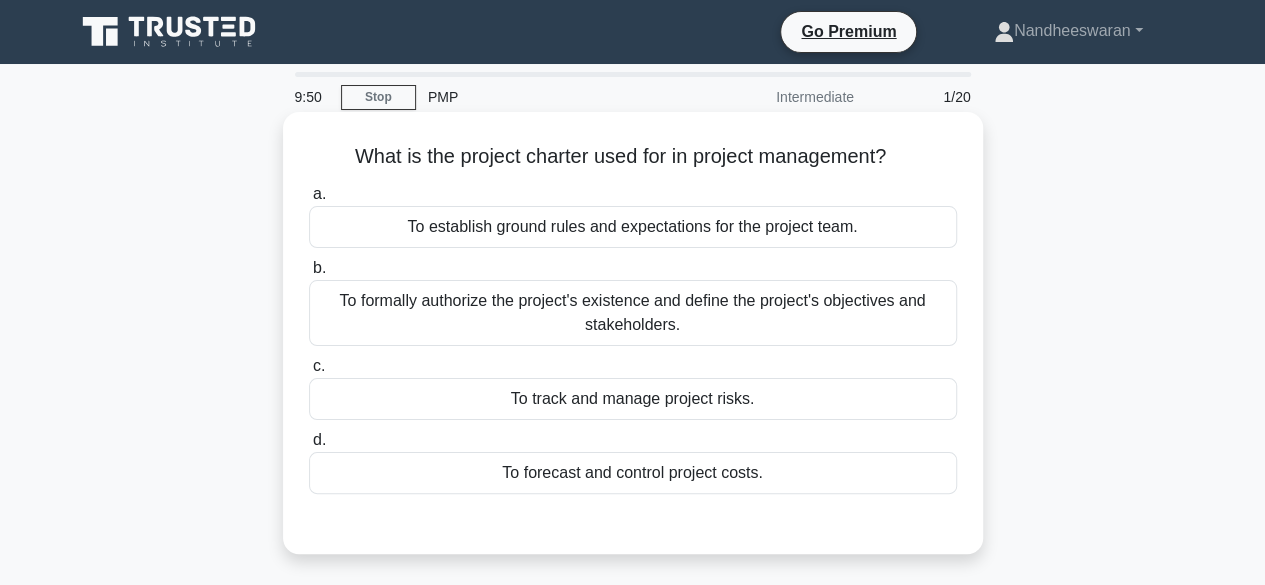click on "To forecast and control project costs." at bounding box center [633, 473] 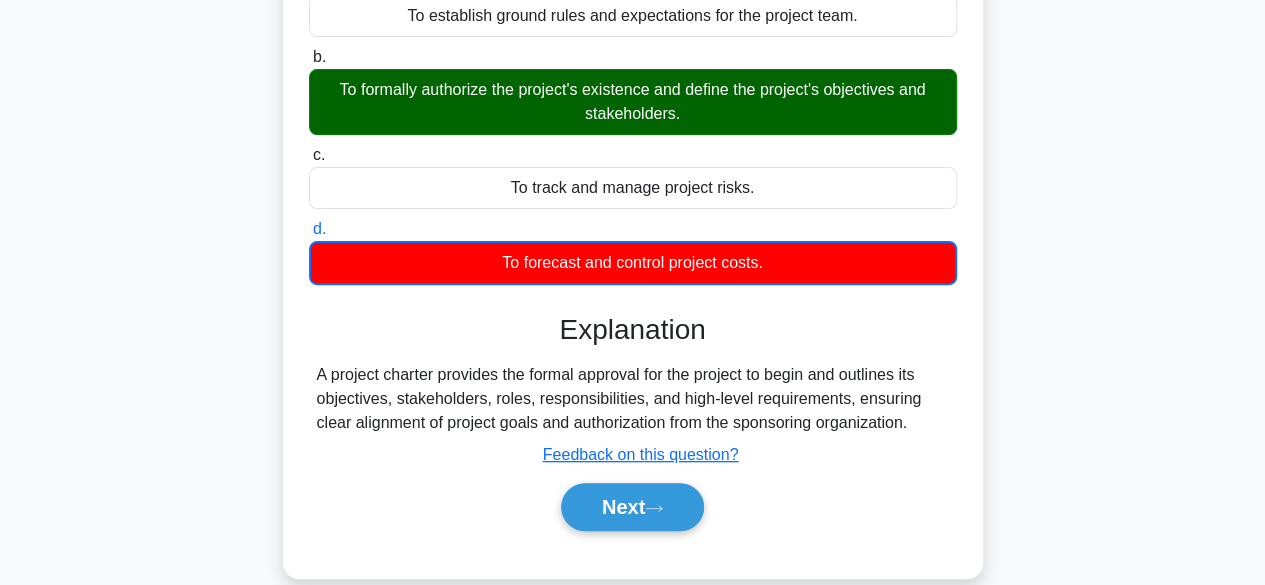 scroll, scrollTop: 212, scrollLeft: 0, axis: vertical 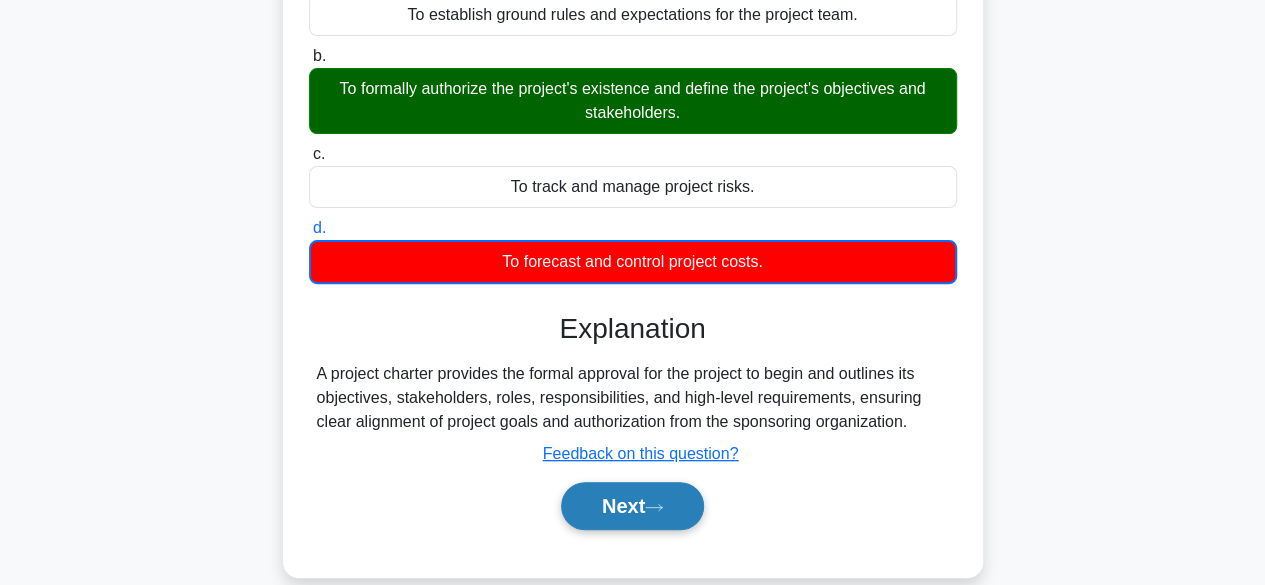 click on "Next" at bounding box center (632, 506) 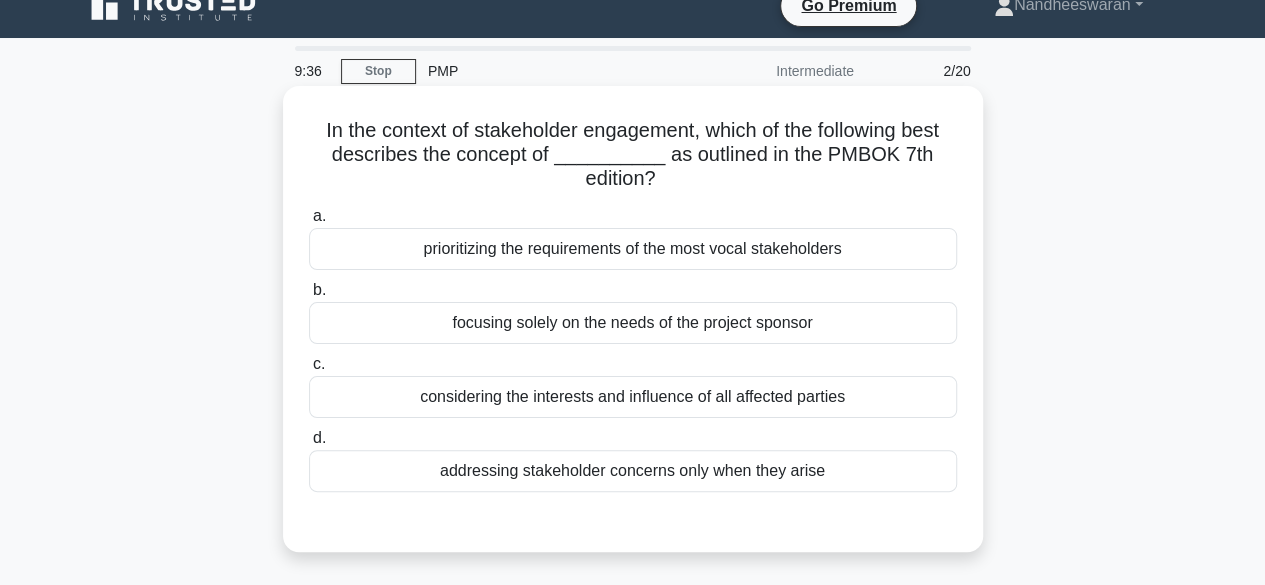 scroll, scrollTop: 0, scrollLeft: 0, axis: both 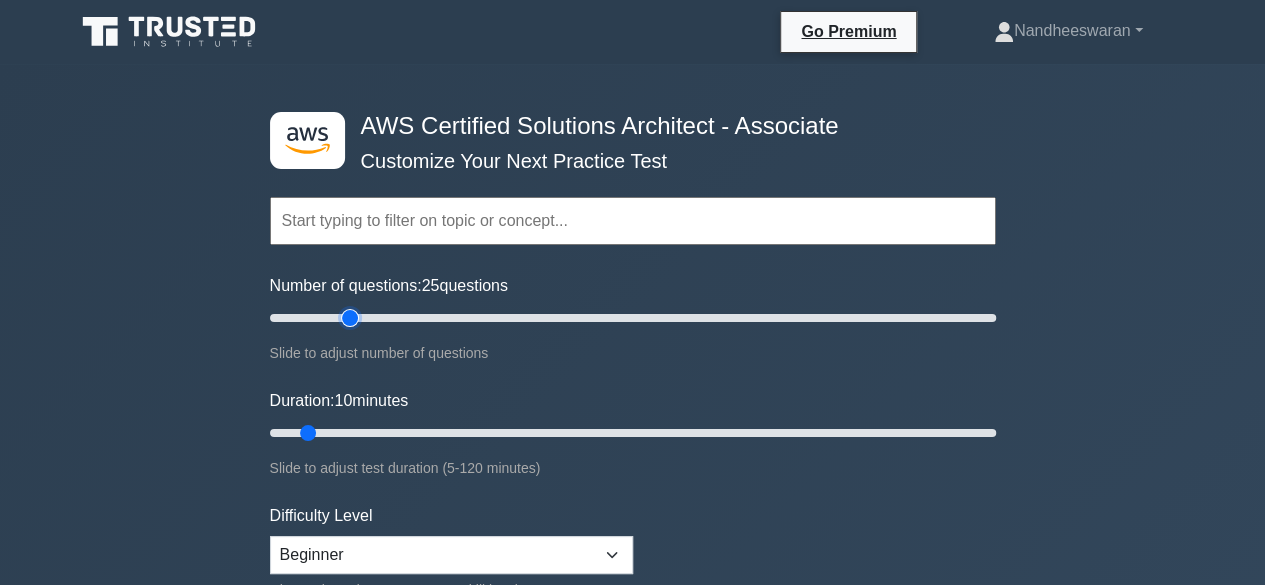 type on "25" 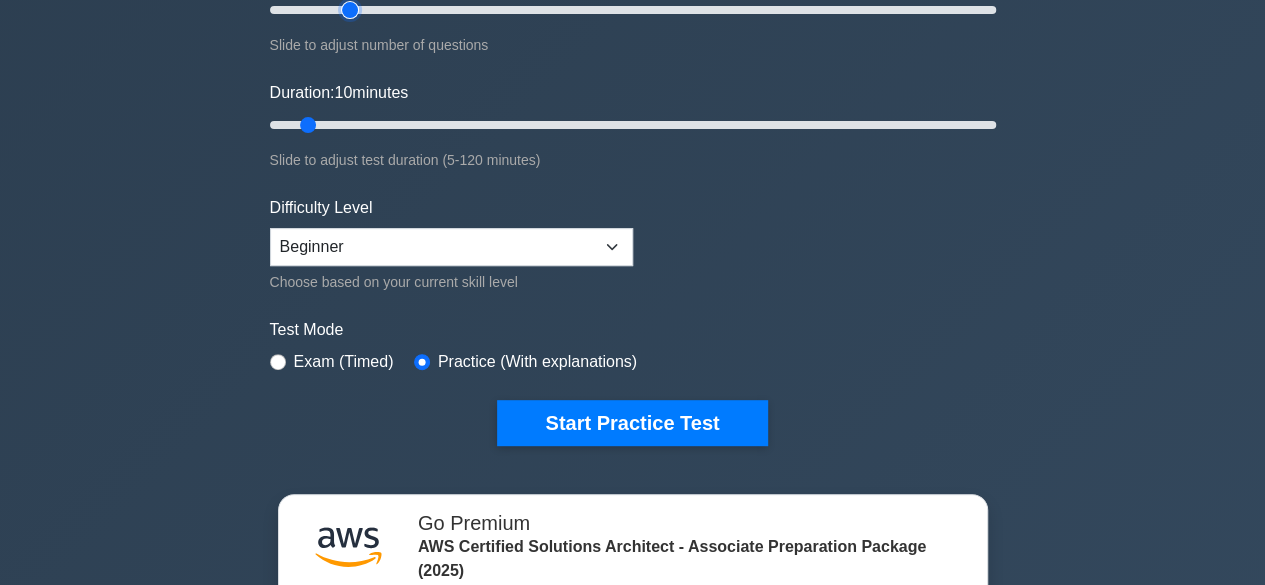 scroll, scrollTop: 309, scrollLeft: 0, axis: vertical 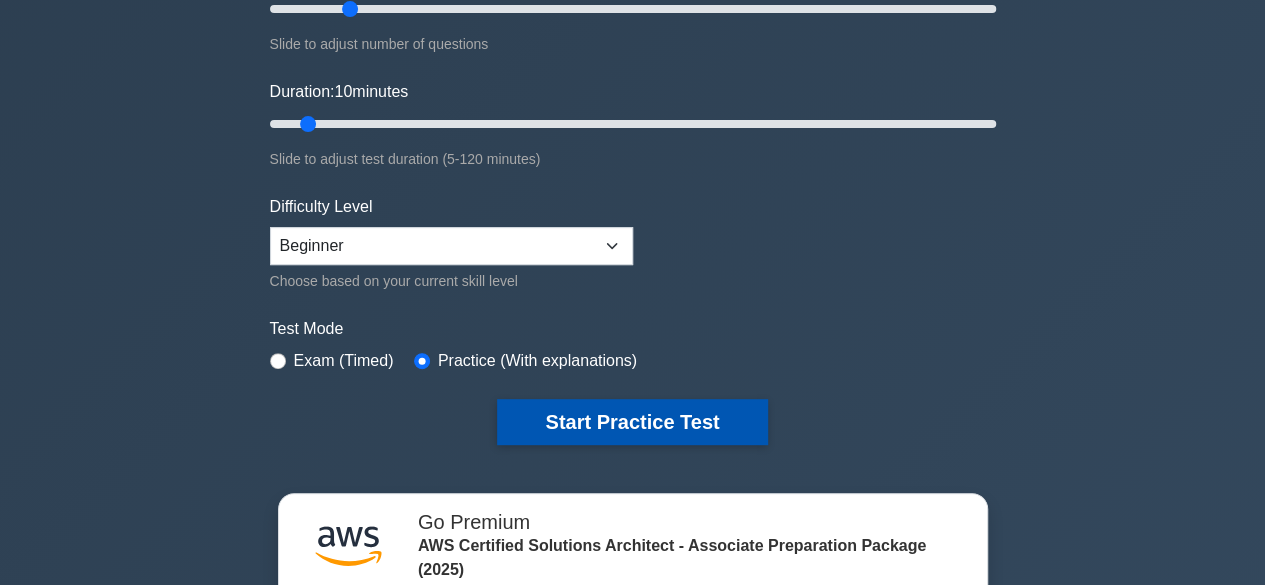 click on "Start Practice Test" at bounding box center [632, 422] 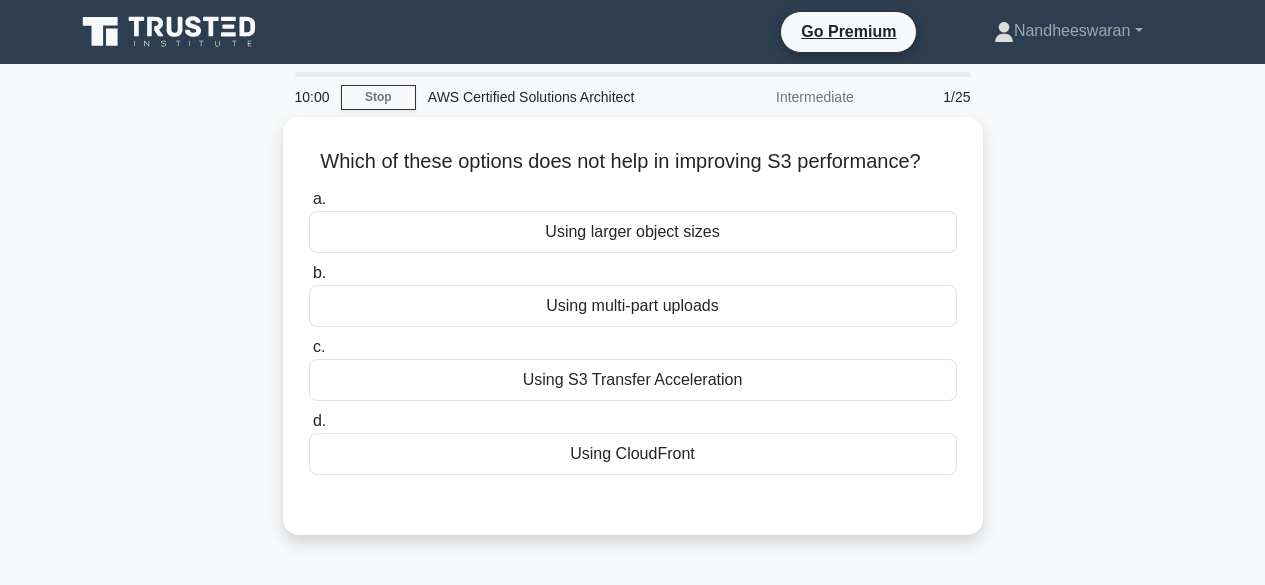 scroll, scrollTop: 0, scrollLeft: 0, axis: both 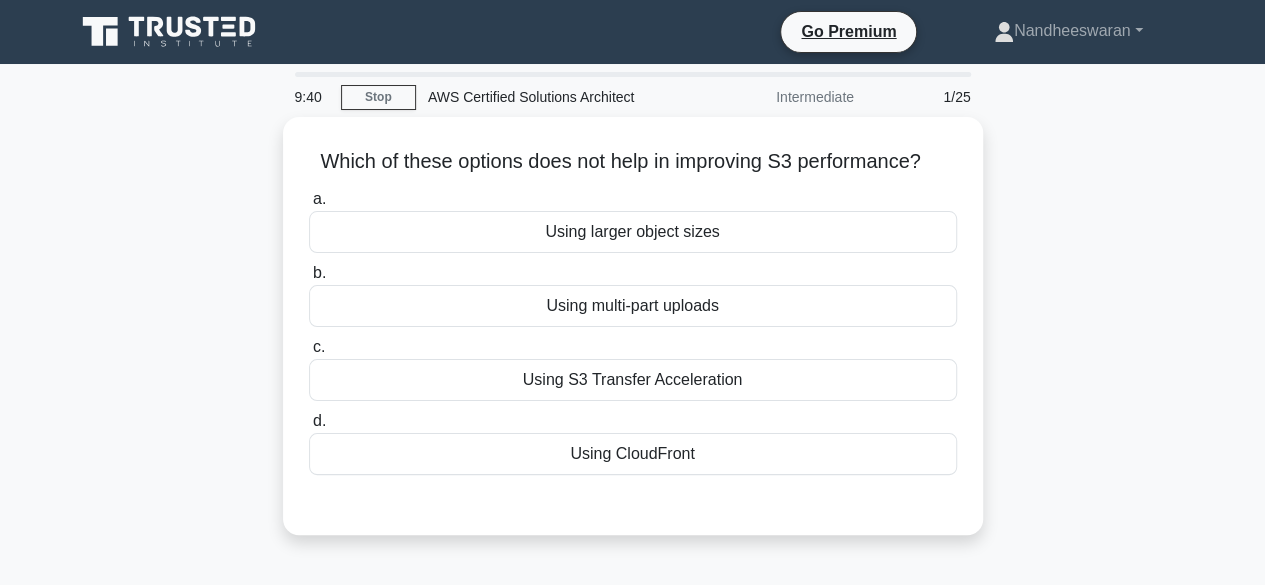 click on "Which of these options does not help in improving S3 performance?
.spinner_0XTQ{transform-origin:center;animation:spinner_y6GP .75s linear infinite}@keyframes spinner_y6GP{100%{transform:rotate(360deg)}}
a.
Using larger object sizes
b." at bounding box center [633, 338] 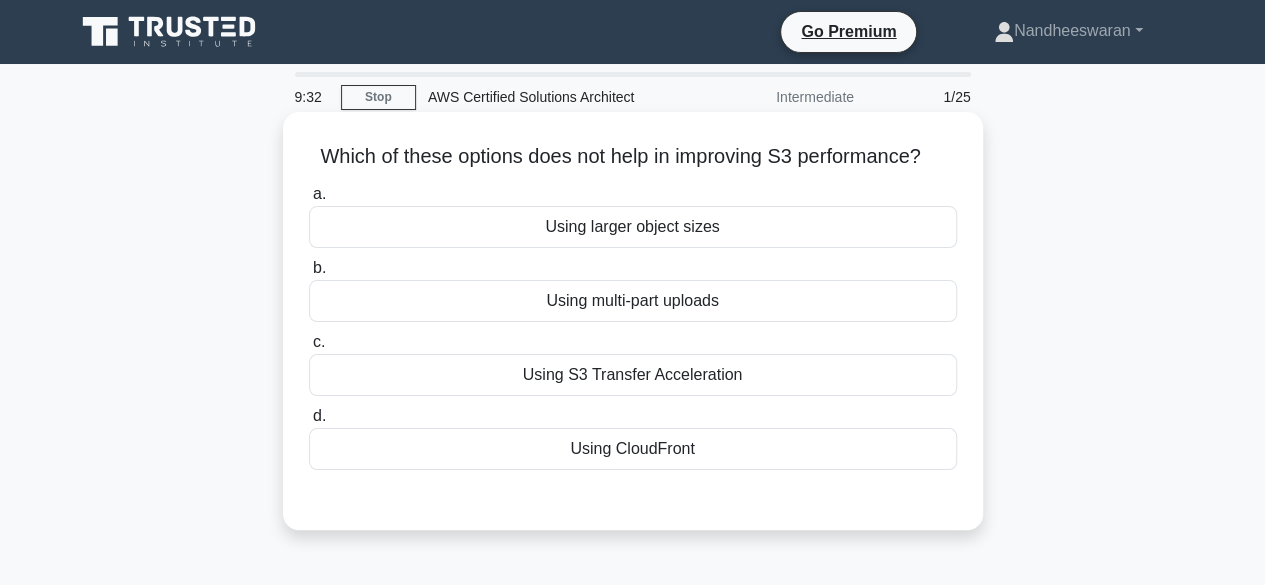 click on "Using larger object sizes" at bounding box center (633, 227) 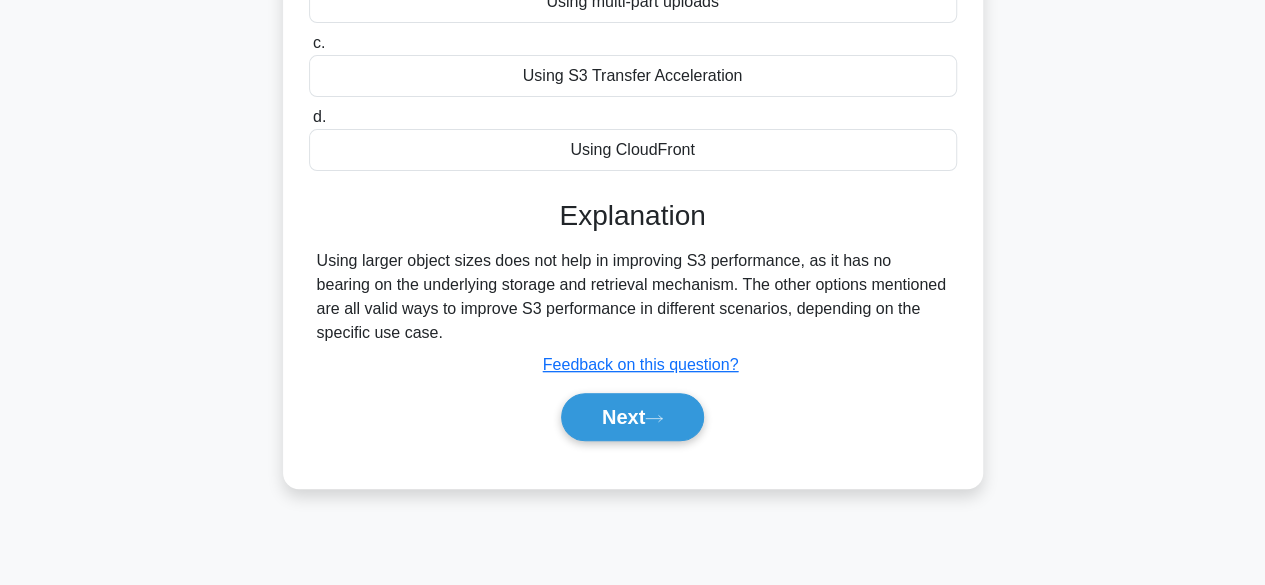 scroll, scrollTop: 300, scrollLeft: 0, axis: vertical 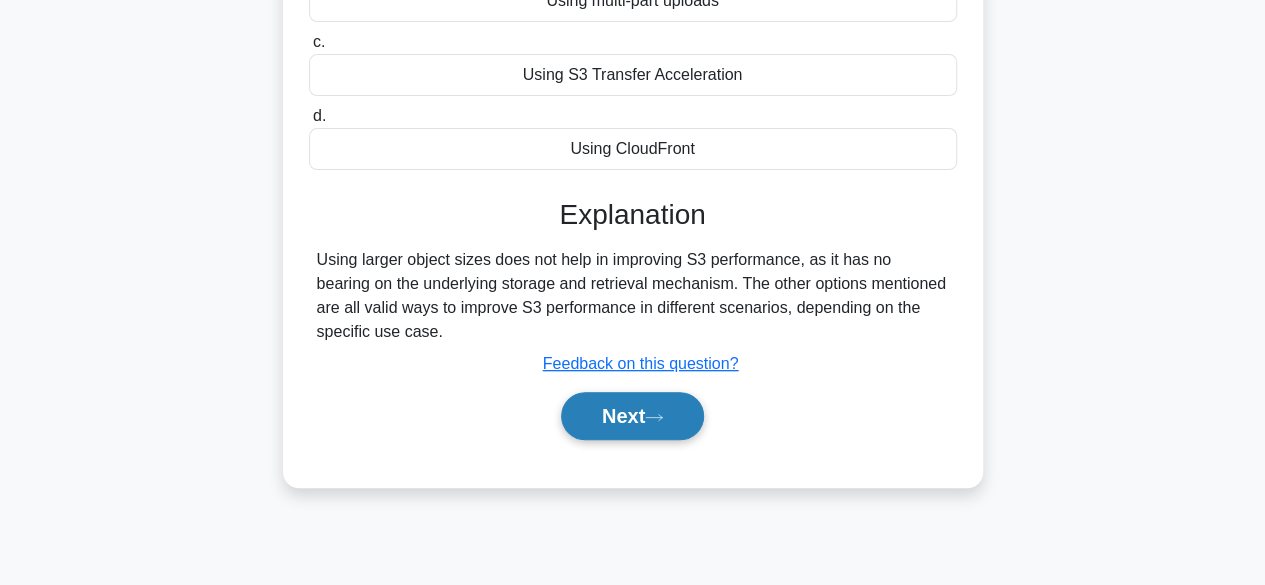 click on "Next" at bounding box center (632, 416) 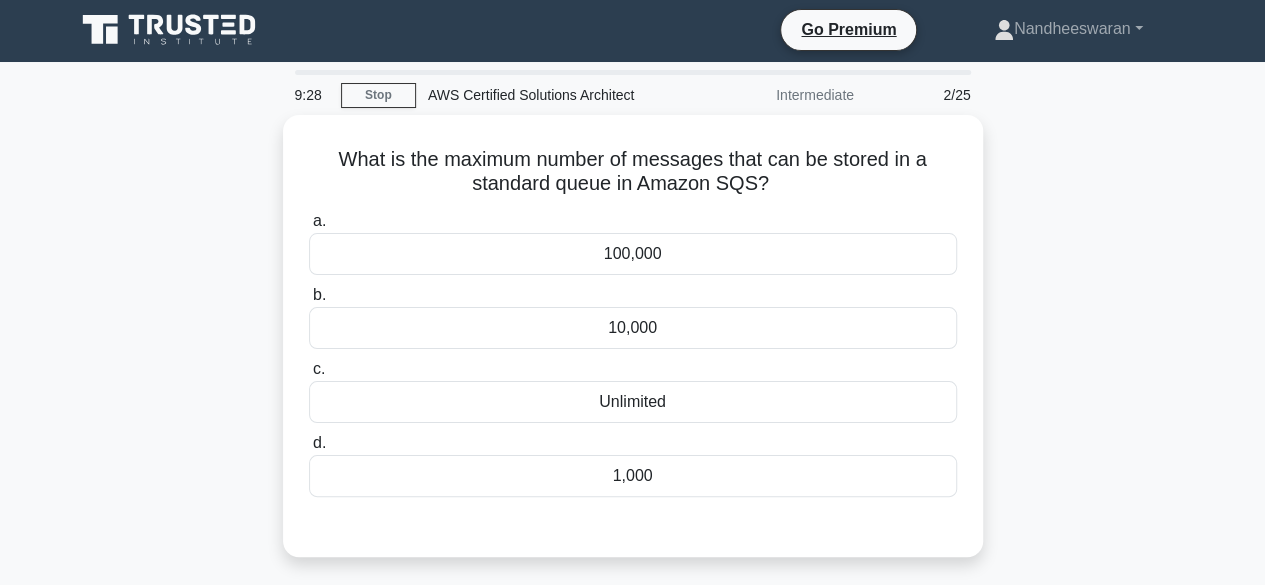 scroll, scrollTop: 0, scrollLeft: 0, axis: both 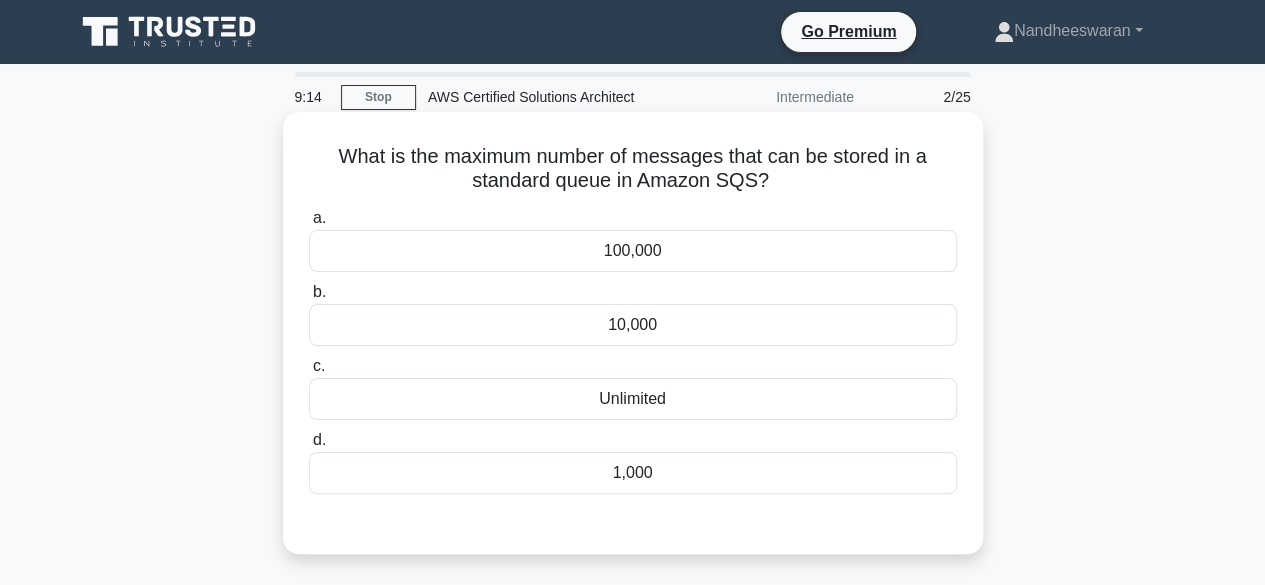 click on "Unlimited" at bounding box center (633, 399) 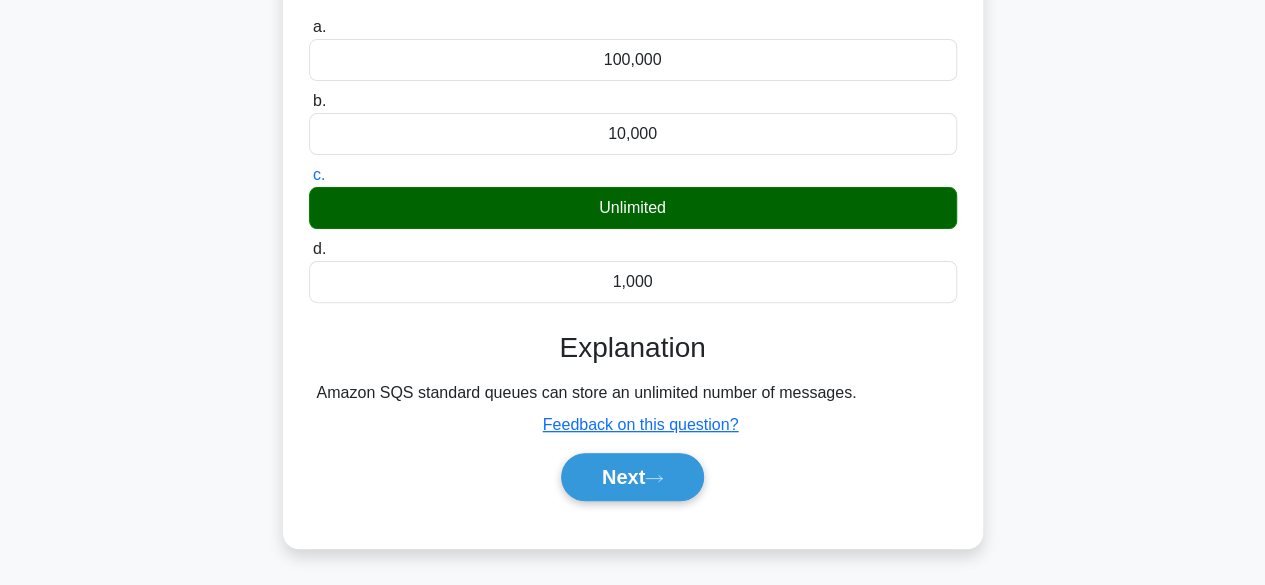 scroll, scrollTop: 192, scrollLeft: 0, axis: vertical 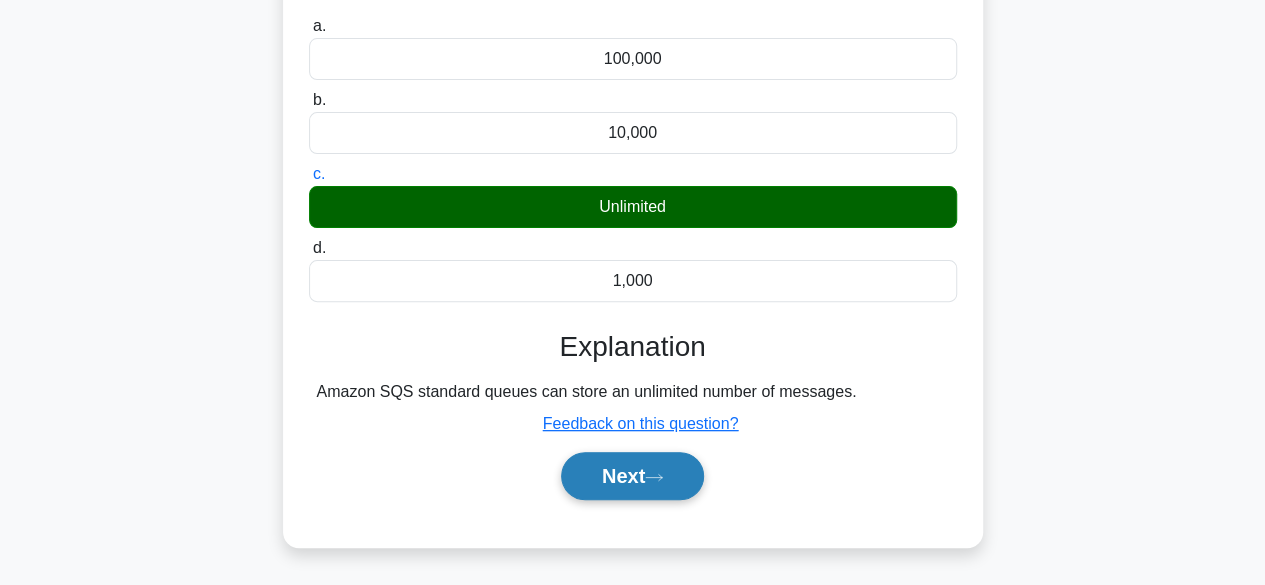 click on "Next" at bounding box center (632, 476) 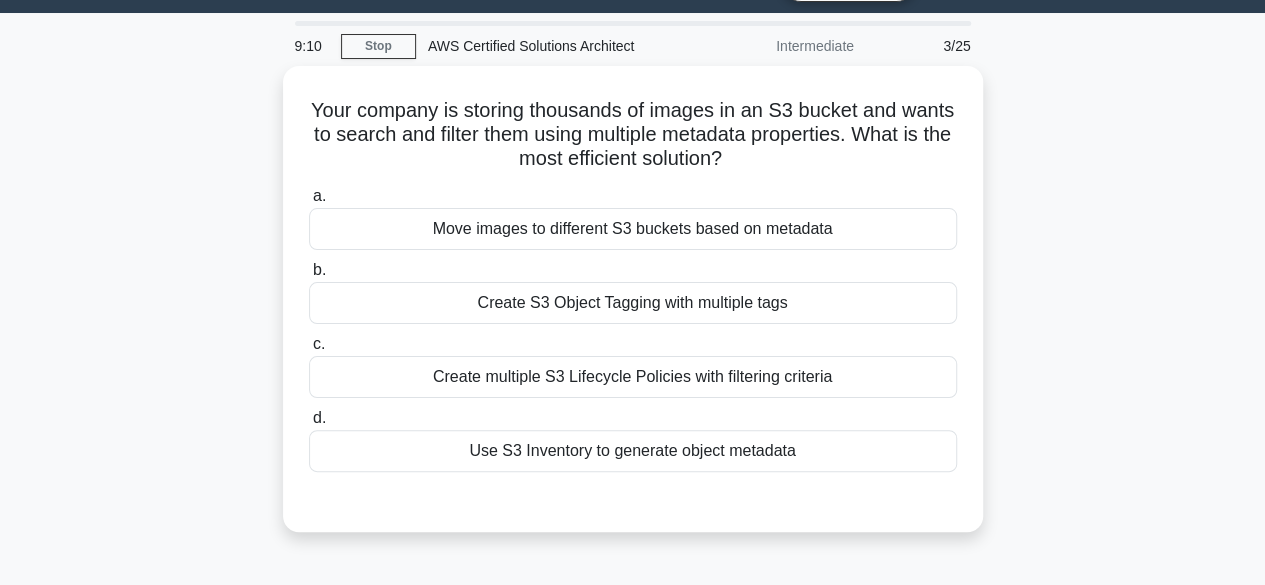 scroll, scrollTop: 0, scrollLeft: 0, axis: both 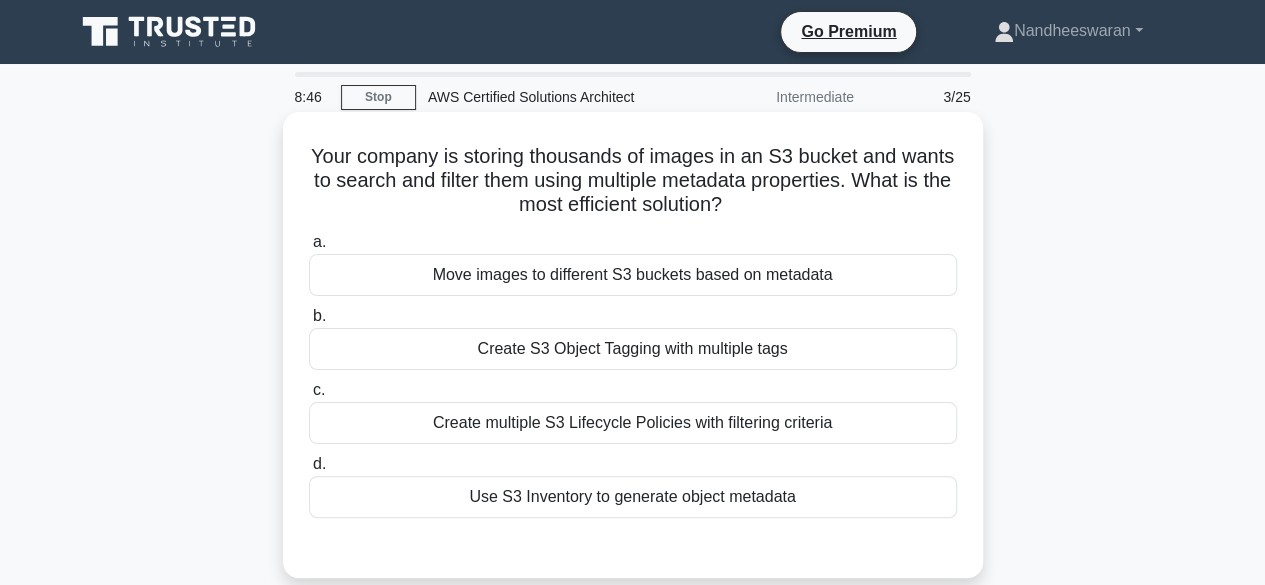 click on "Create S3 Object Tagging with multiple tags" at bounding box center [633, 349] 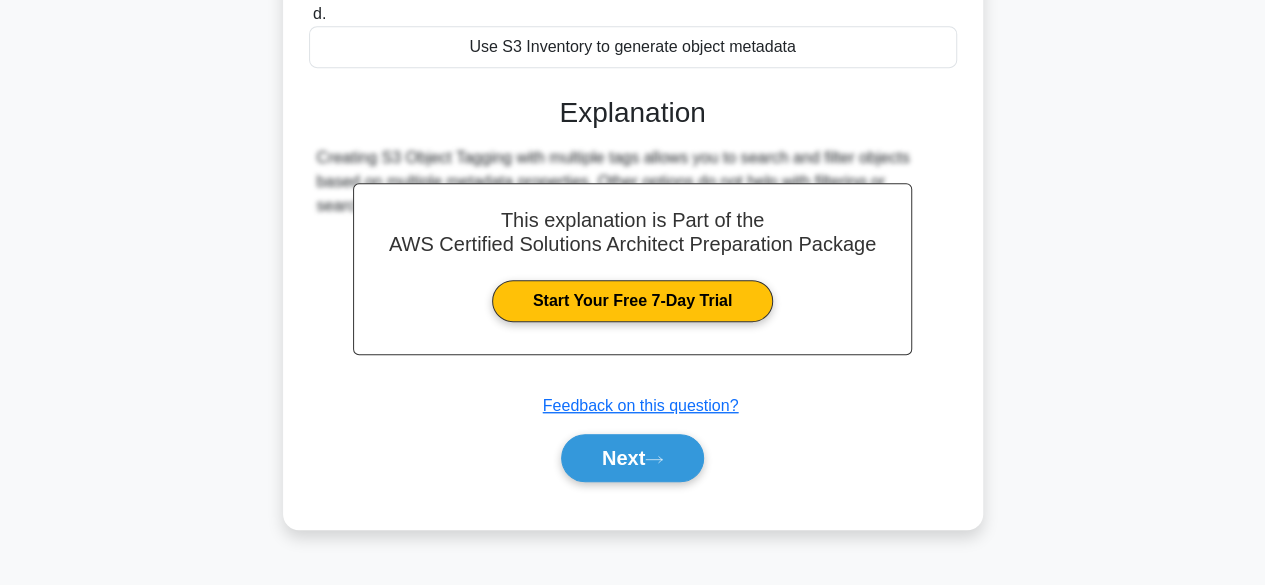 scroll, scrollTop: 495, scrollLeft: 0, axis: vertical 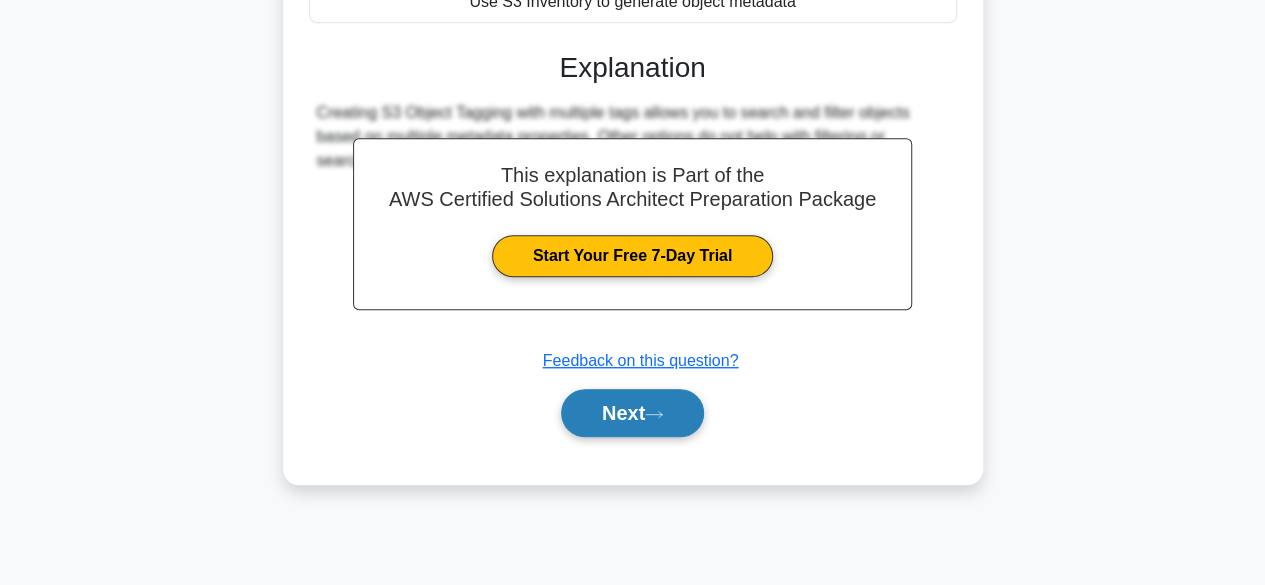 click 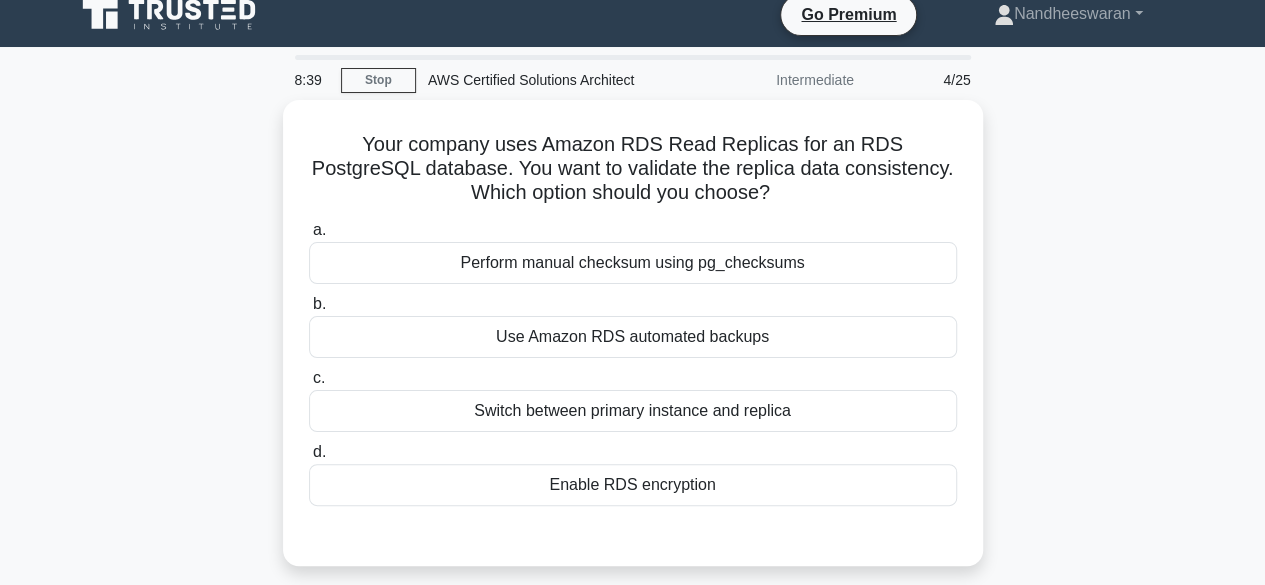 scroll, scrollTop: 14, scrollLeft: 0, axis: vertical 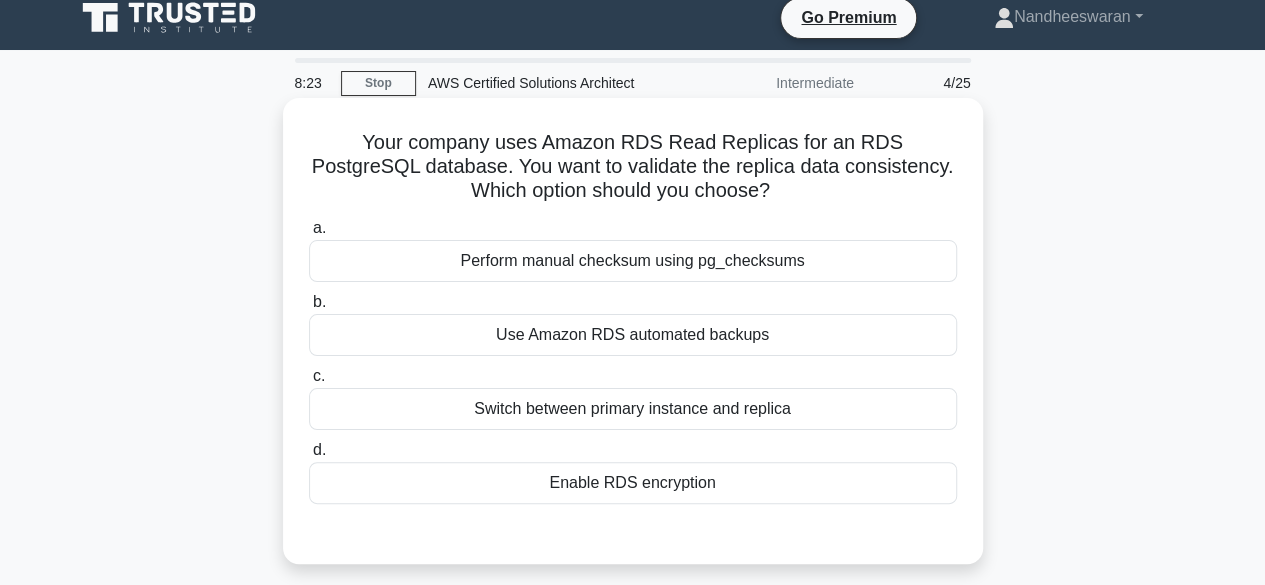 click on "Enable RDS encryption" at bounding box center (633, 483) 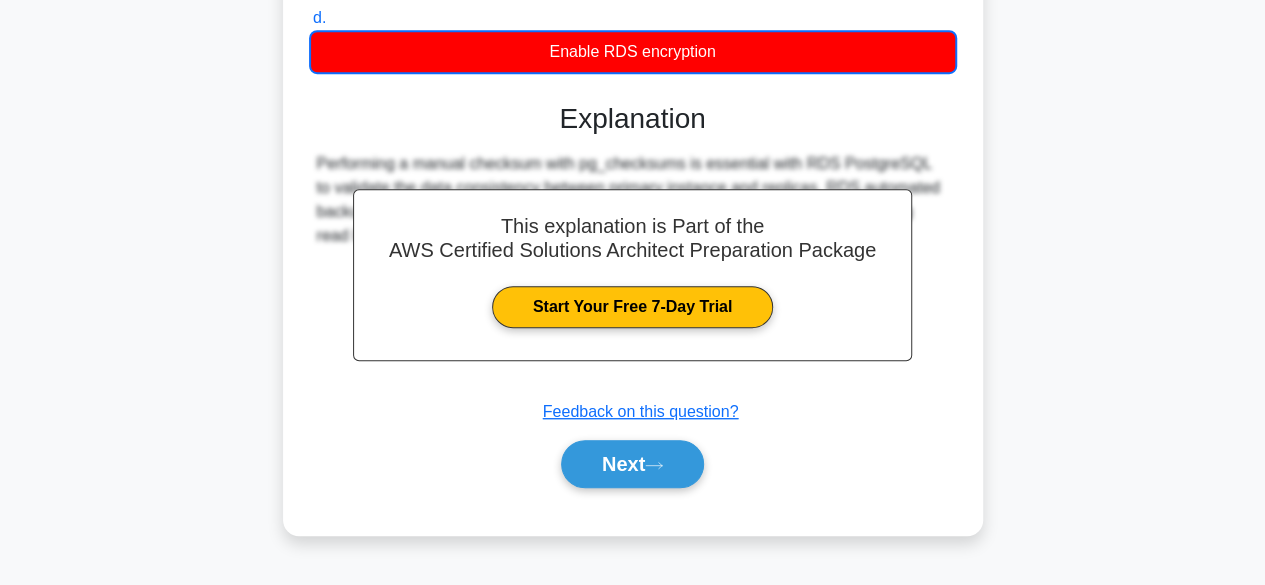 scroll, scrollTop: 495, scrollLeft: 0, axis: vertical 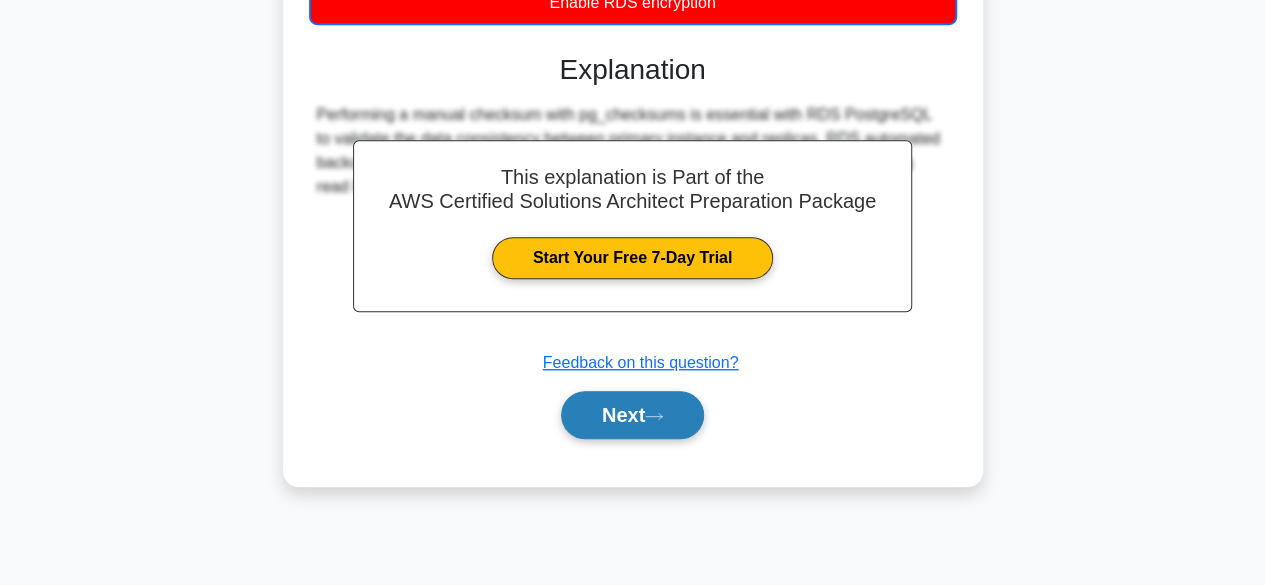 click on "Next" at bounding box center (632, 415) 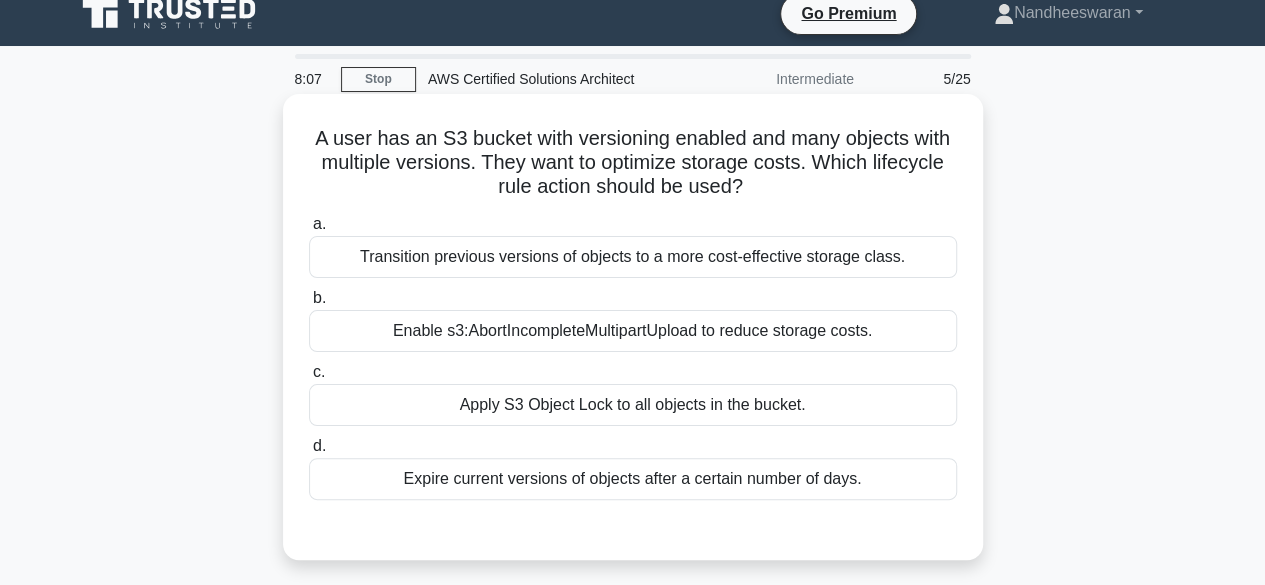 scroll, scrollTop: 23, scrollLeft: 0, axis: vertical 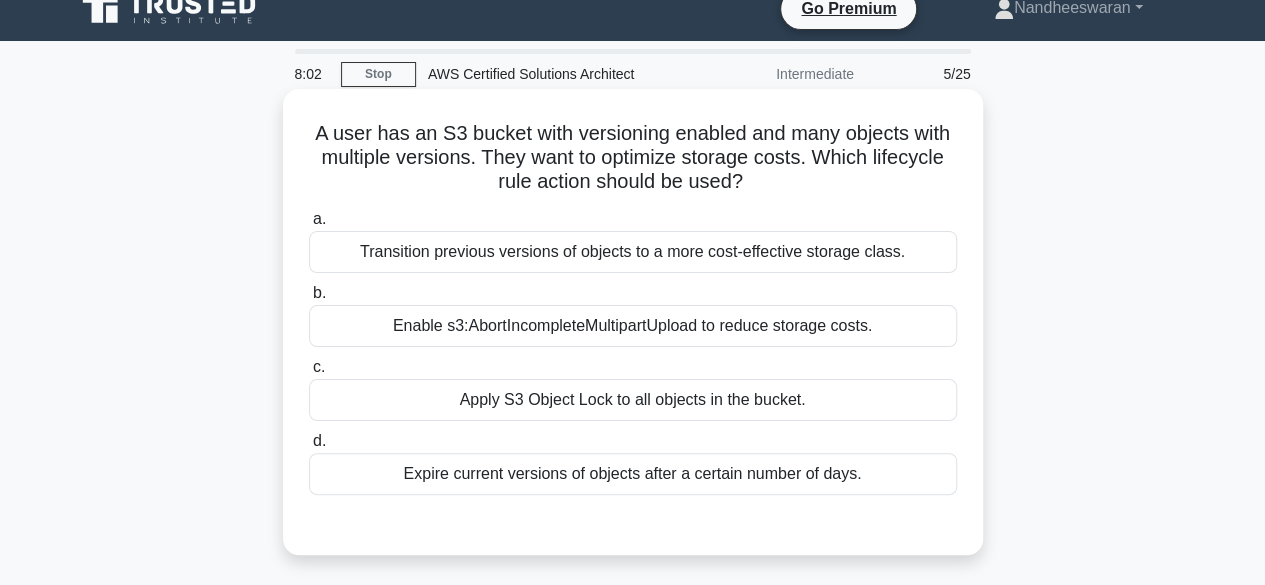 click on "Expire current versions of objects after a certain number of days." at bounding box center (633, 474) 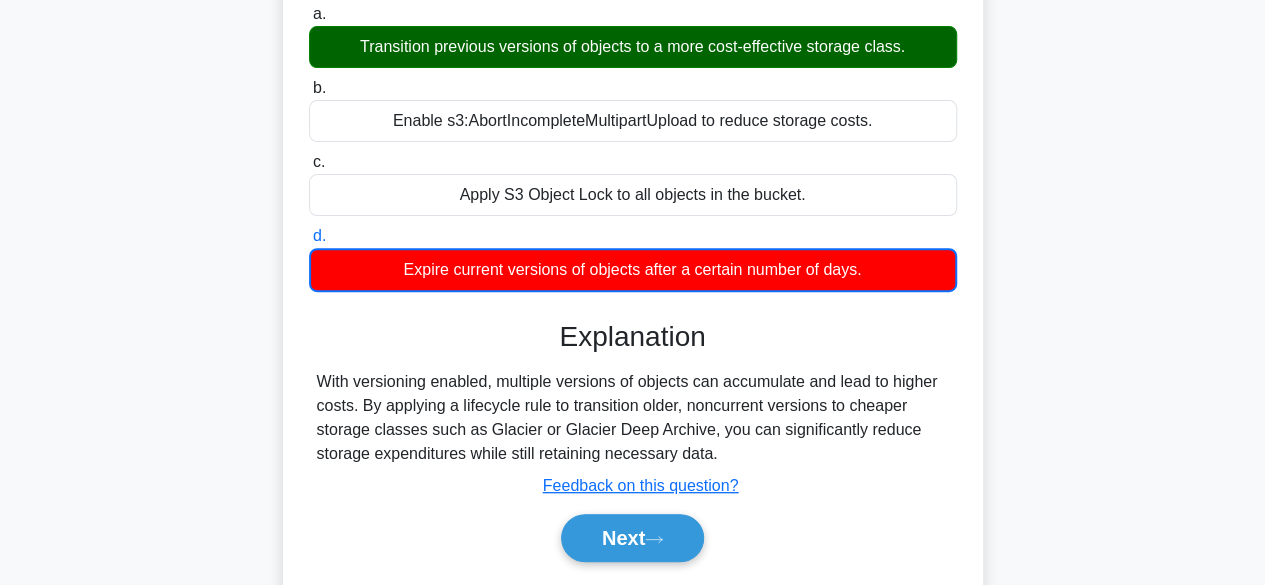 scroll, scrollTop: 229, scrollLeft: 0, axis: vertical 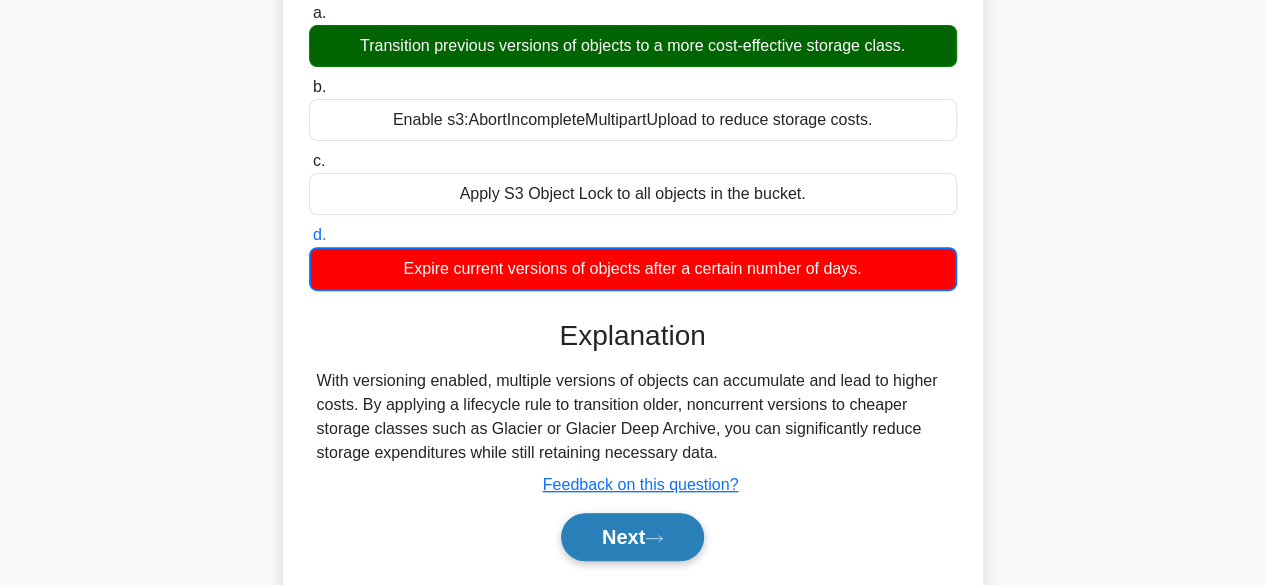 click 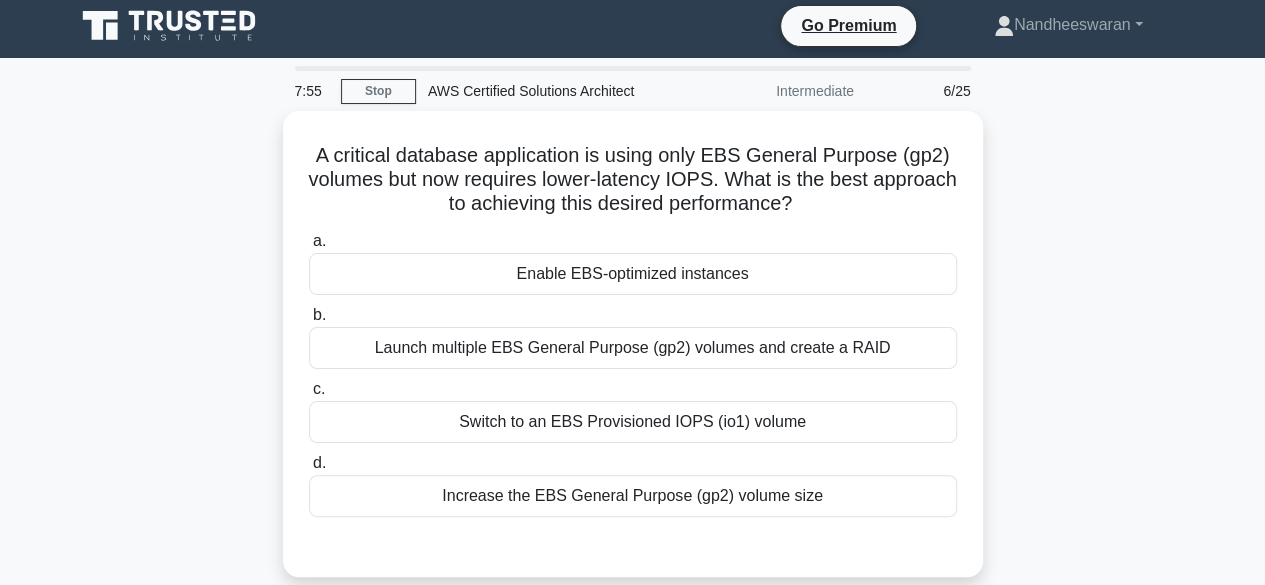 scroll, scrollTop: 3, scrollLeft: 0, axis: vertical 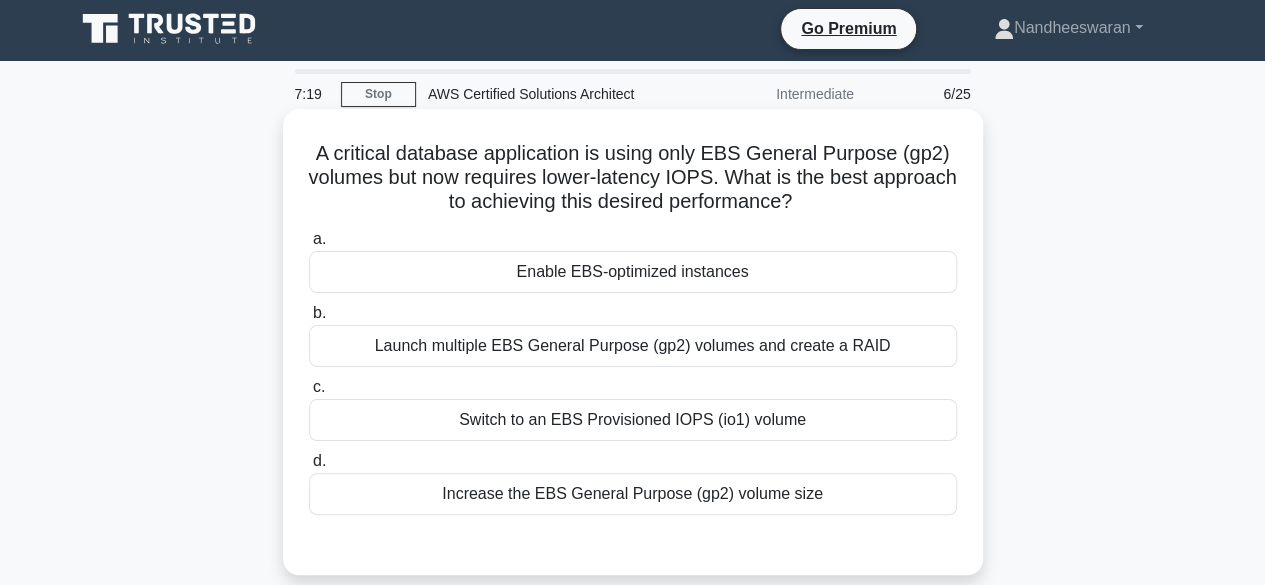 click on "Switch to an EBS Provisioned IOPS (io1) volume" at bounding box center [633, 420] 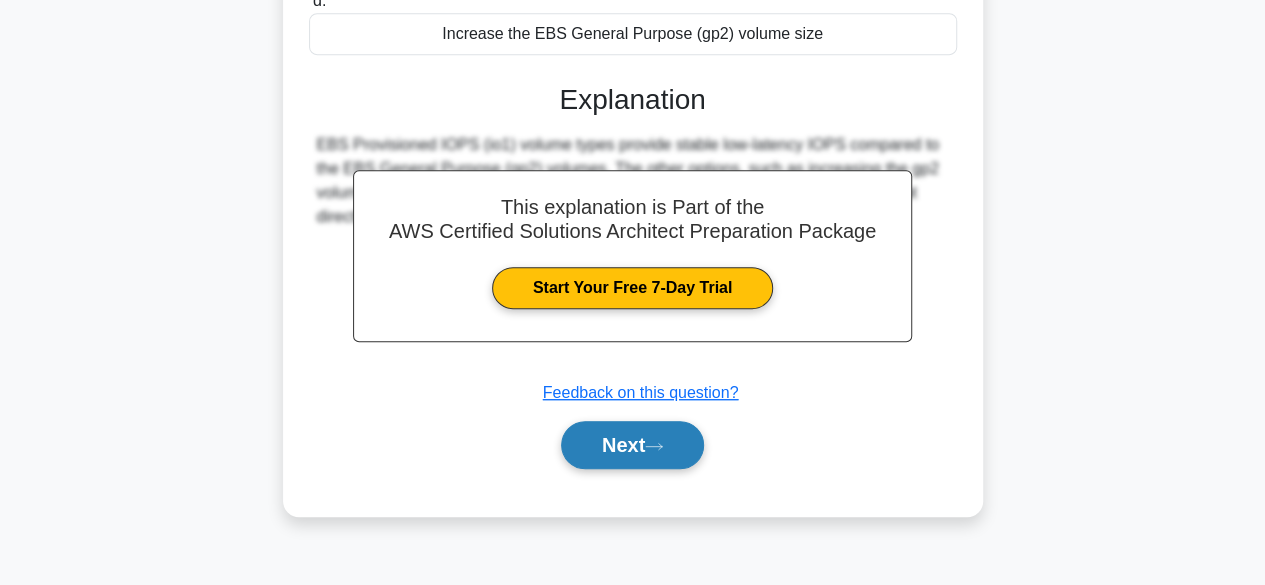 scroll, scrollTop: 464, scrollLeft: 0, axis: vertical 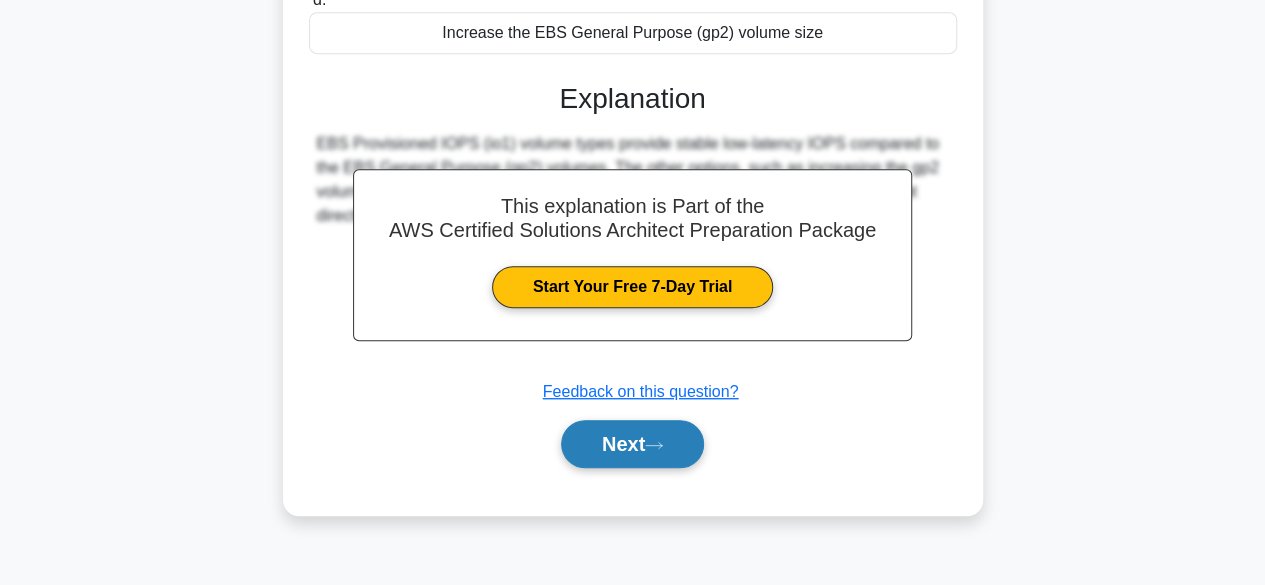 click on "Next" at bounding box center [632, 444] 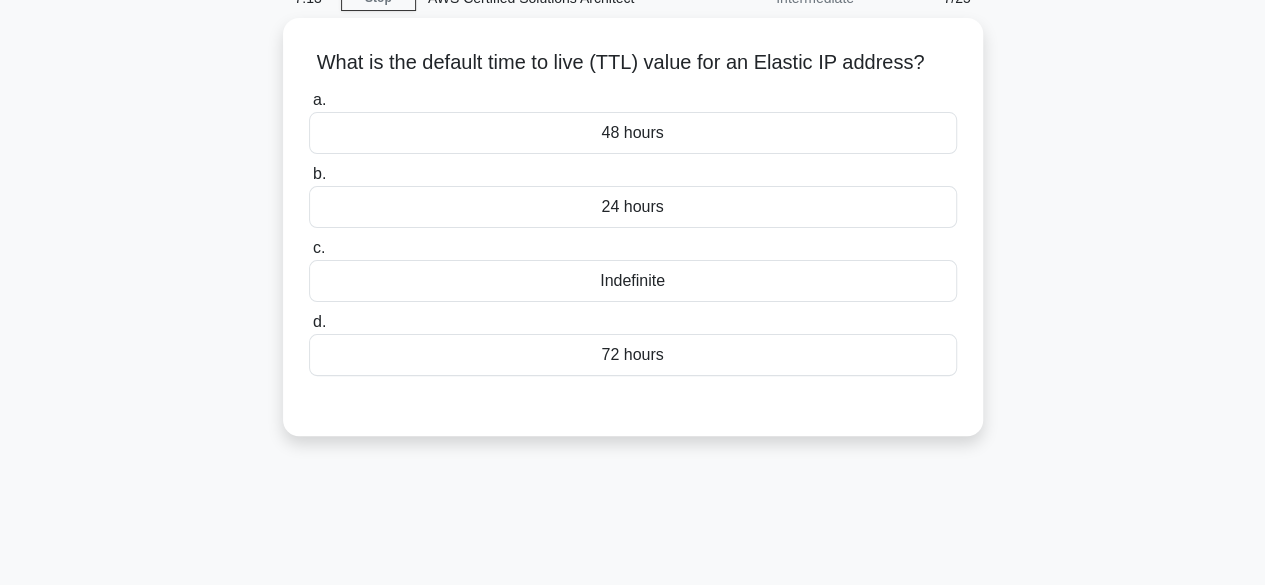 scroll, scrollTop: 0, scrollLeft: 0, axis: both 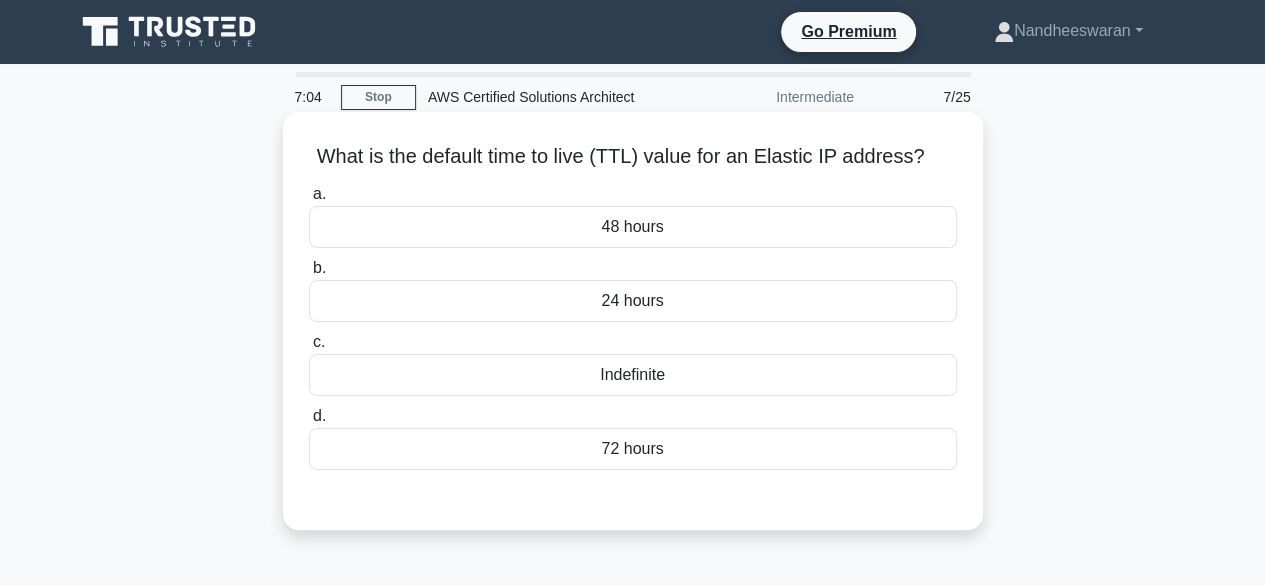 click on "Indefinite" at bounding box center [633, 375] 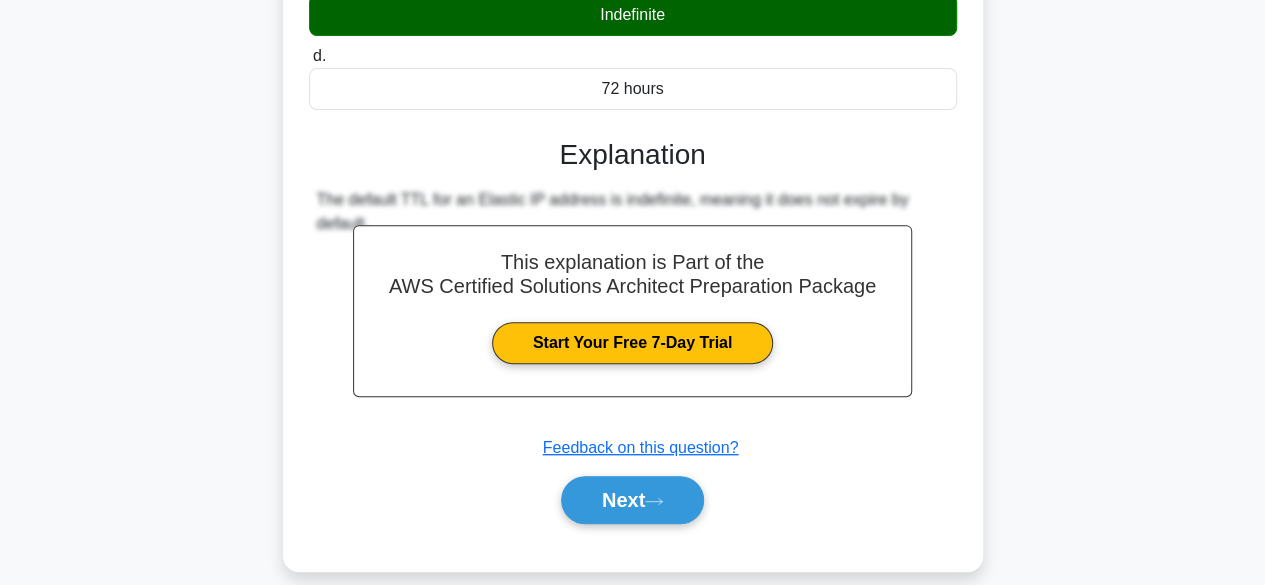scroll, scrollTop: 366, scrollLeft: 0, axis: vertical 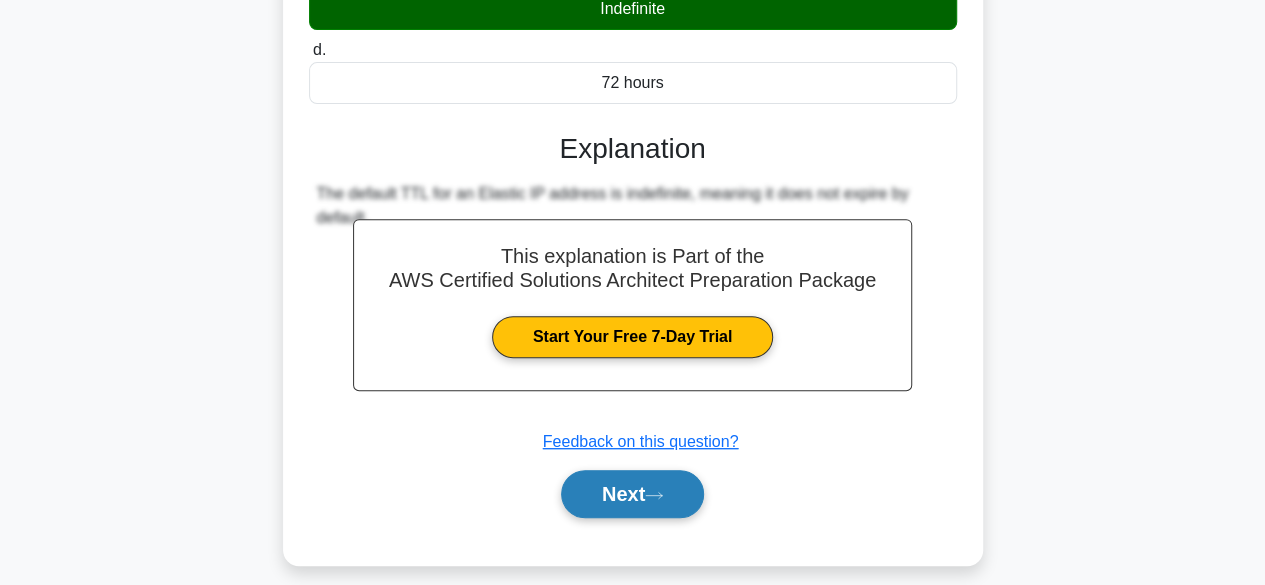 click on "Next" at bounding box center [632, 494] 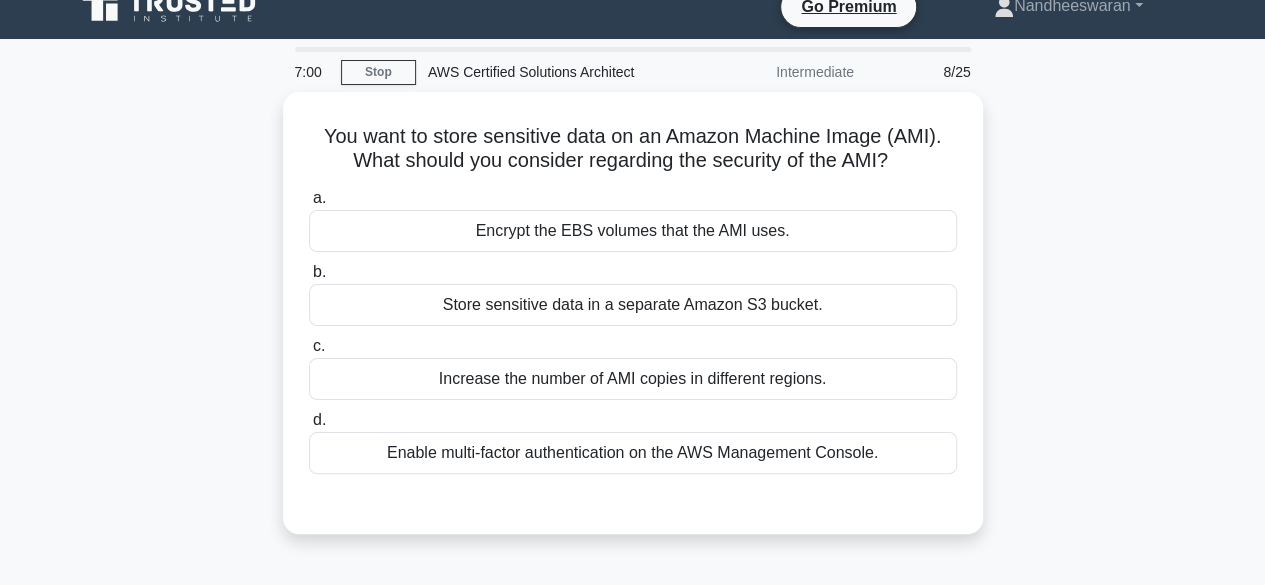 scroll, scrollTop: 23, scrollLeft: 0, axis: vertical 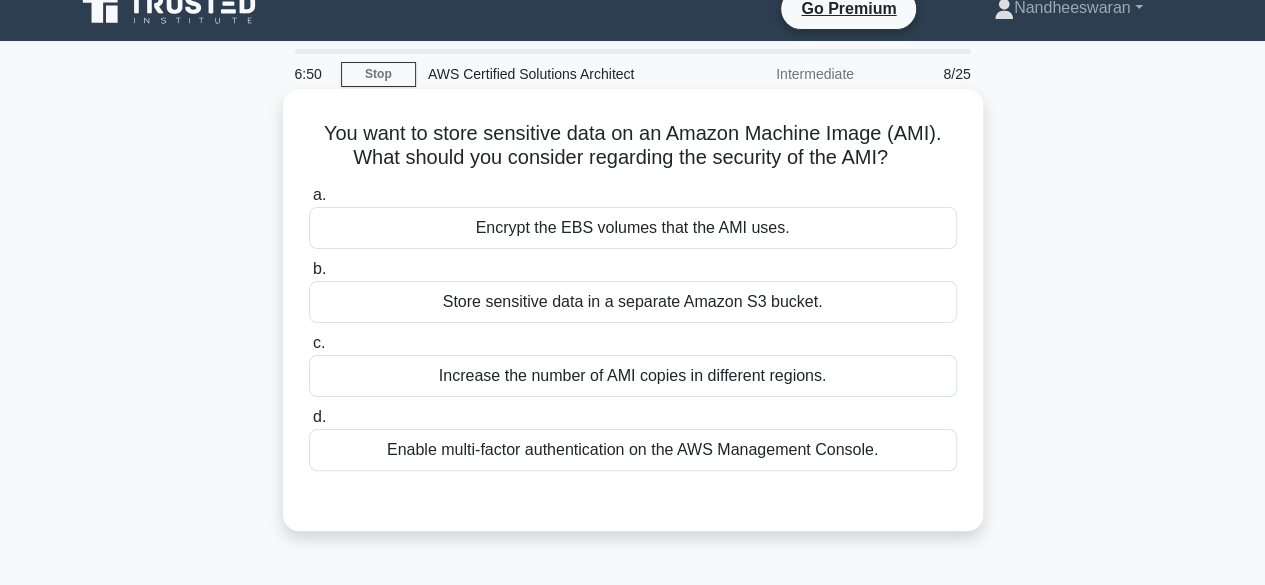 click on "Enable multi-factor authentication on the AWS Management Console." at bounding box center (633, 450) 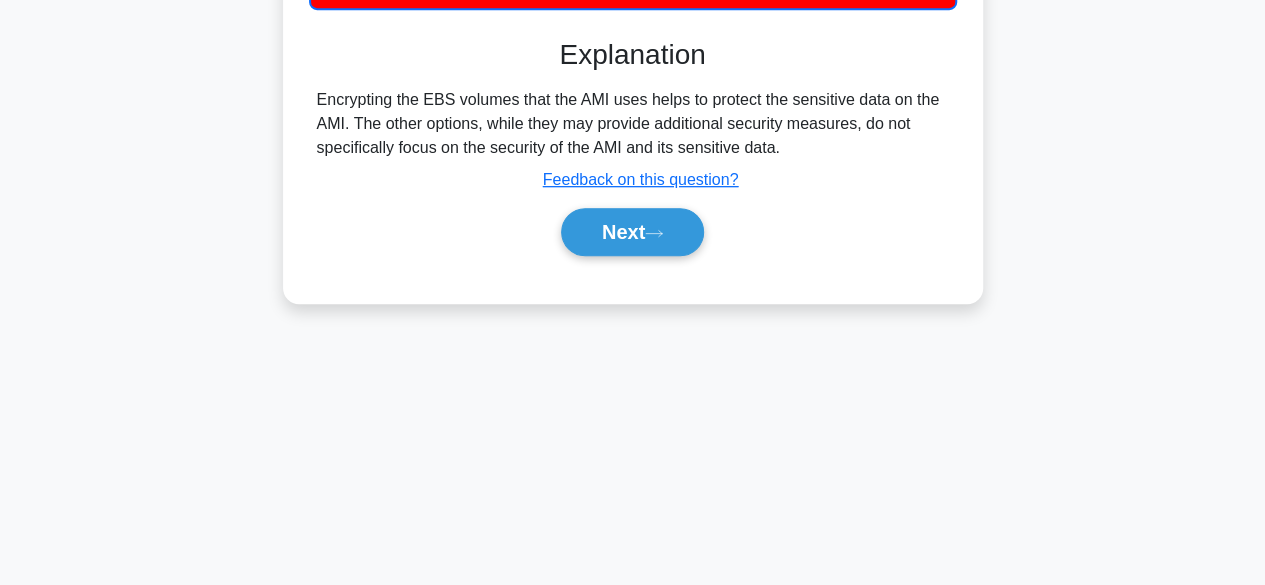 scroll, scrollTop: 495, scrollLeft: 0, axis: vertical 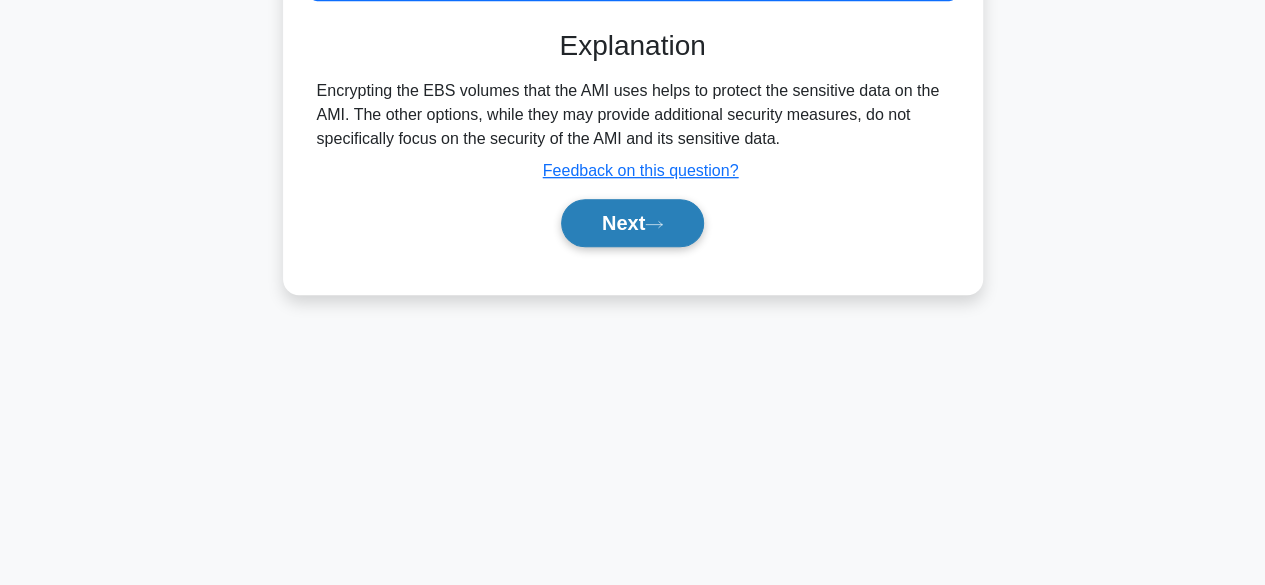 click 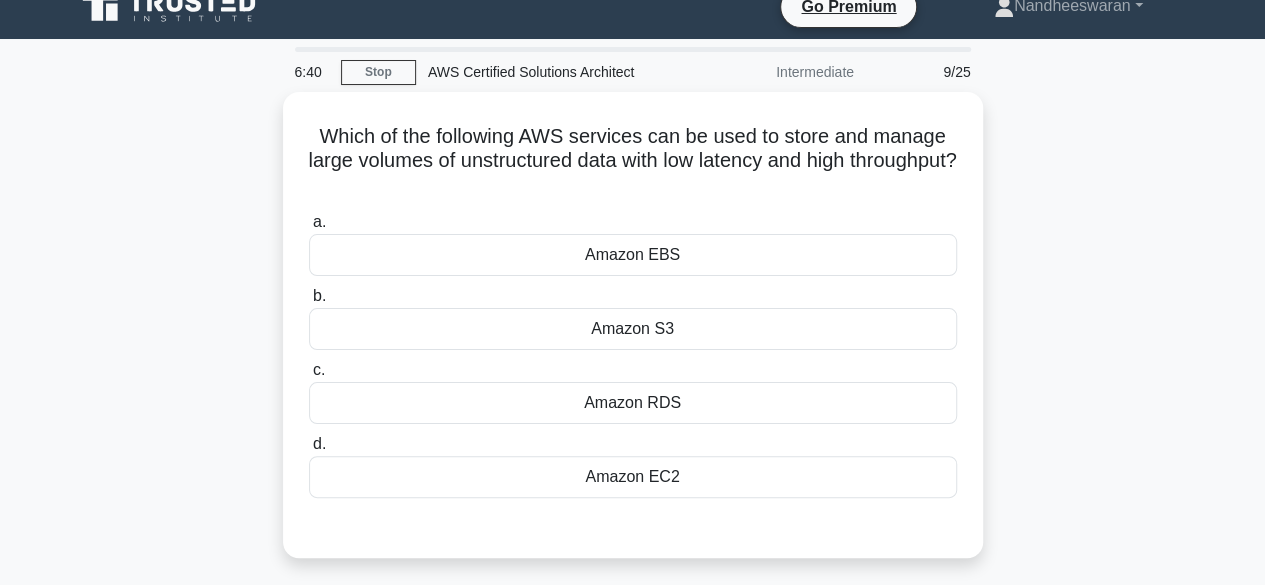 scroll, scrollTop: 0, scrollLeft: 0, axis: both 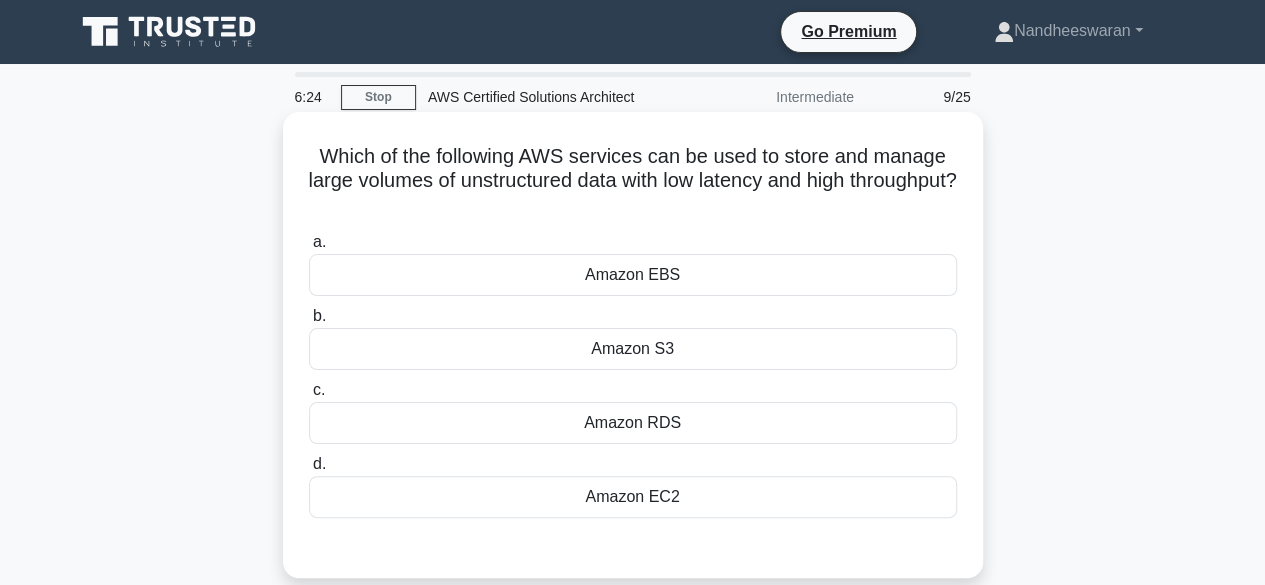 click on "Amazon S3" at bounding box center (633, 349) 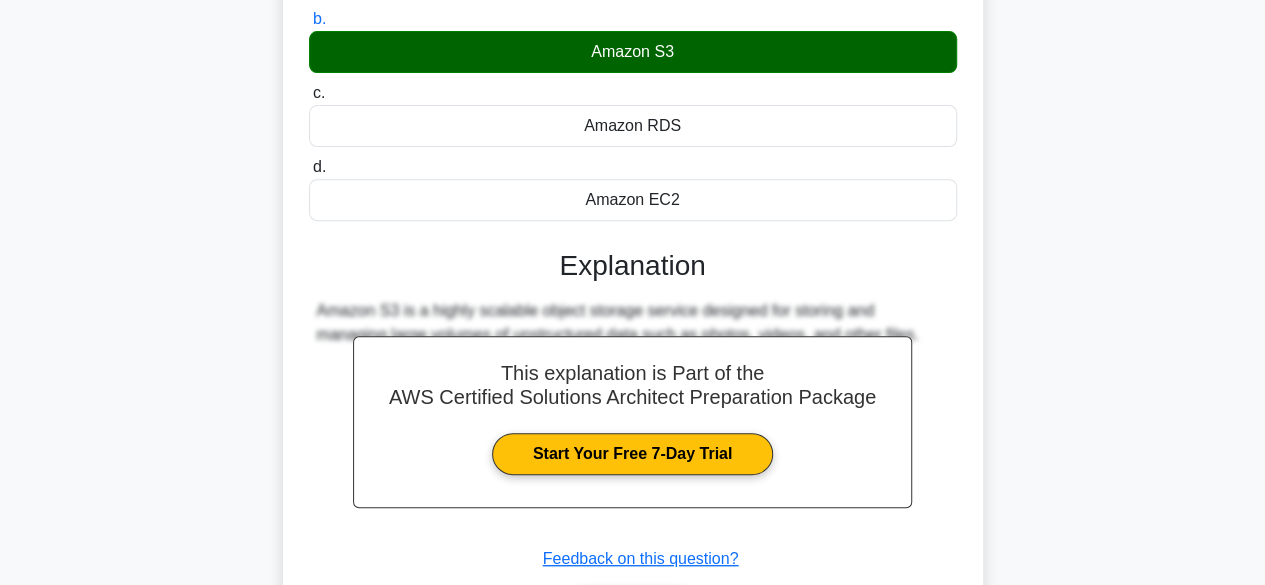 scroll, scrollTop: 495, scrollLeft: 0, axis: vertical 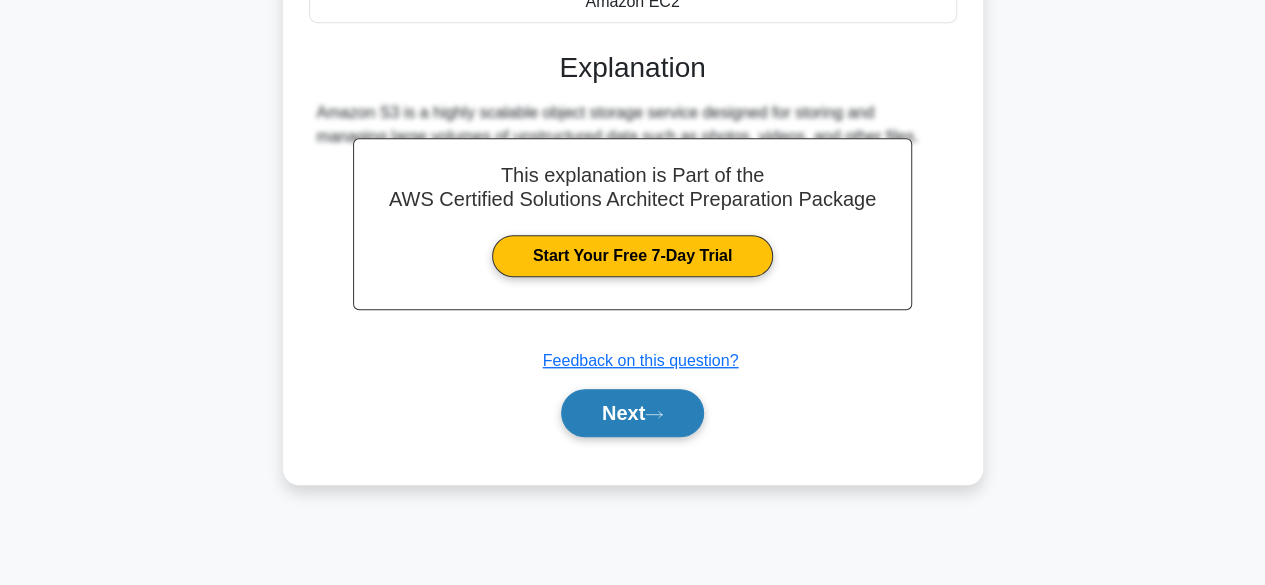 click on "Next" at bounding box center [632, 413] 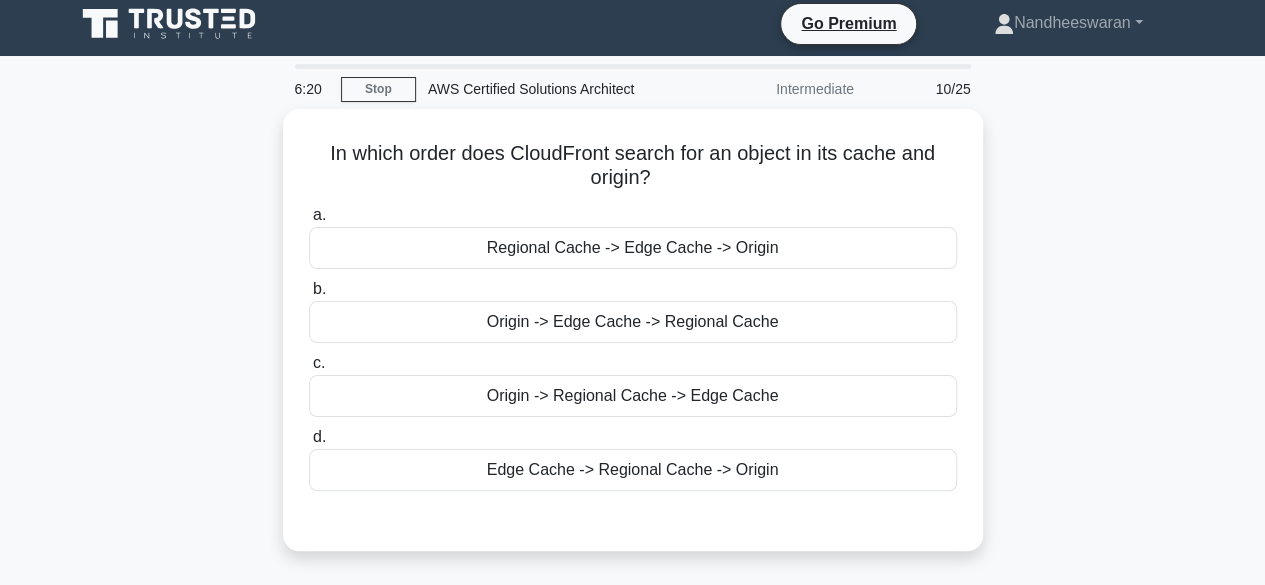 scroll, scrollTop: 0, scrollLeft: 0, axis: both 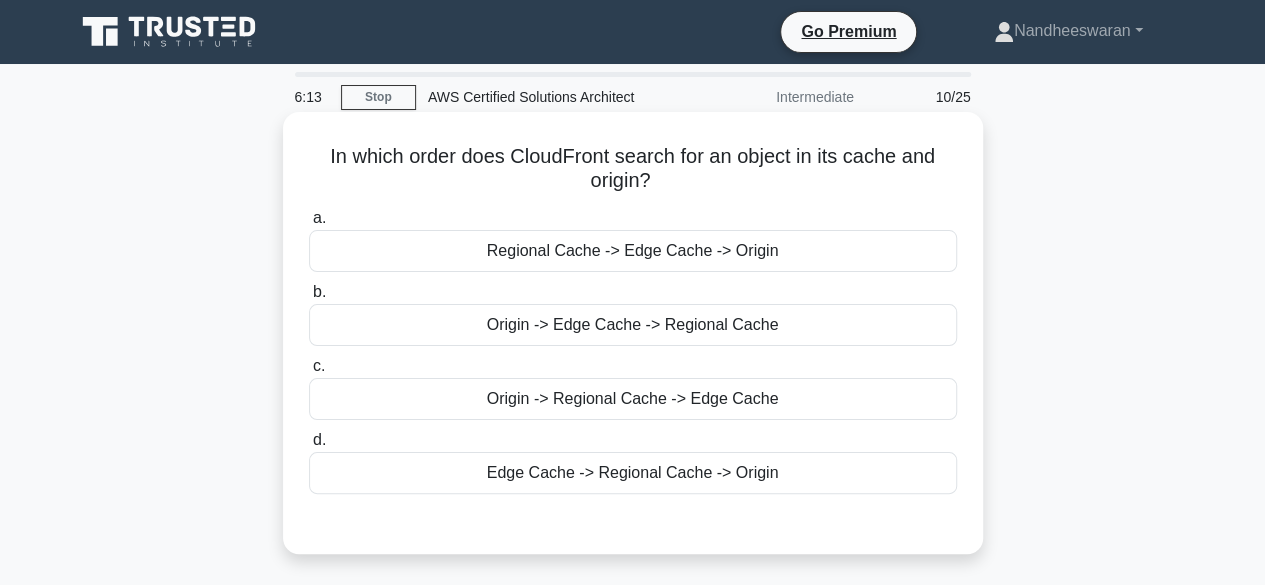 click on "Edge Cache -> Regional Cache -> Origin" at bounding box center [633, 473] 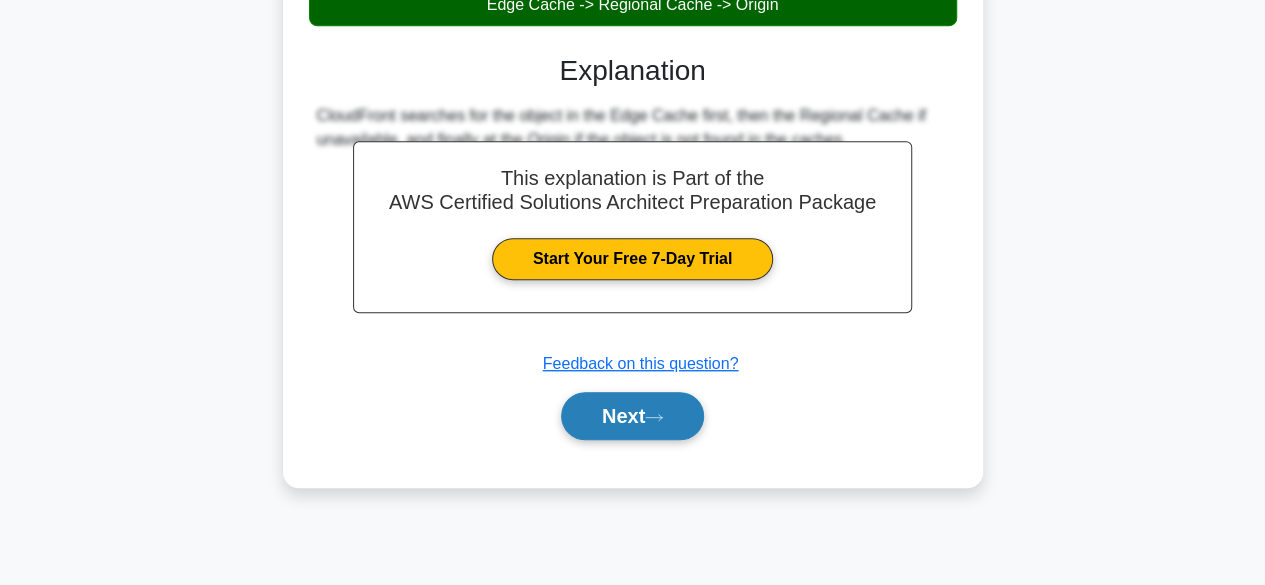 scroll, scrollTop: 470, scrollLeft: 0, axis: vertical 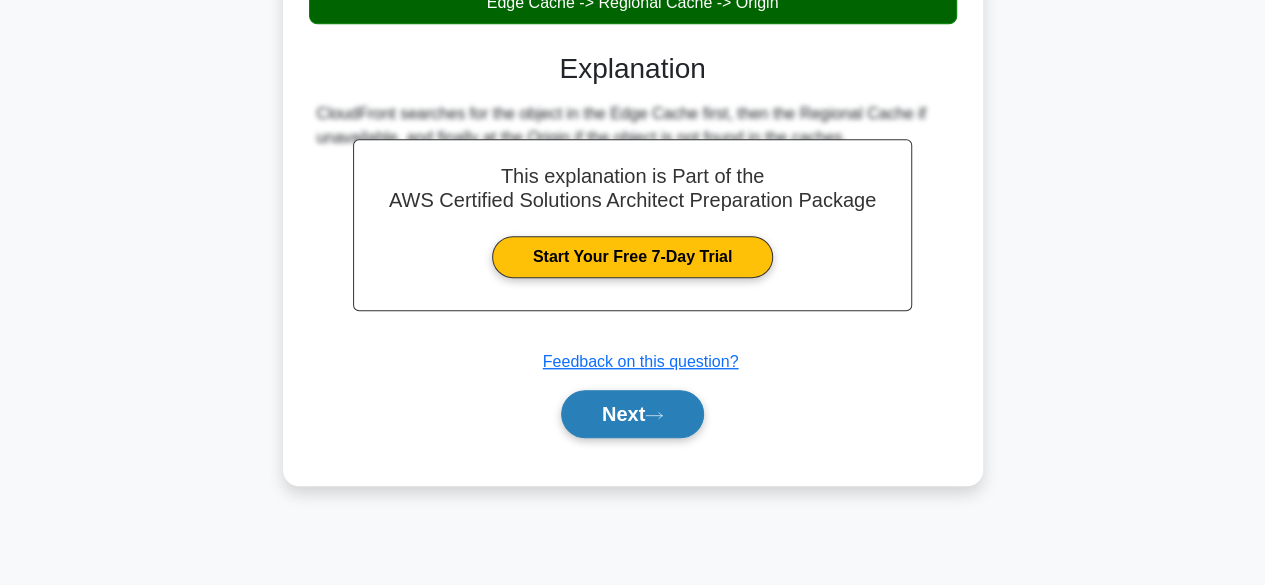 click on "Next" at bounding box center [632, 414] 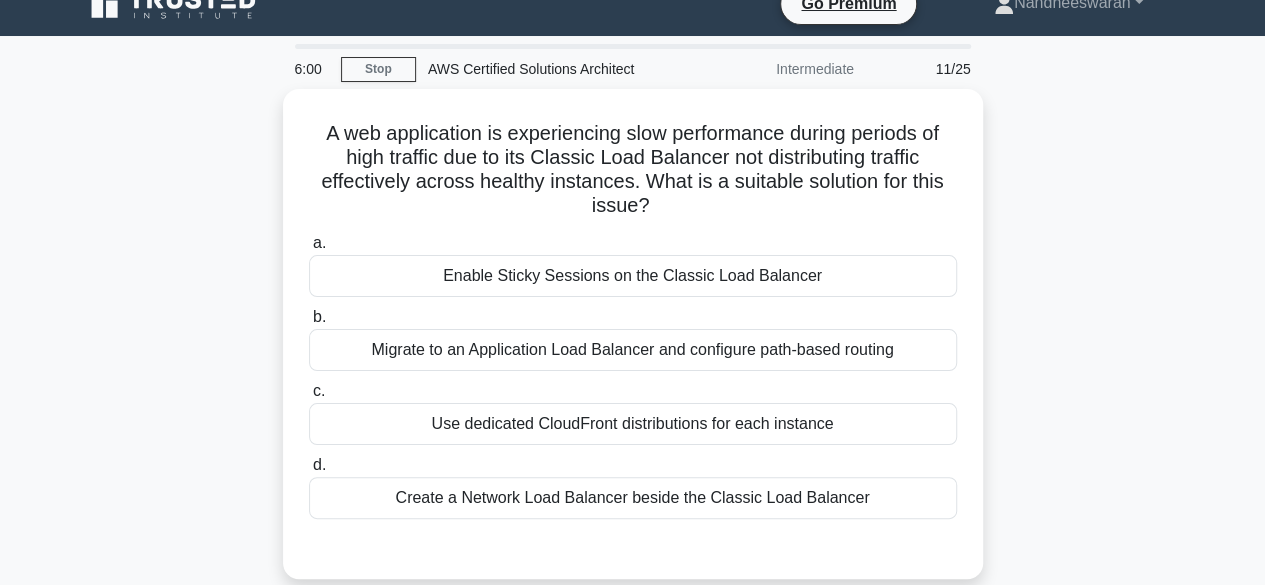 scroll, scrollTop: 32, scrollLeft: 0, axis: vertical 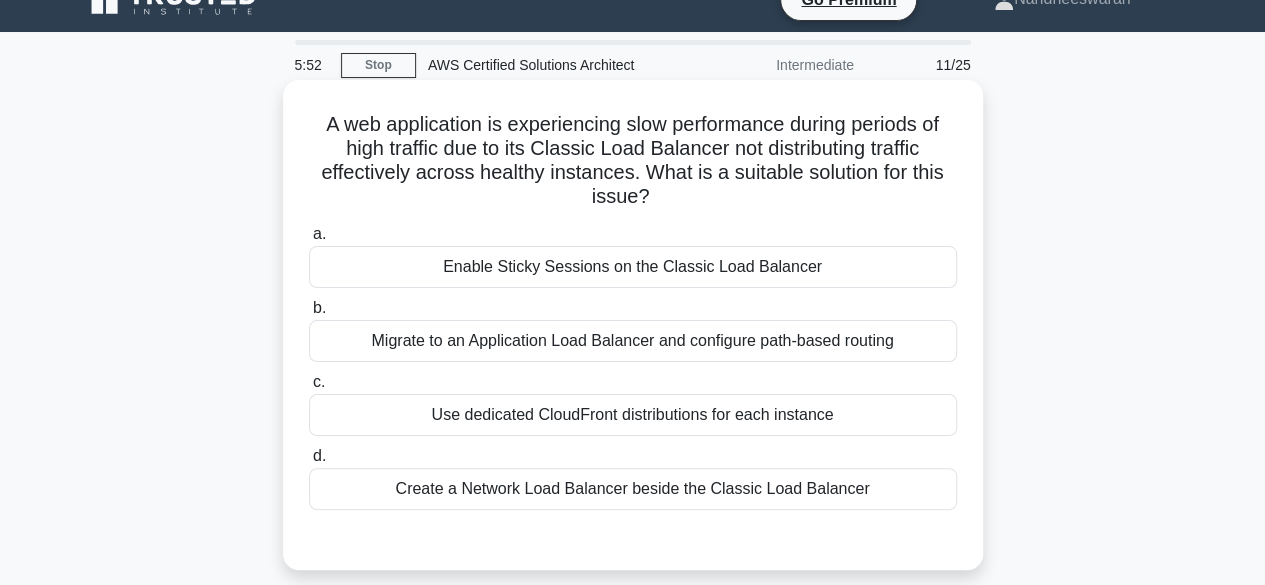 click on "Migrate to an Application Load Balancer and configure path-based routing" at bounding box center [633, 341] 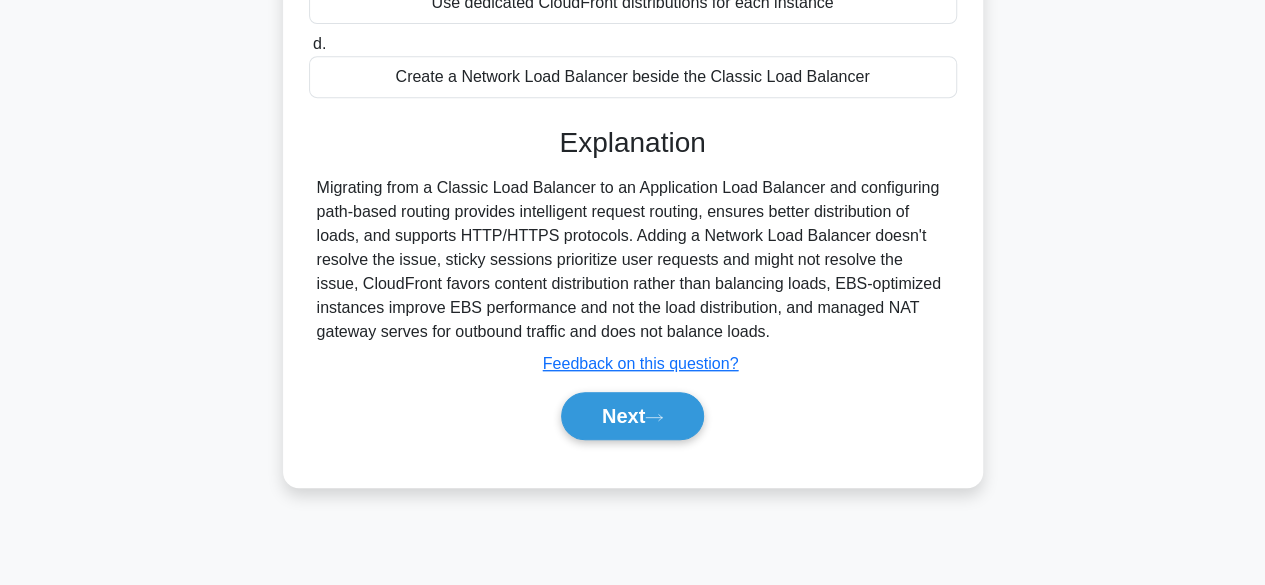 scroll, scrollTop: 449, scrollLeft: 0, axis: vertical 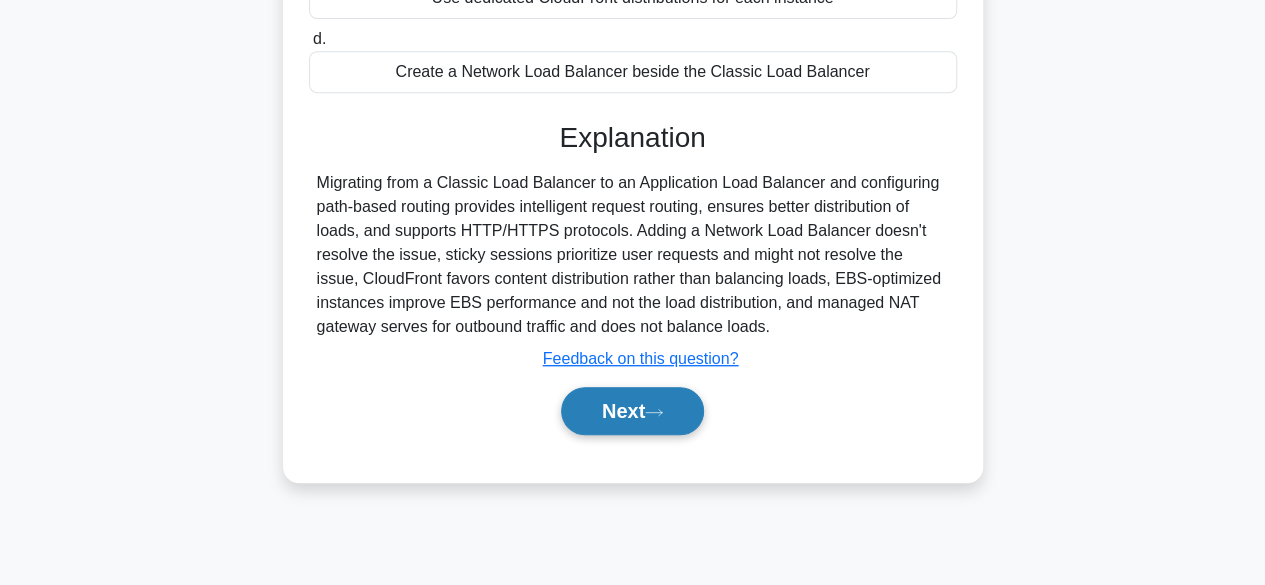 click on "Next" at bounding box center [632, 411] 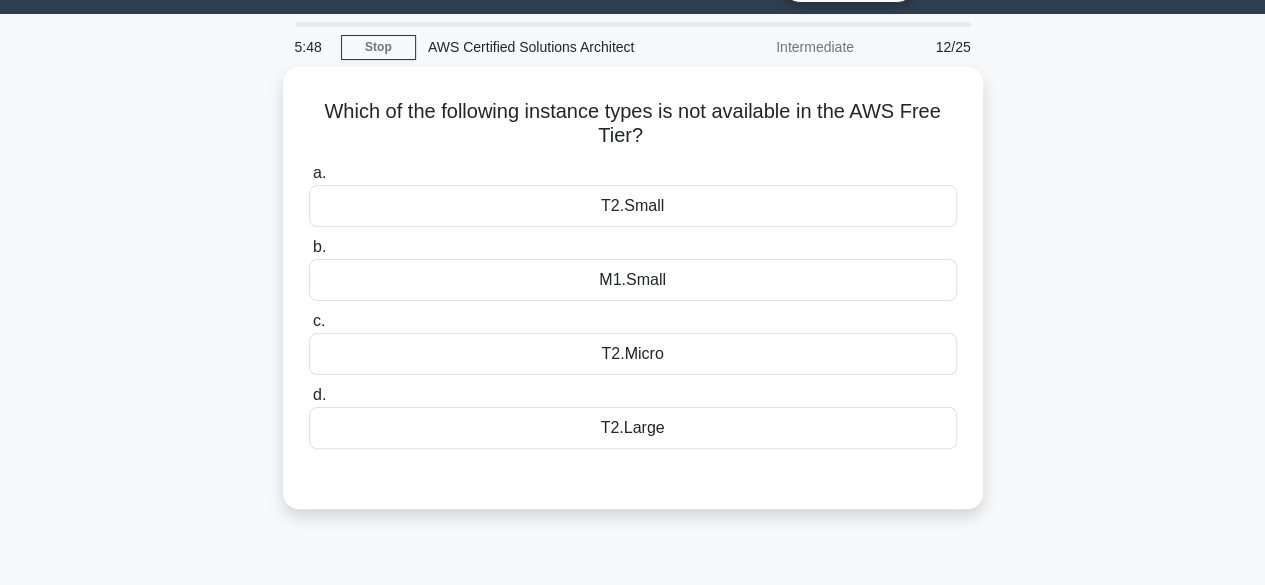 scroll, scrollTop: 0, scrollLeft: 0, axis: both 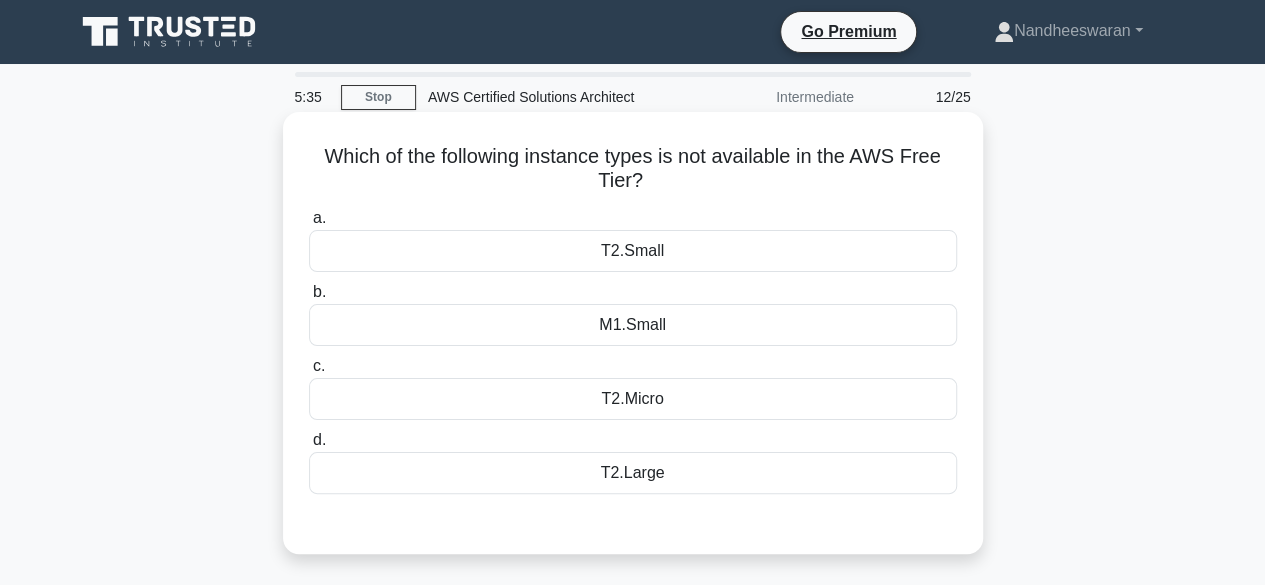 click on "T2.Large" at bounding box center (633, 473) 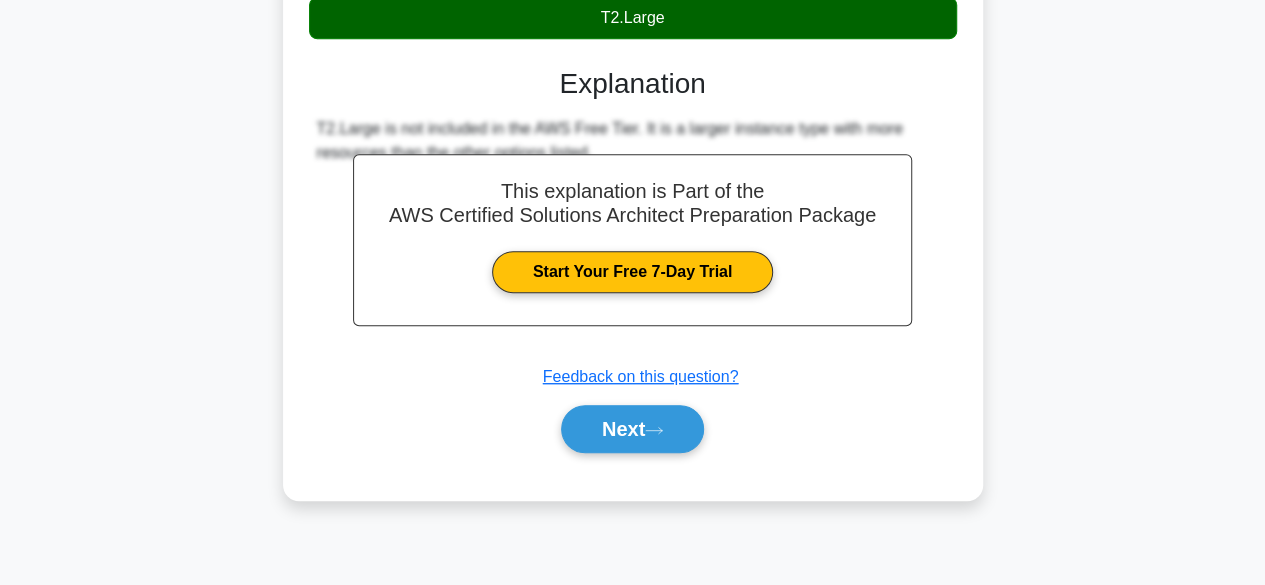 scroll, scrollTop: 495, scrollLeft: 0, axis: vertical 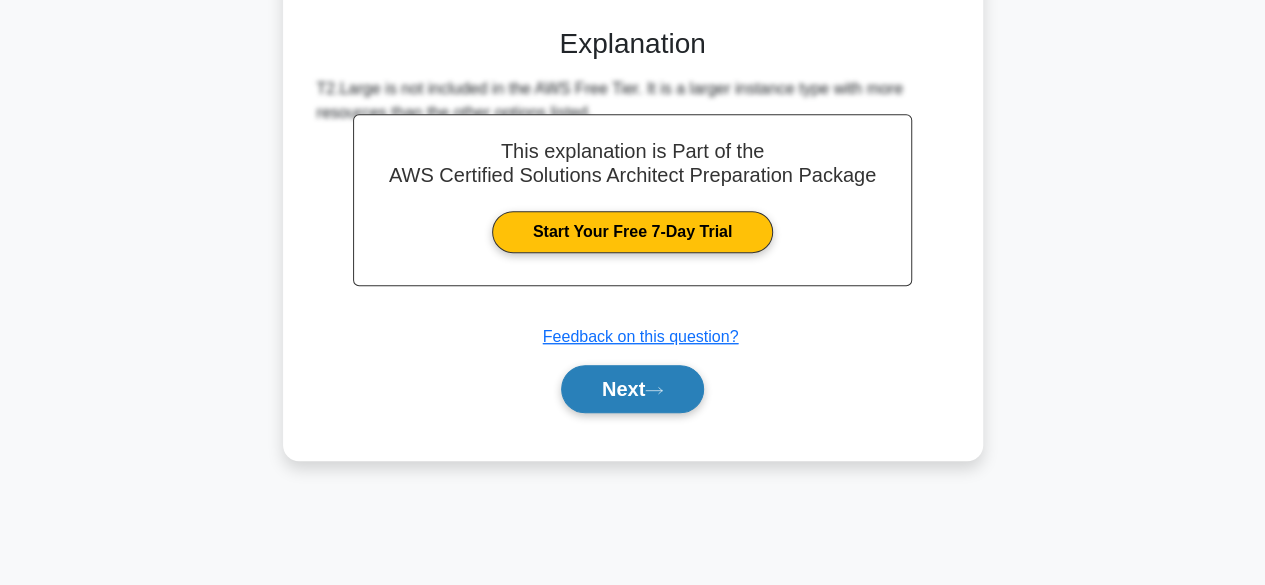 click on "Next" at bounding box center [632, 389] 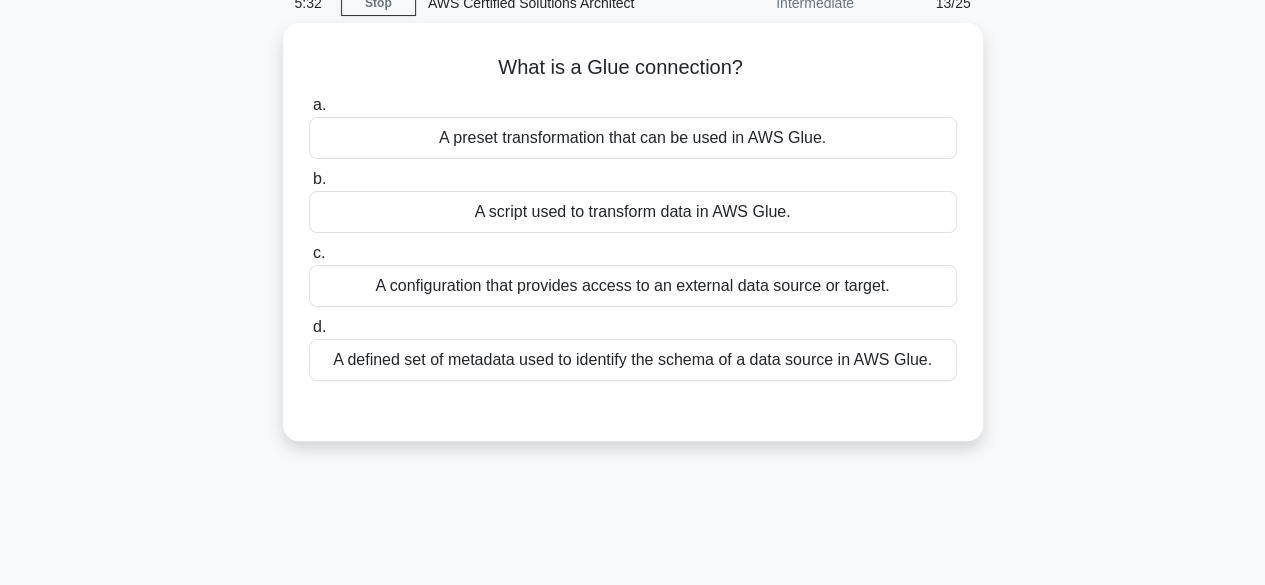 scroll, scrollTop: 0, scrollLeft: 0, axis: both 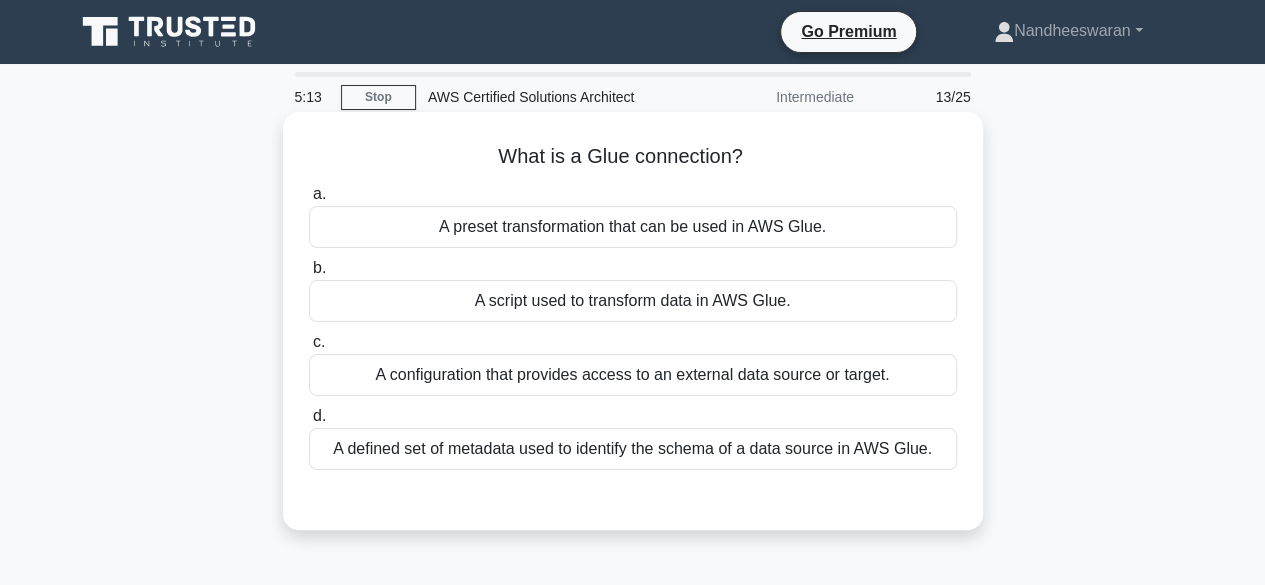 click on "A defined set of metadata used to identify the schema of a data source in AWS Glue." at bounding box center [633, 449] 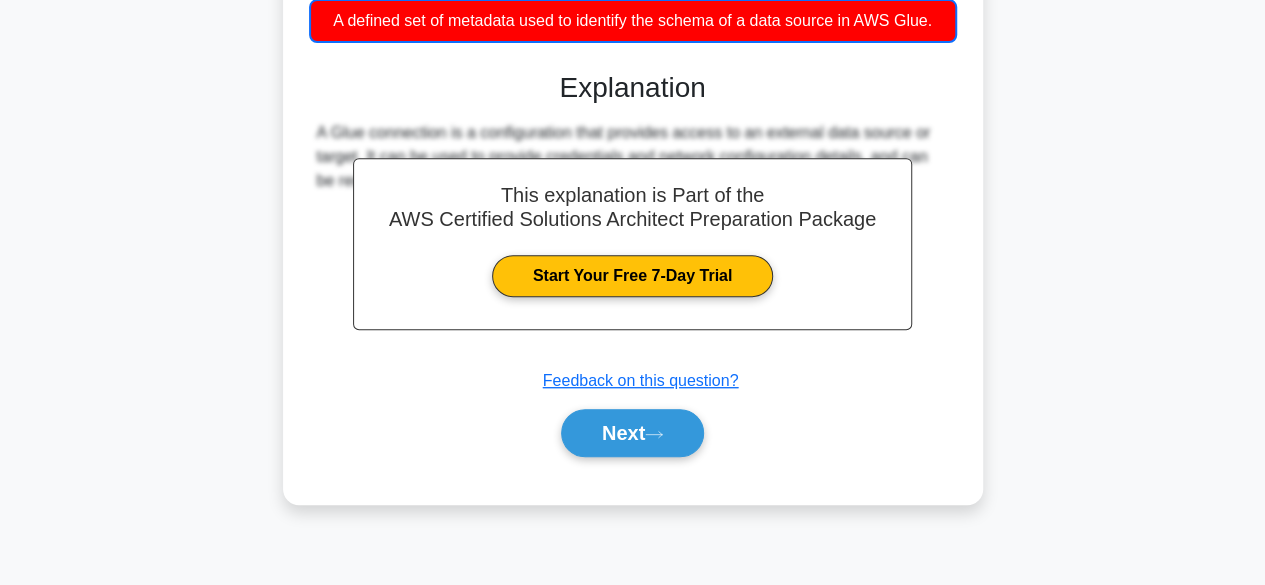 scroll, scrollTop: 436, scrollLeft: 0, axis: vertical 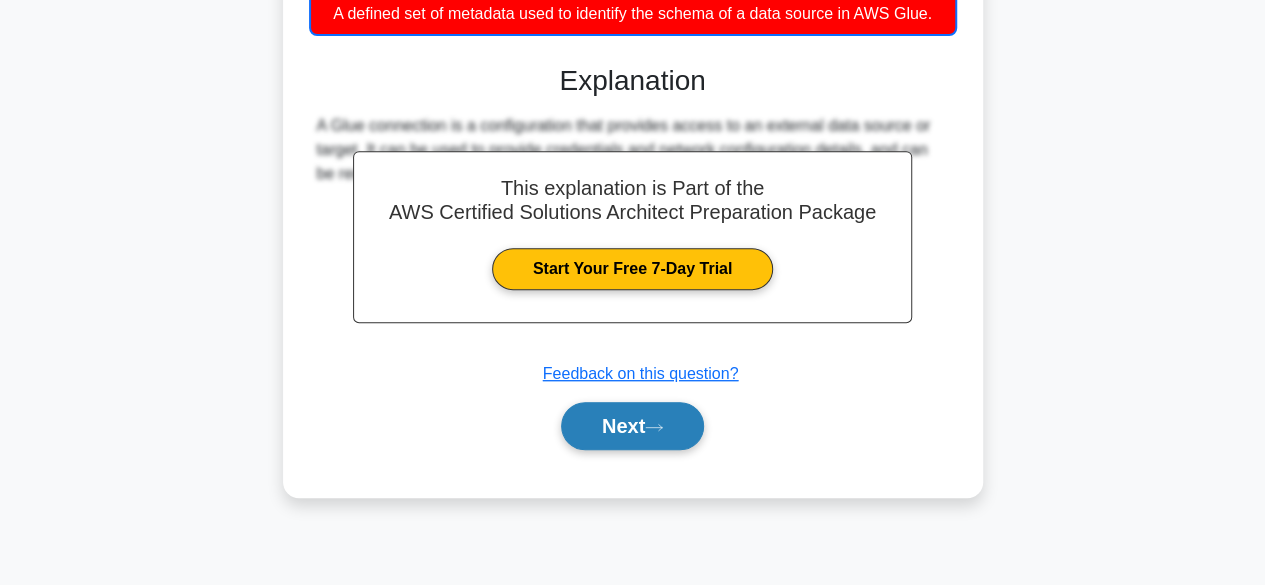 click on "Next" at bounding box center (632, 426) 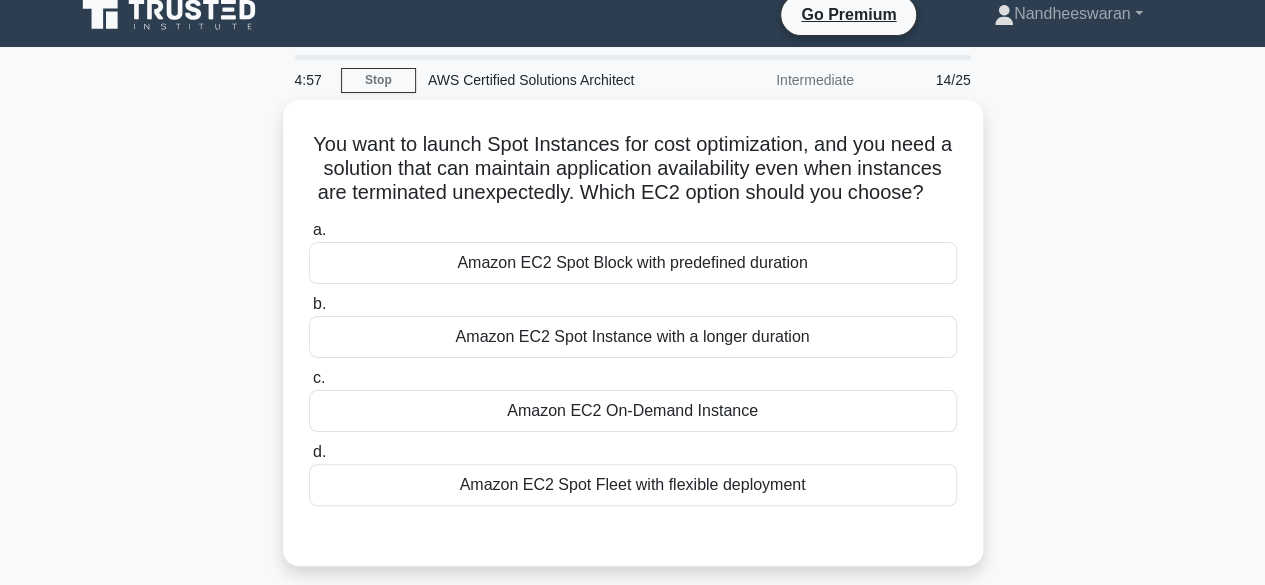 scroll, scrollTop: 23, scrollLeft: 0, axis: vertical 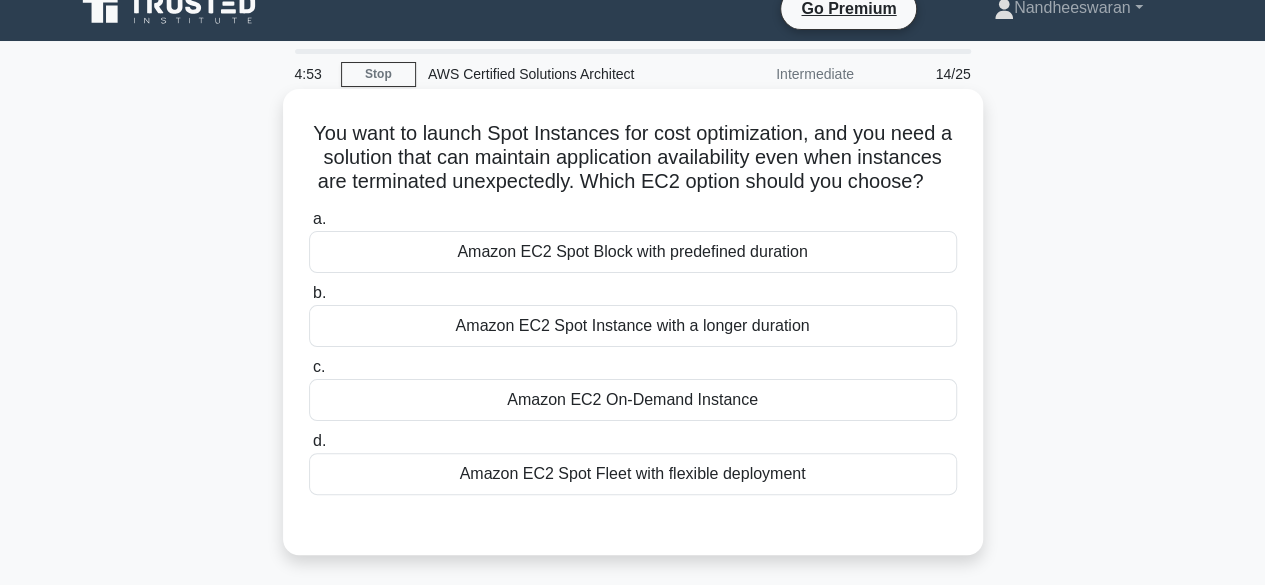 click on "Amazon EC2 Spot Block with predefined duration" at bounding box center [633, 252] 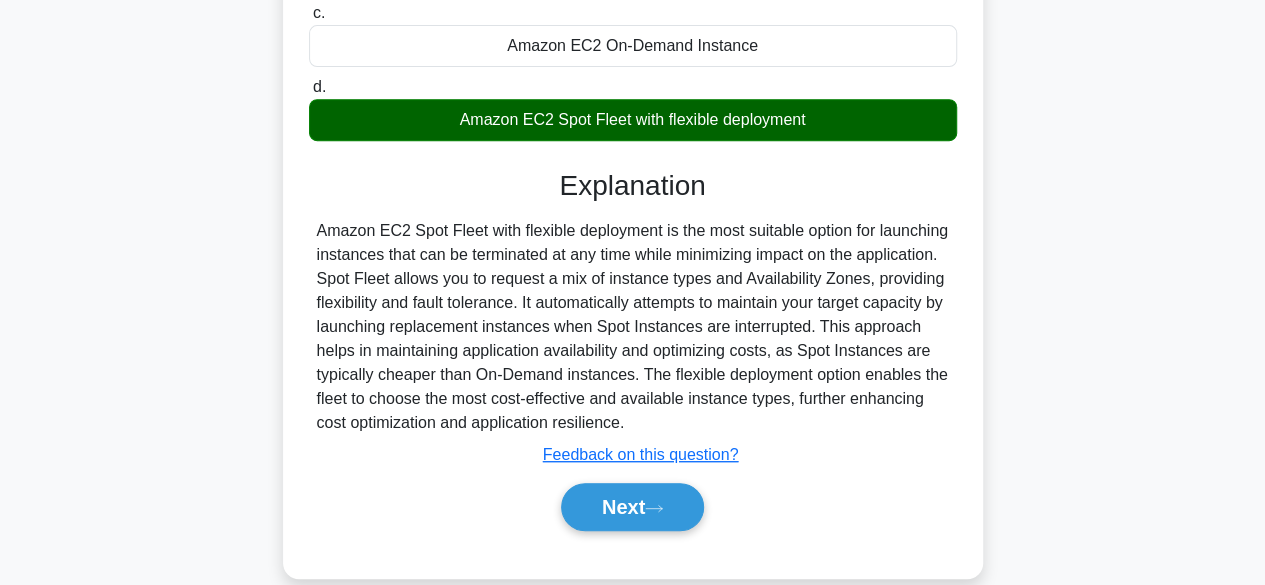 scroll, scrollTop: 387, scrollLeft: 0, axis: vertical 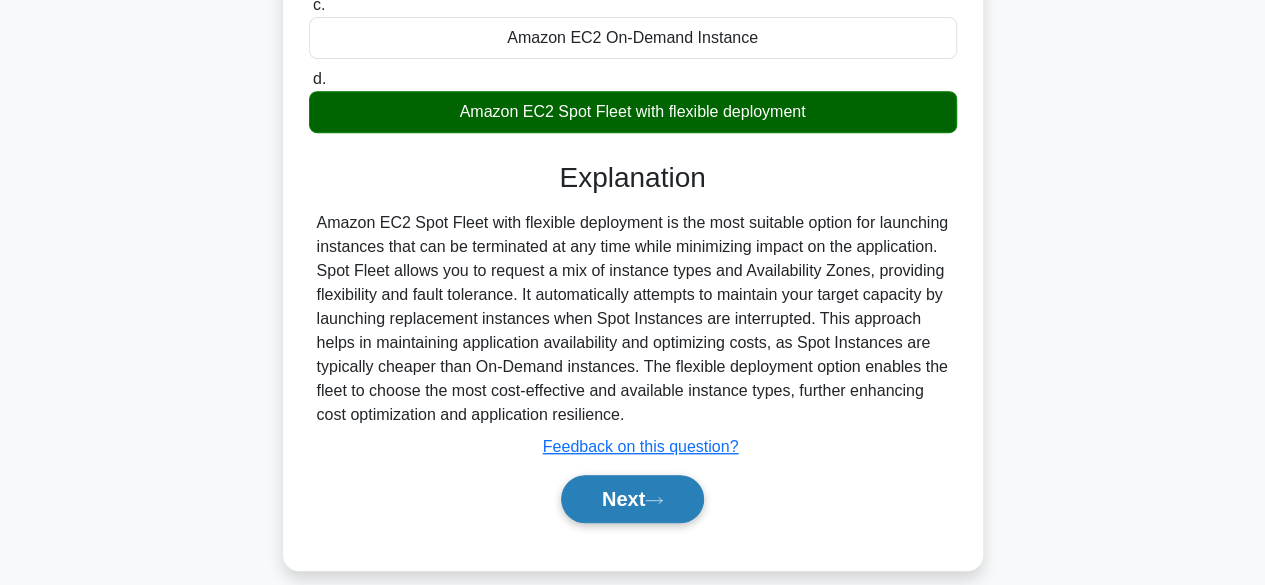 click on "Next" at bounding box center [632, 499] 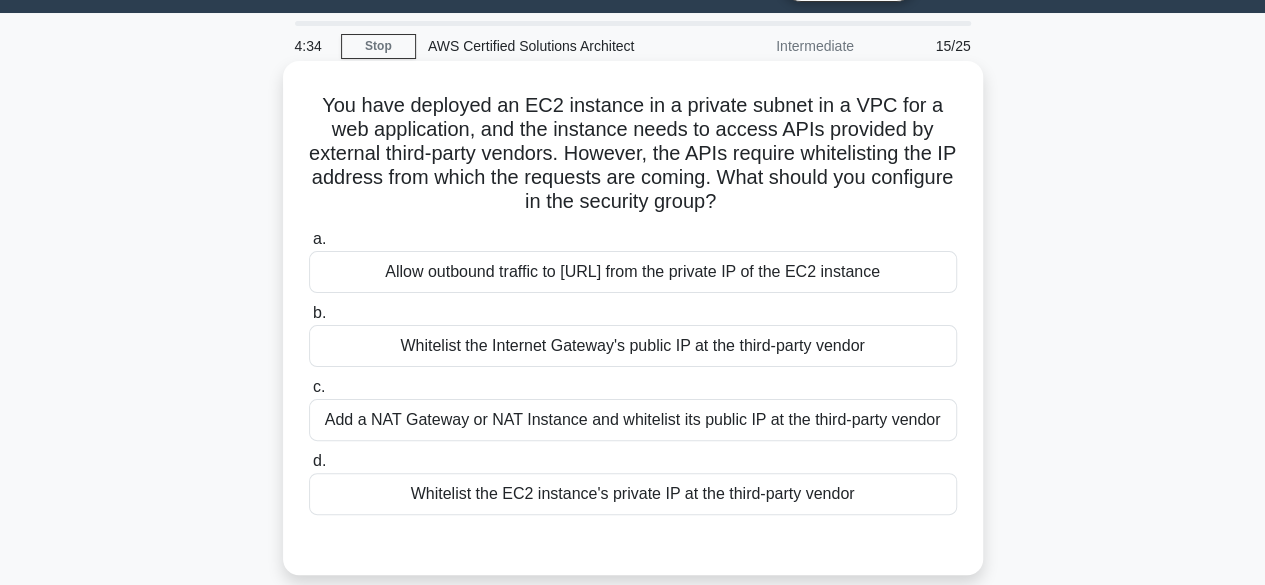 scroll, scrollTop: 52, scrollLeft: 0, axis: vertical 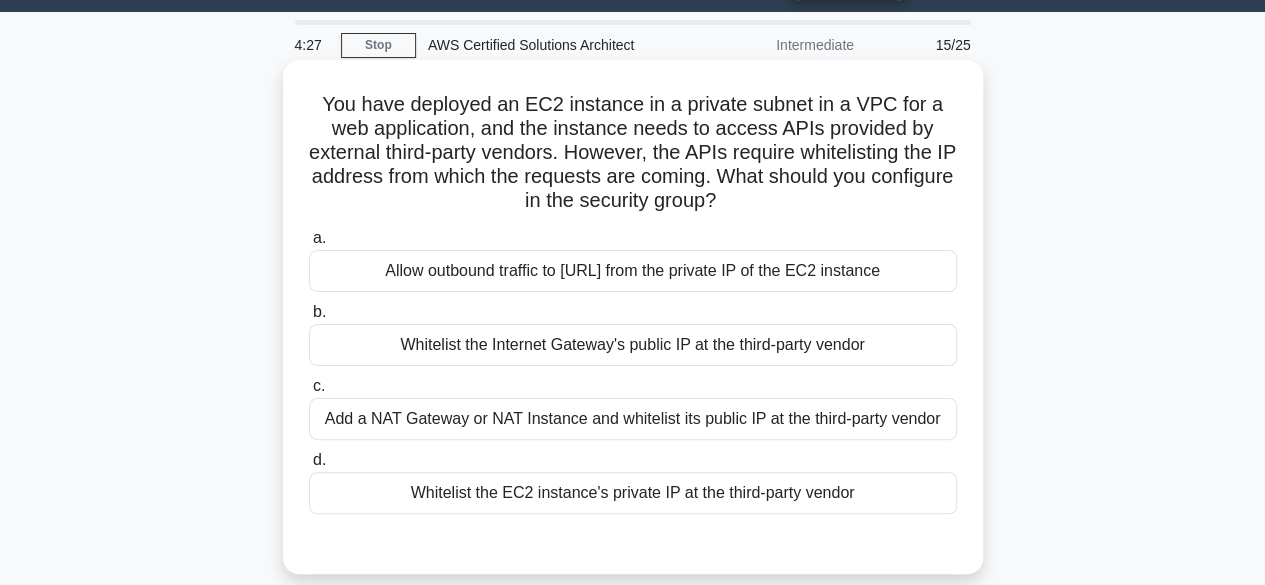 click on "Add a NAT Gateway or NAT Instance and whitelist its public IP at the third-party vendor" at bounding box center [633, 419] 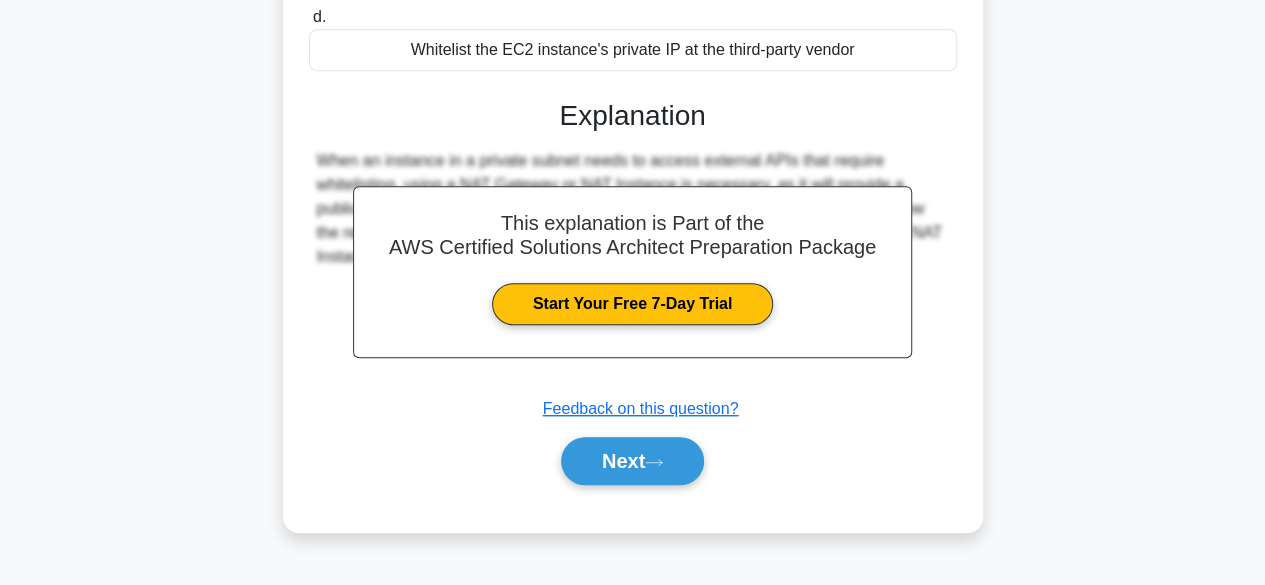 scroll, scrollTop: 501, scrollLeft: 0, axis: vertical 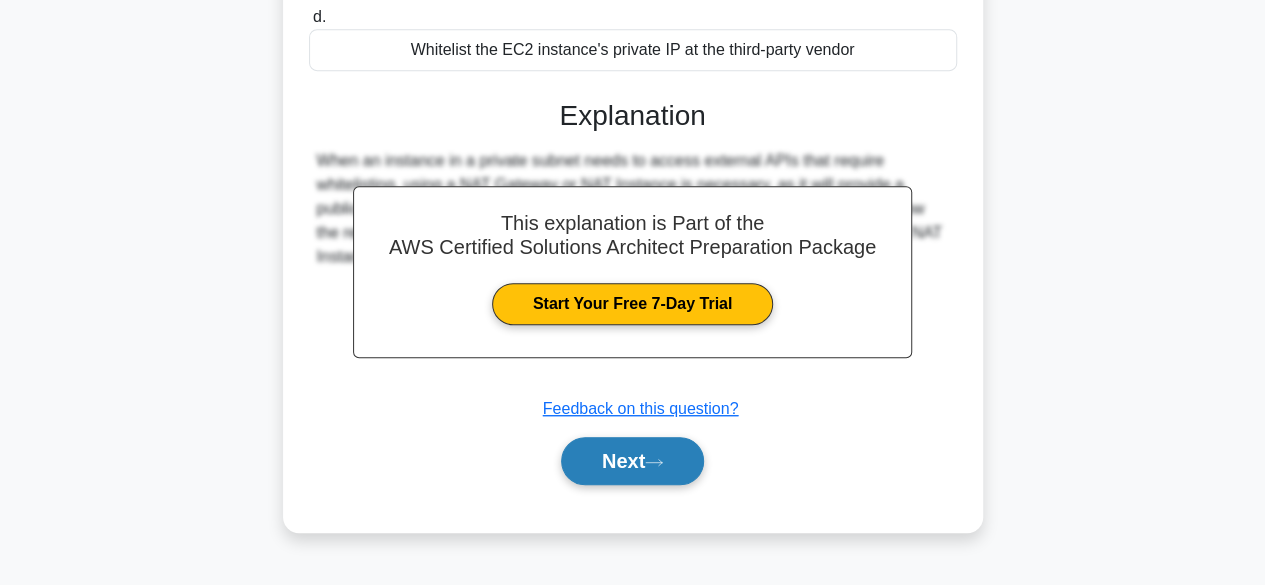 click on "Next" at bounding box center (632, 461) 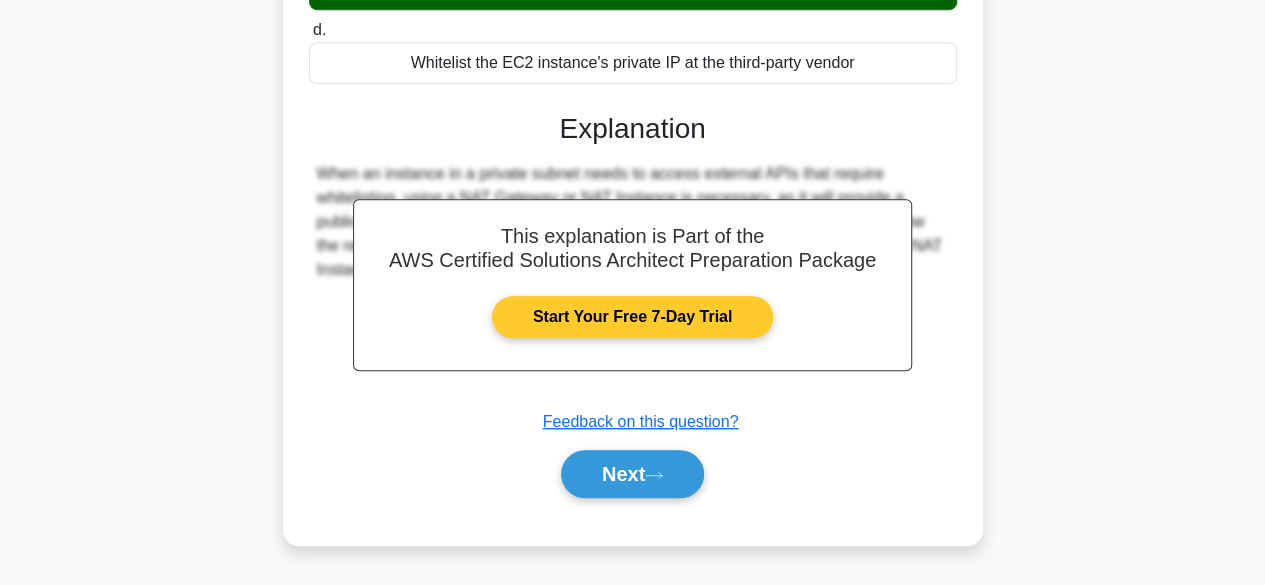 scroll, scrollTop: 501, scrollLeft: 0, axis: vertical 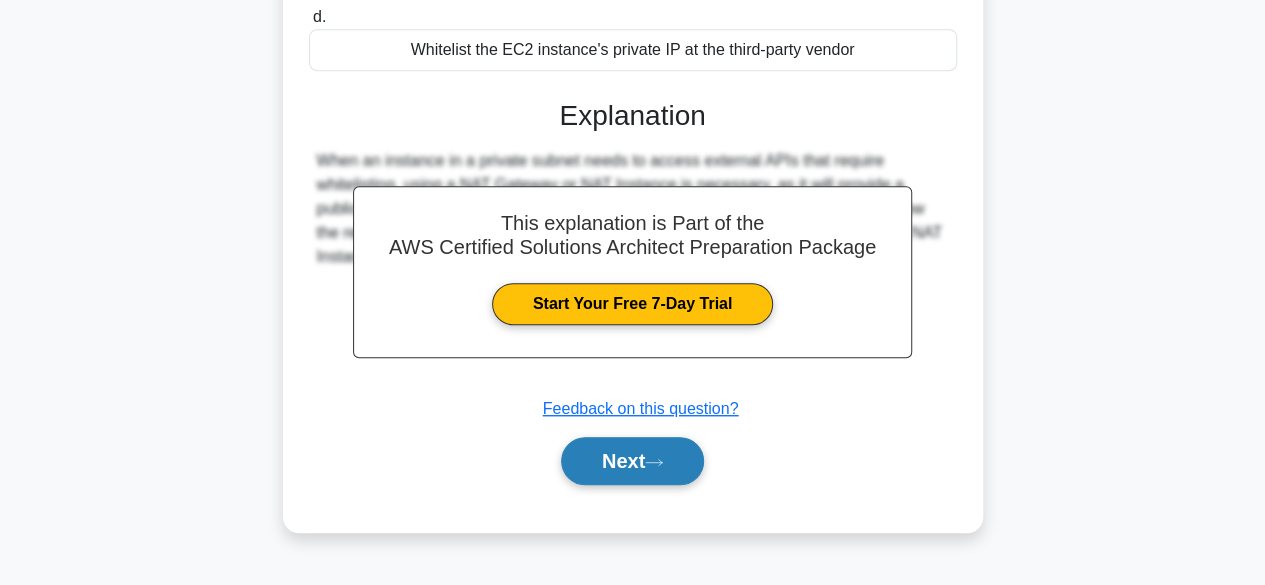 click on "Next" at bounding box center (632, 461) 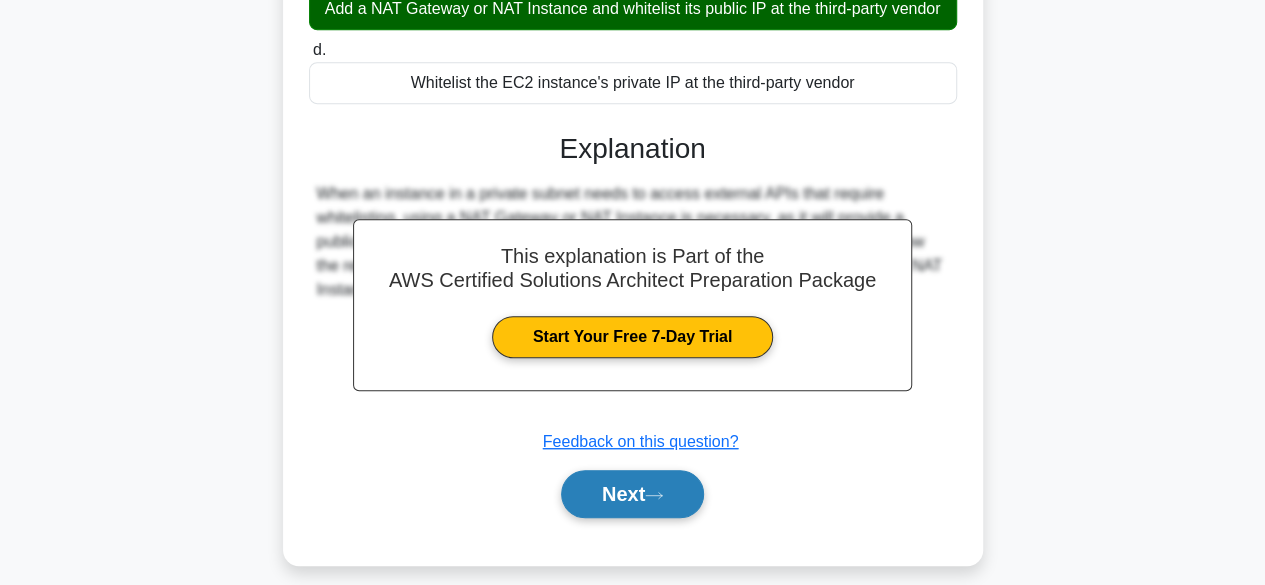 scroll, scrollTop: 501, scrollLeft: 0, axis: vertical 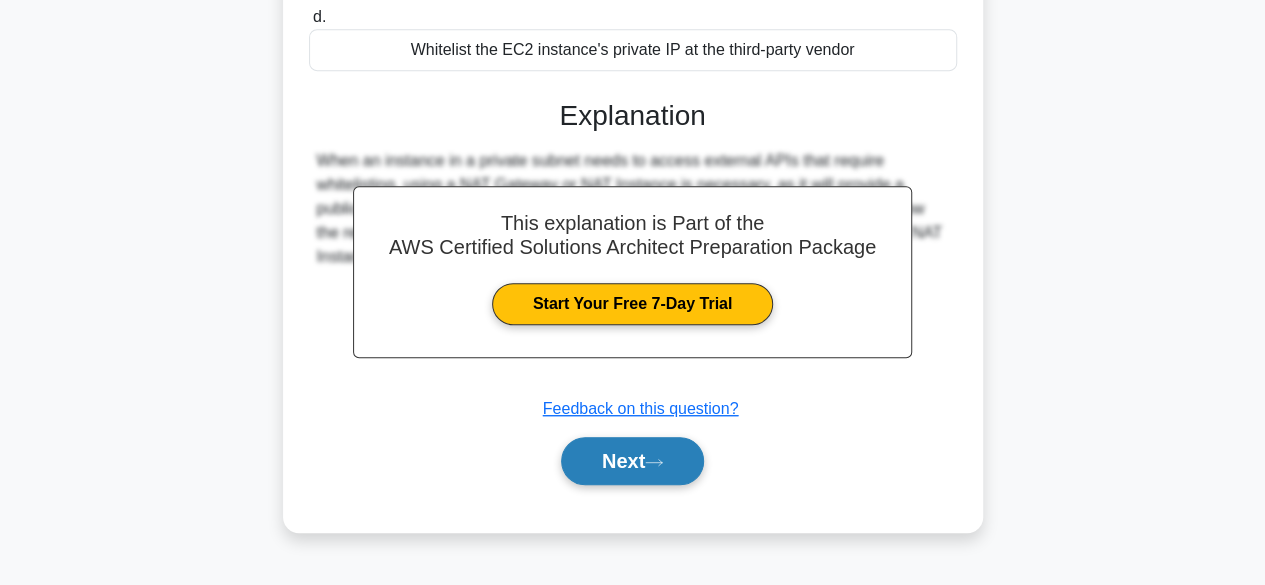 click on "Next" at bounding box center [632, 461] 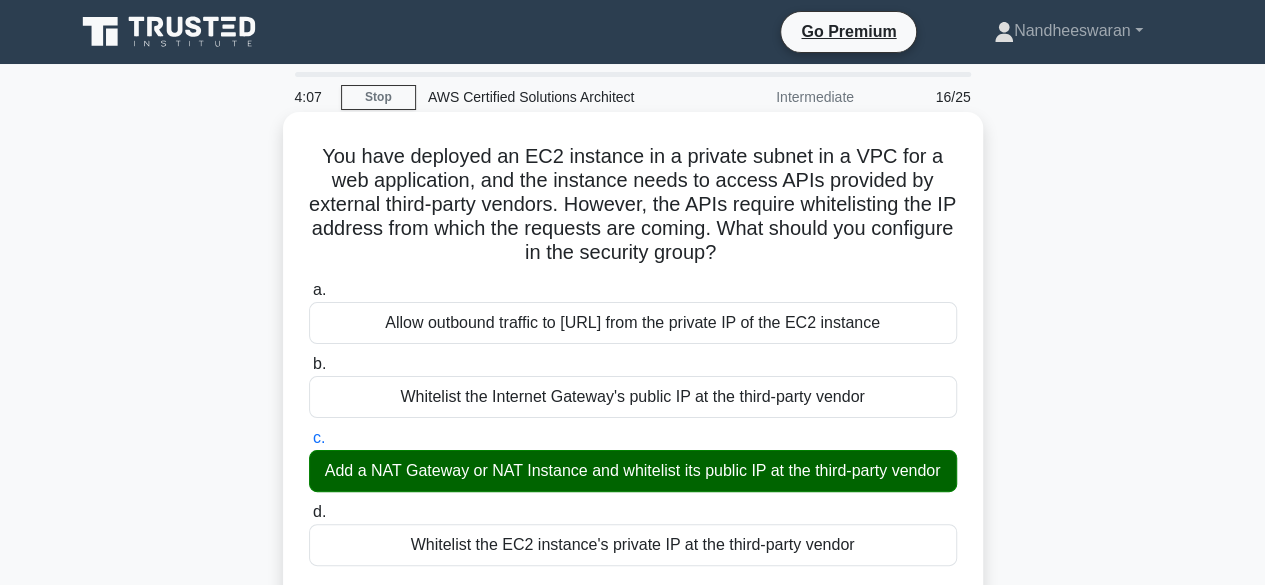 scroll, scrollTop: 501, scrollLeft: 0, axis: vertical 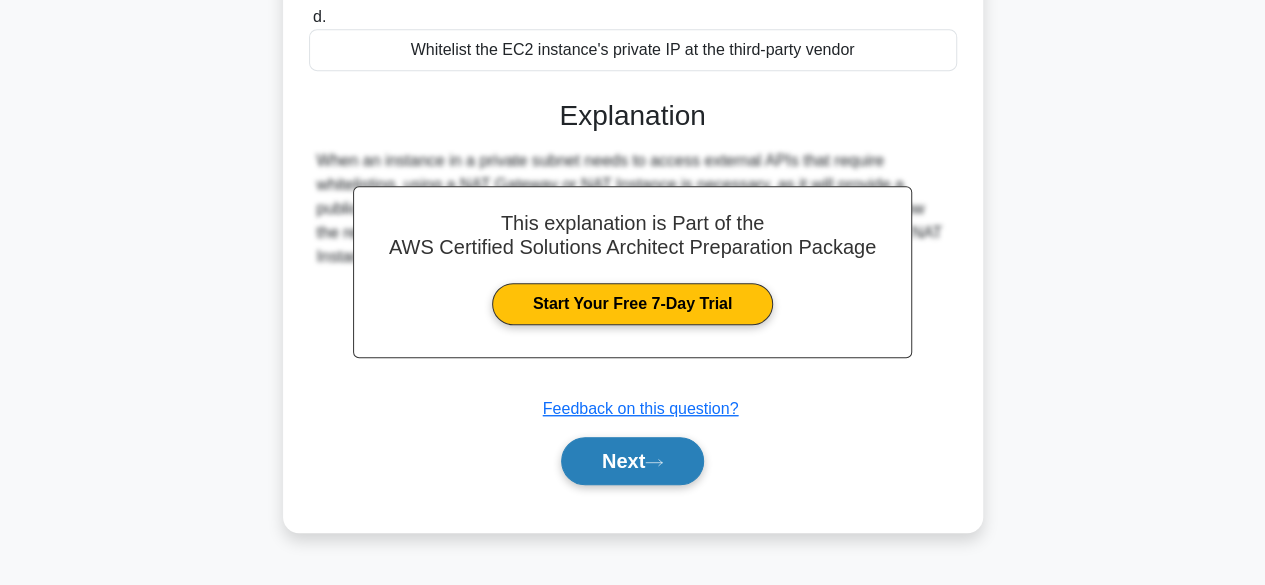 click on "Next" at bounding box center [632, 461] 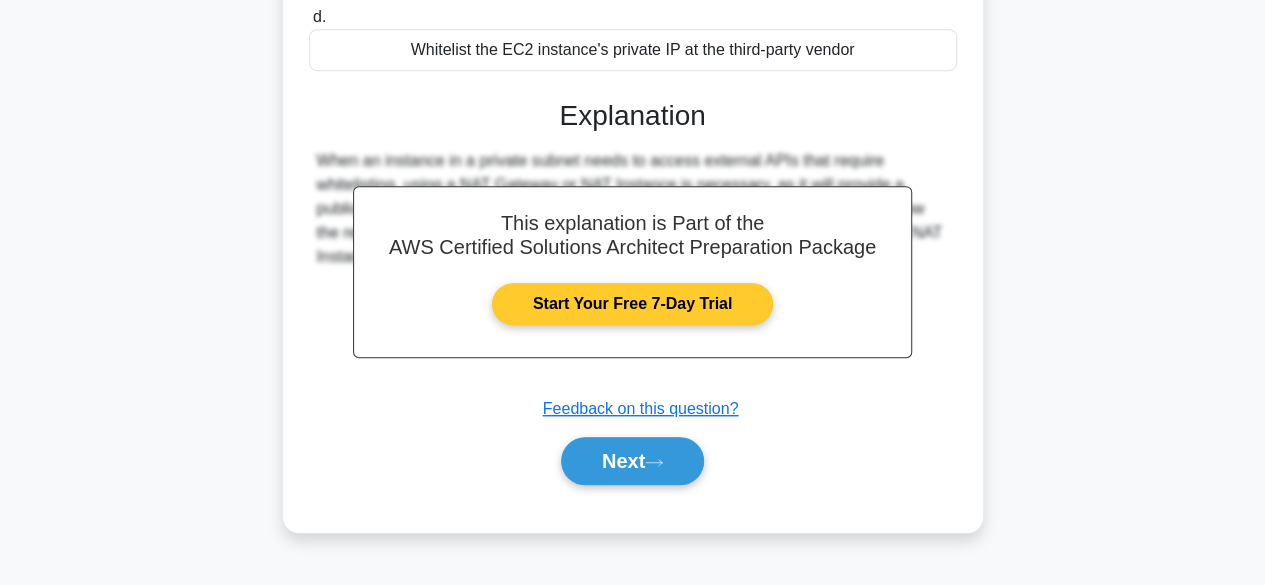 click on "Start Your Free 7-Day Trial" at bounding box center [632, 304] 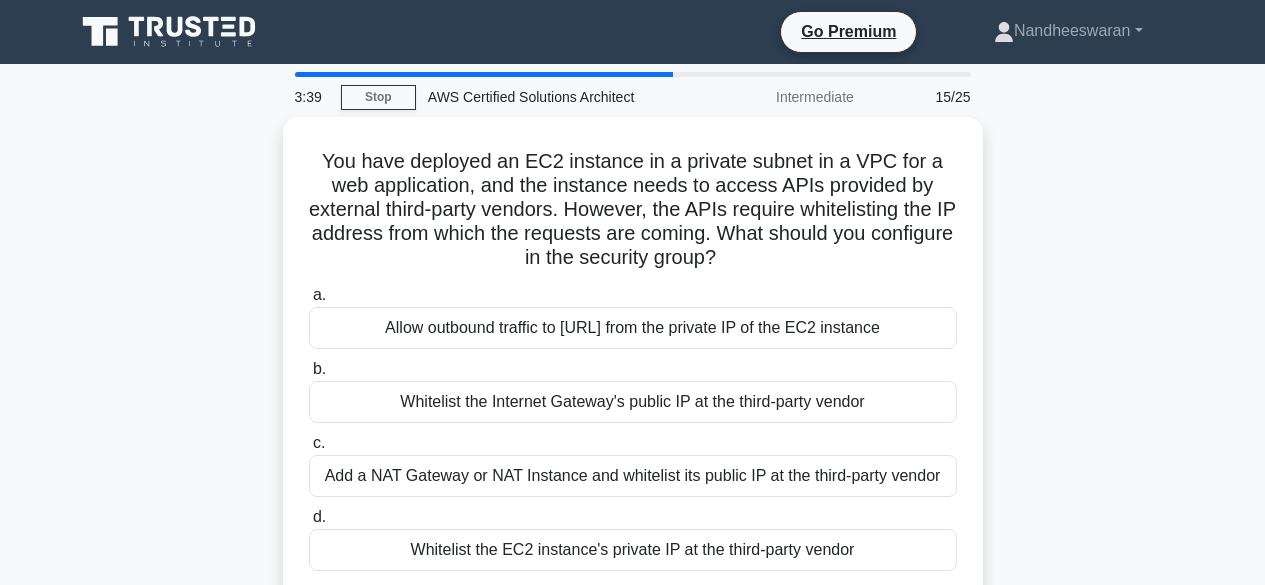 scroll, scrollTop: 0, scrollLeft: 0, axis: both 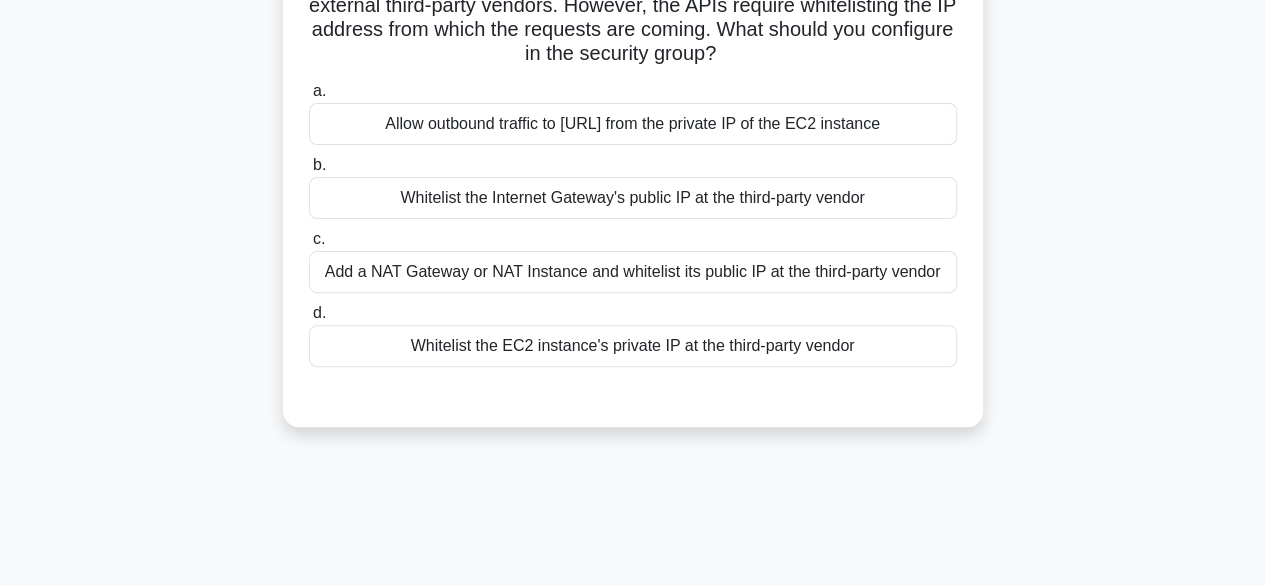 click on "Add a NAT Gateway or NAT Instance and whitelist its public IP at the third-party vendor" at bounding box center (633, 272) 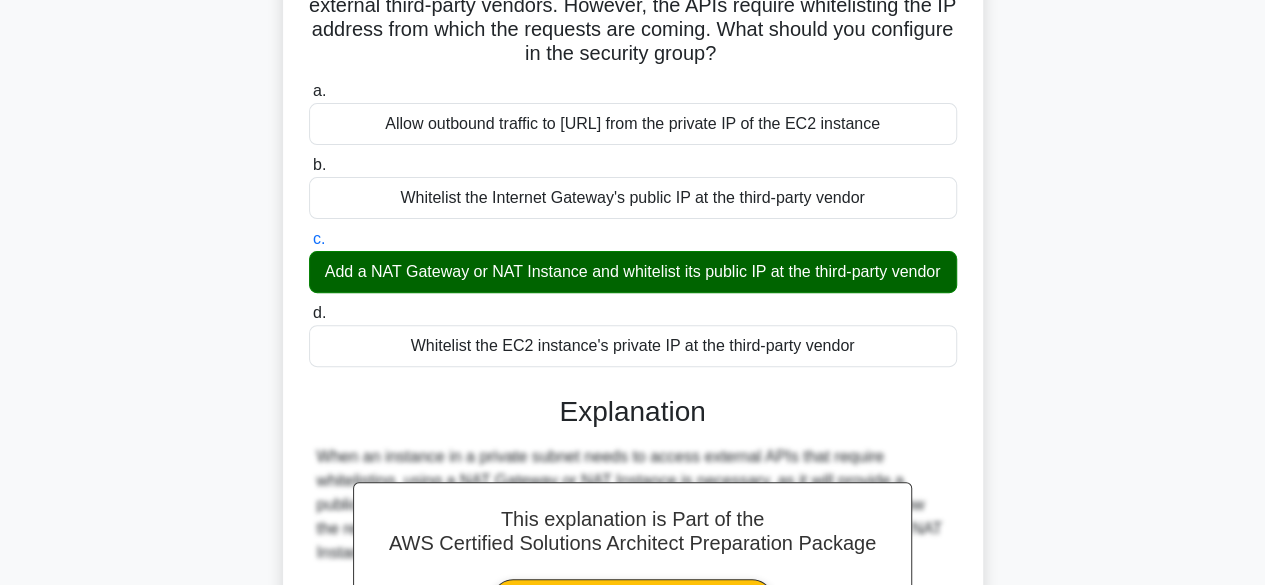 scroll, scrollTop: 501, scrollLeft: 0, axis: vertical 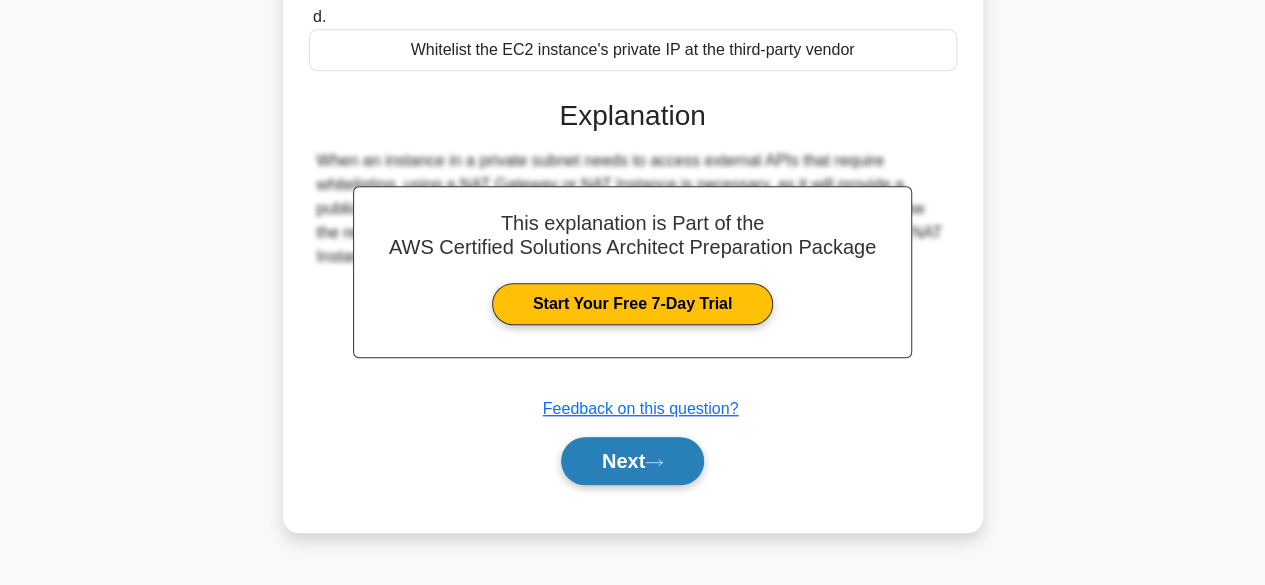 click on "Next" at bounding box center [632, 461] 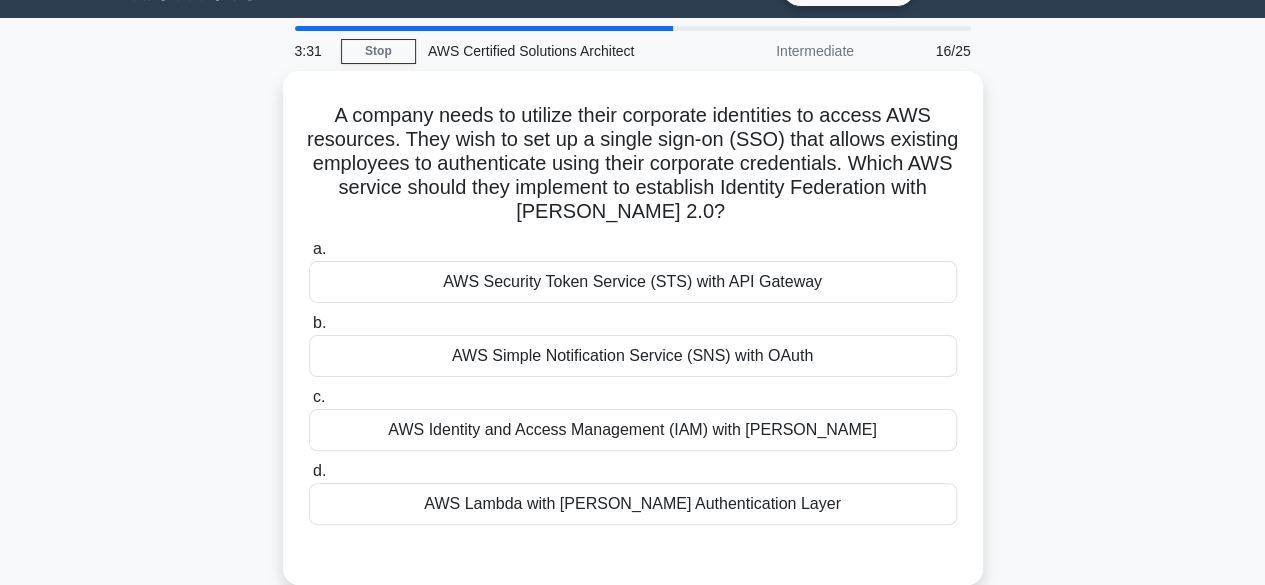 scroll, scrollTop: 45, scrollLeft: 0, axis: vertical 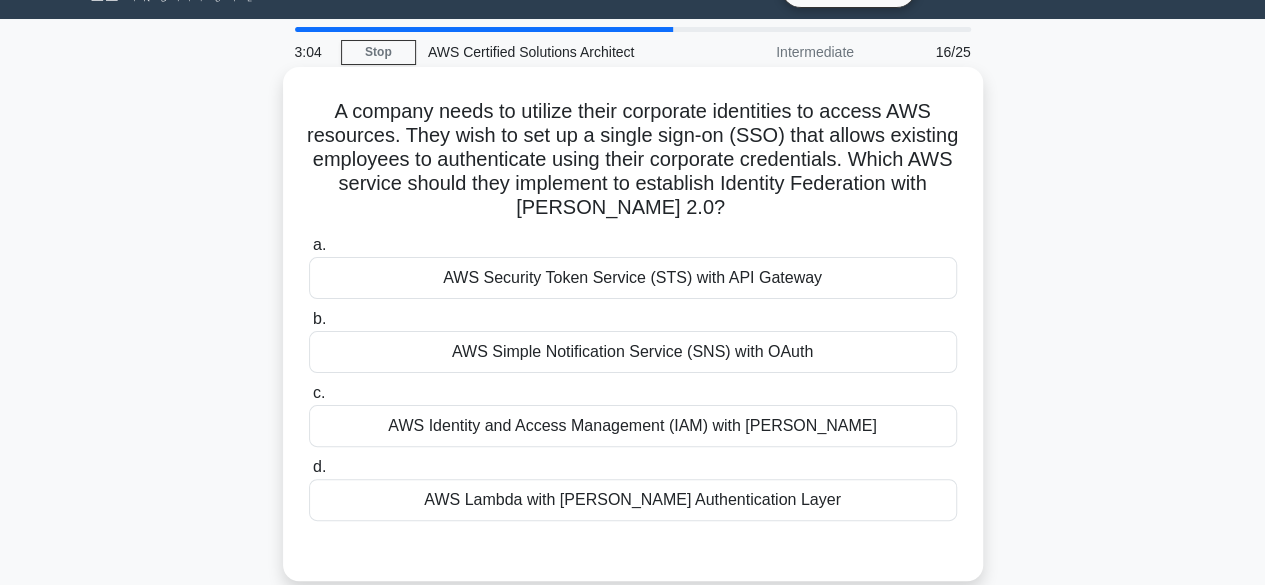 click on "AWS Identity and Access Management (IAM) with SAML" at bounding box center [633, 426] 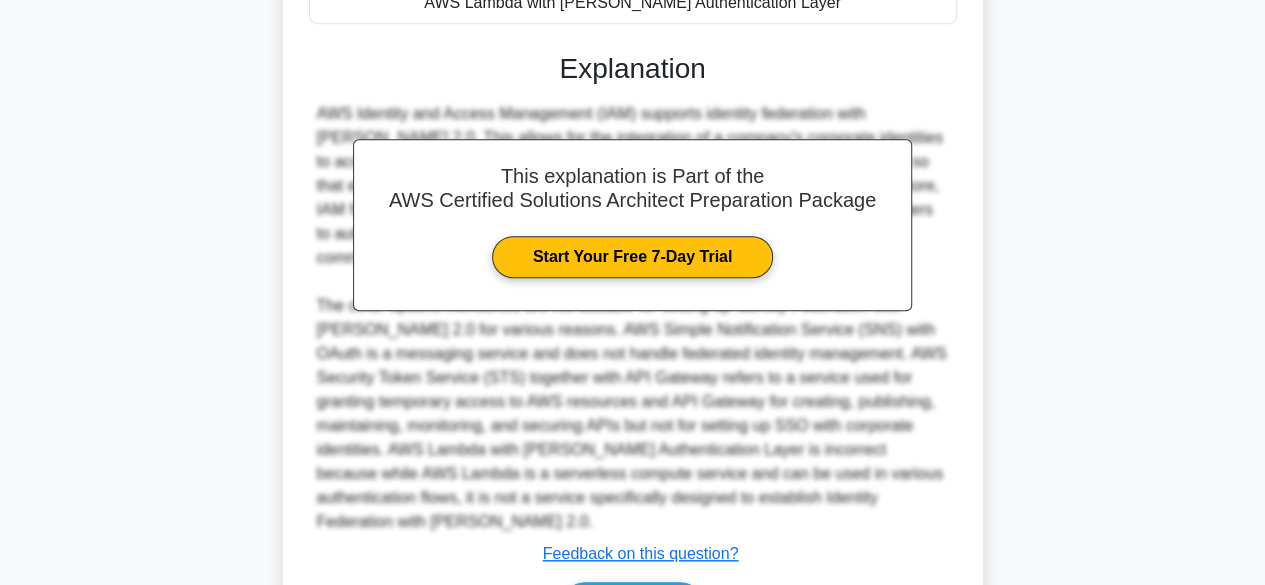 scroll, scrollTop: 544, scrollLeft: 0, axis: vertical 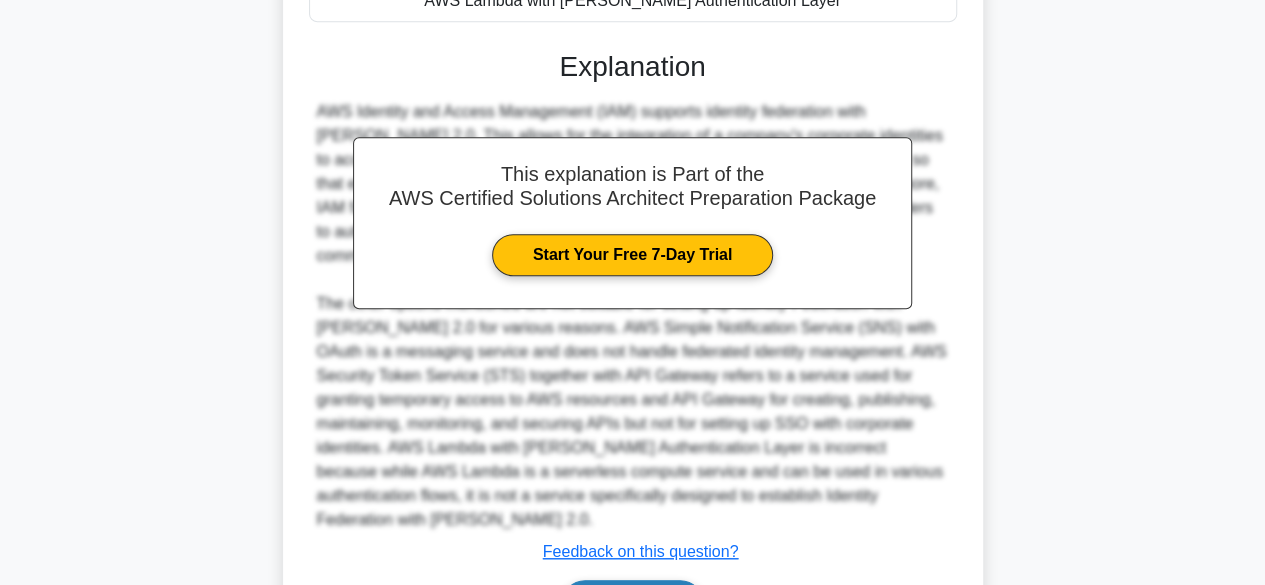 click on "Next" at bounding box center [632, 604] 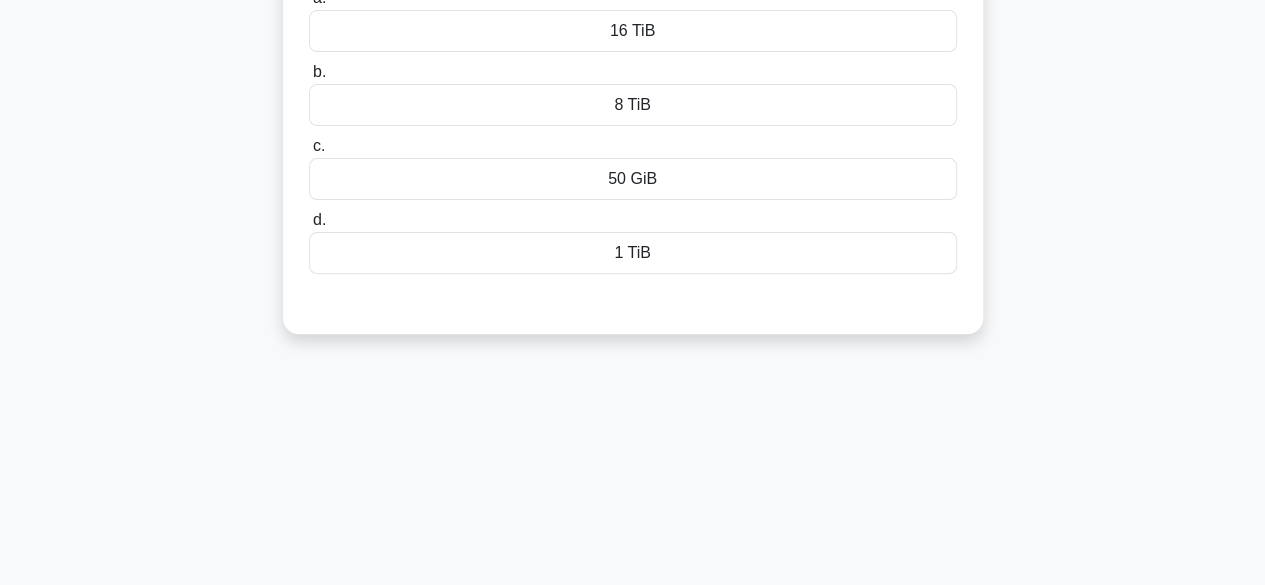 scroll, scrollTop: 0, scrollLeft: 0, axis: both 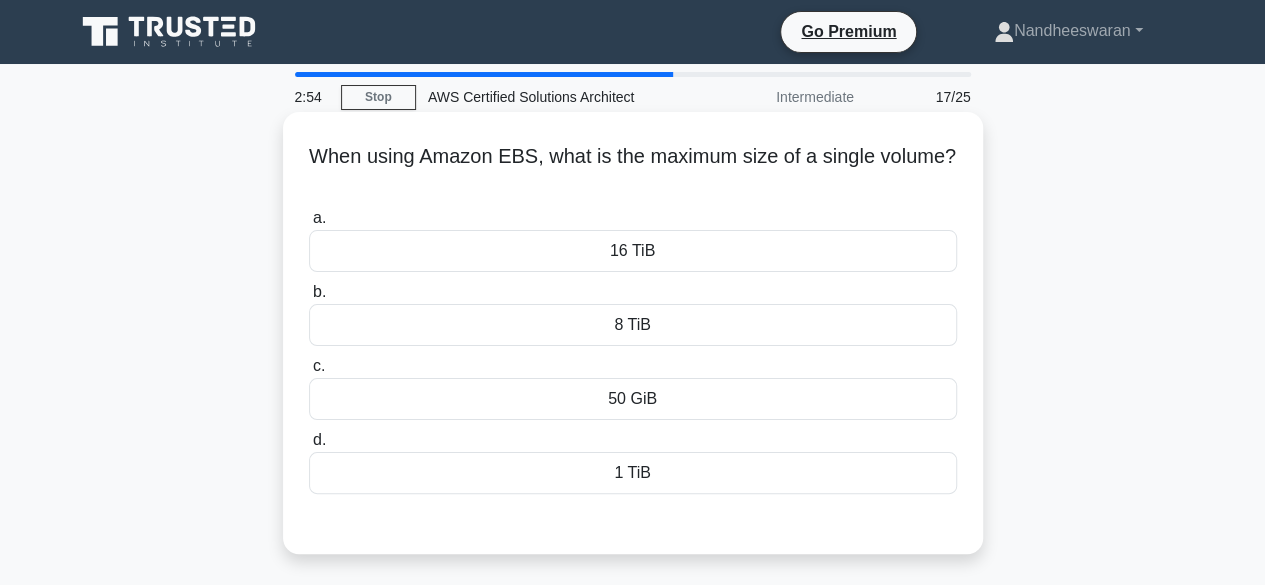 click on "1 TiB" at bounding box center [633, 473] 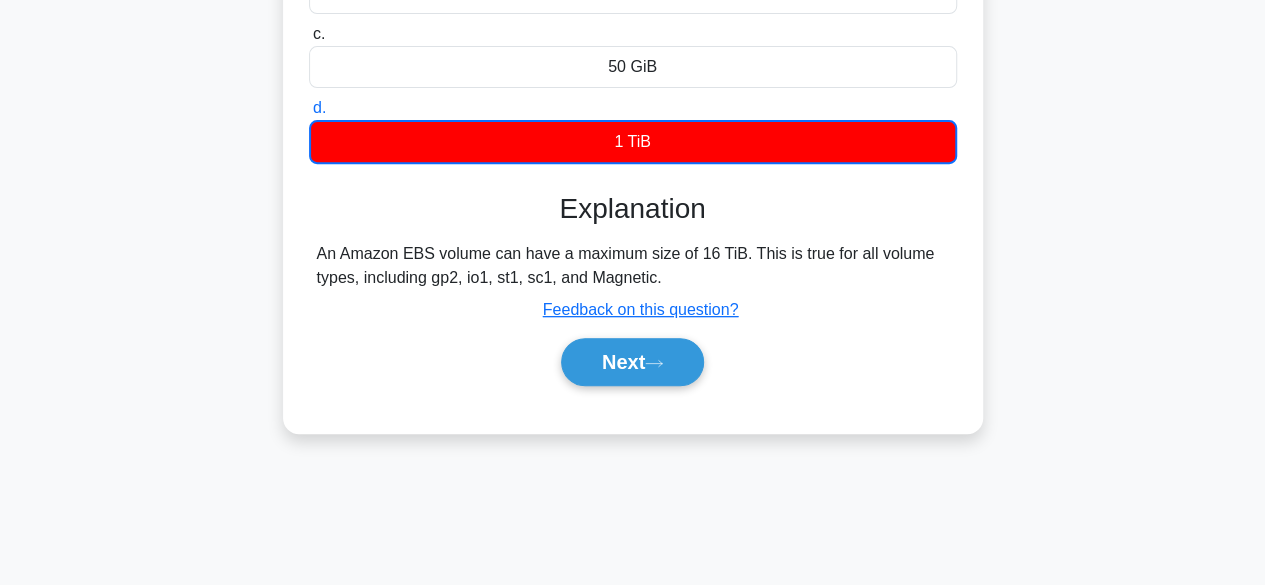 scroll, scrollTop: 361, scrollLeft: 0, axis: vertical 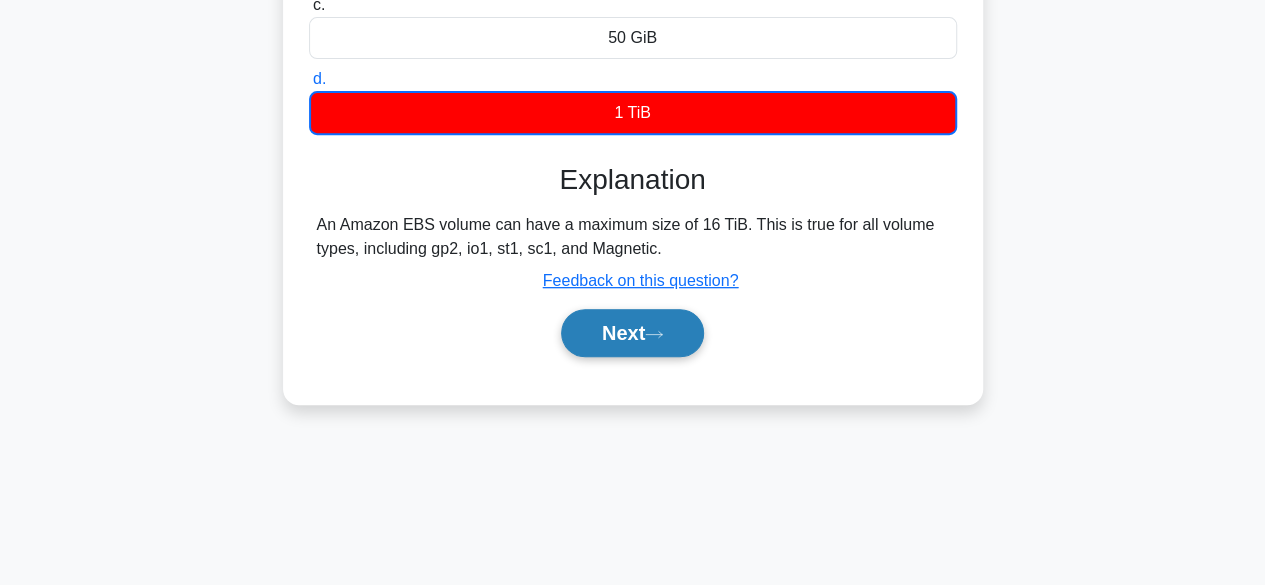 click on "Next" at bounding box center (632, 333) 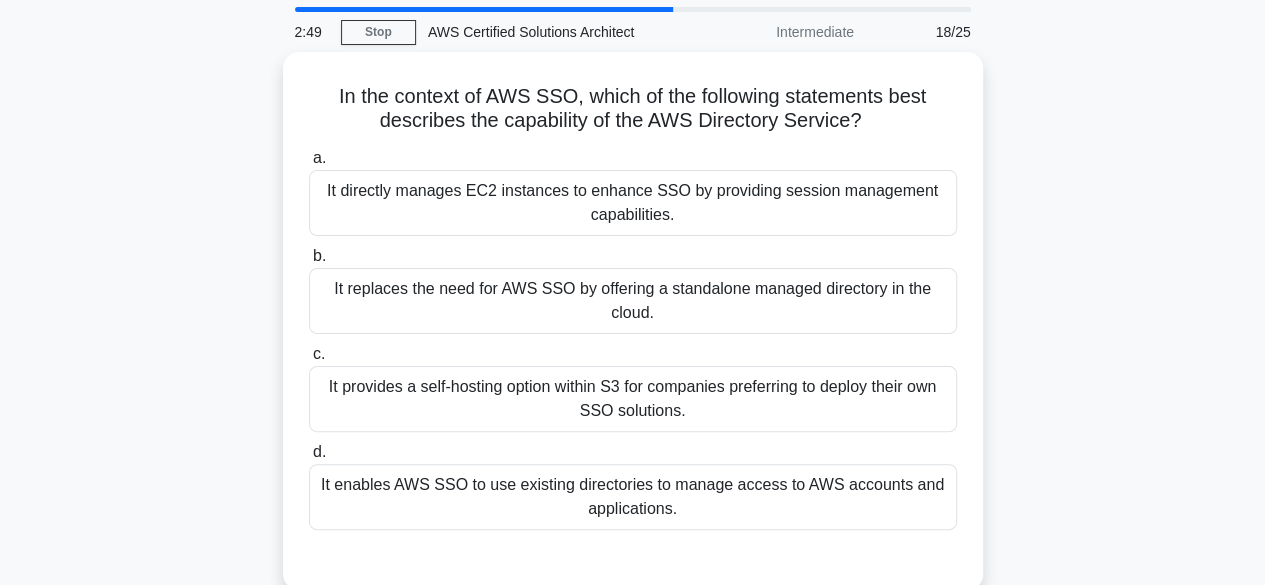 scroll, scrollTop: 63, scrollLeft: 0, axis: vertical 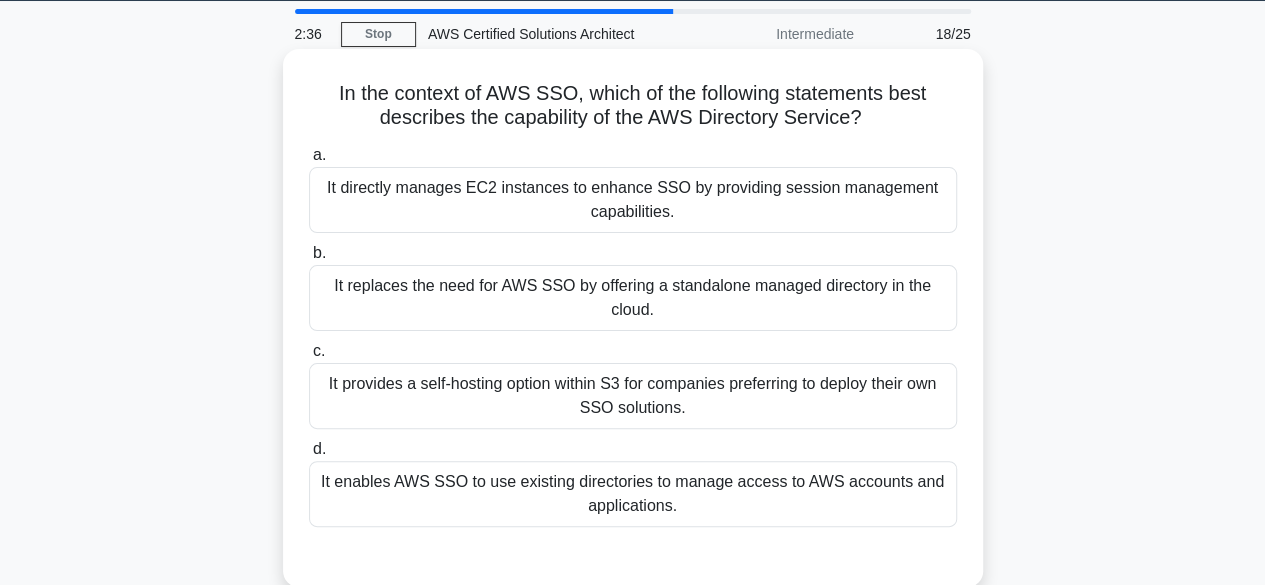 click on "It provides a self-hosting option within S3 for companies preferring to deploy their own SSO solutions." at bounding box center [633, 396] 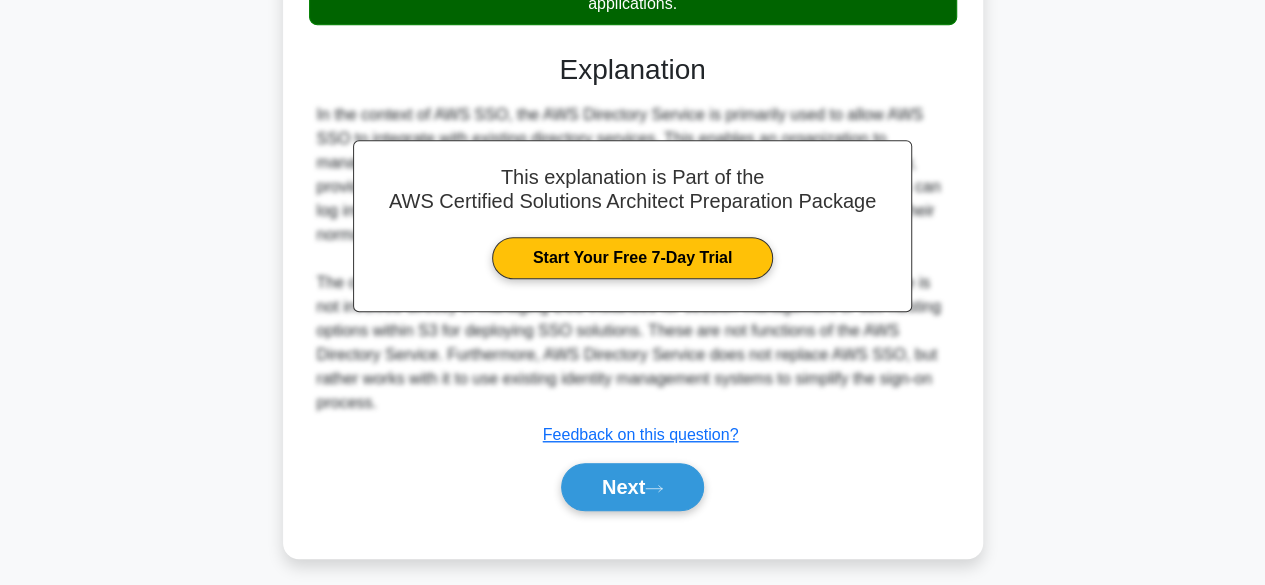 scroll, scrollTop: 570, scrollLeft: 0, axis: vertical 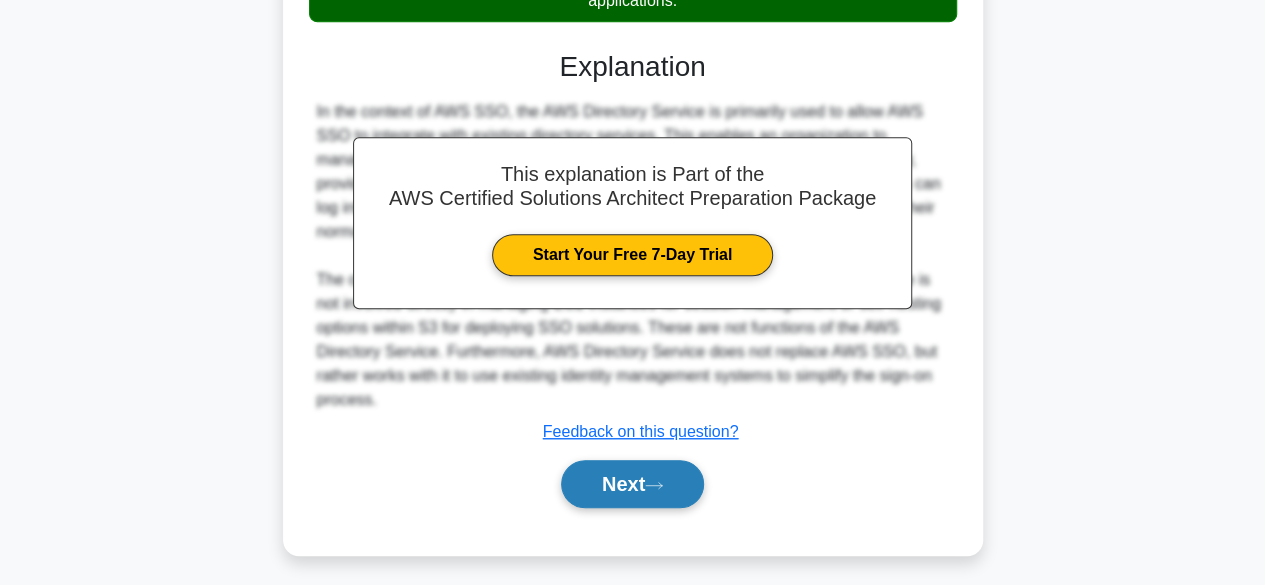 click on "Next" at bounding box center (632, 484) 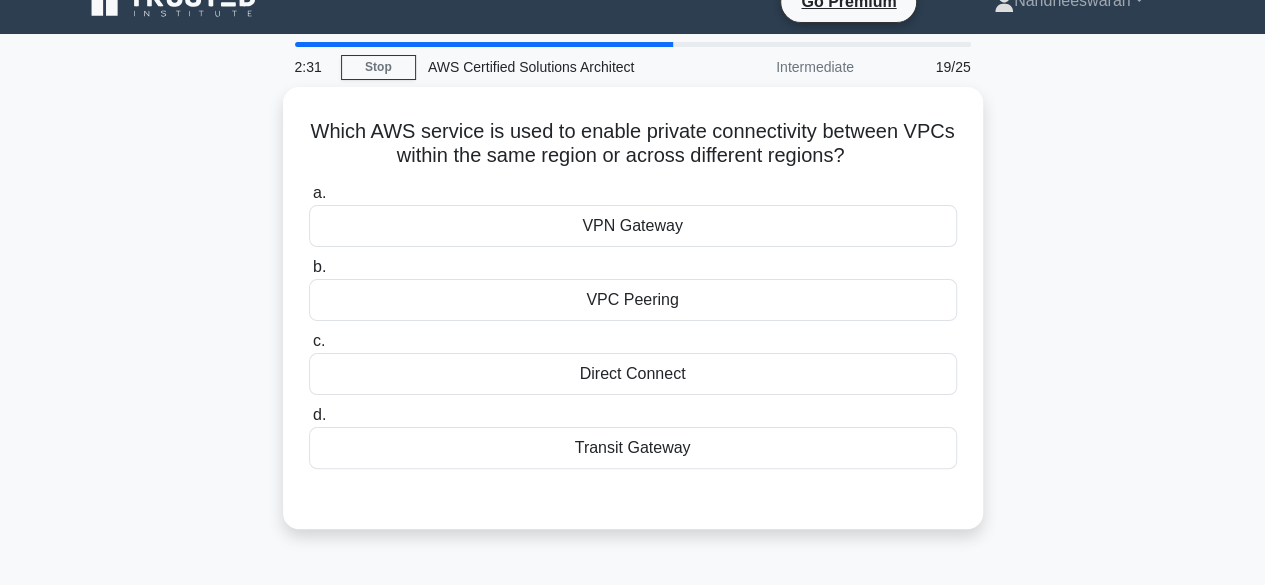 scroll, scrollTop: 6, scrollLeft: 0, axis: vertical 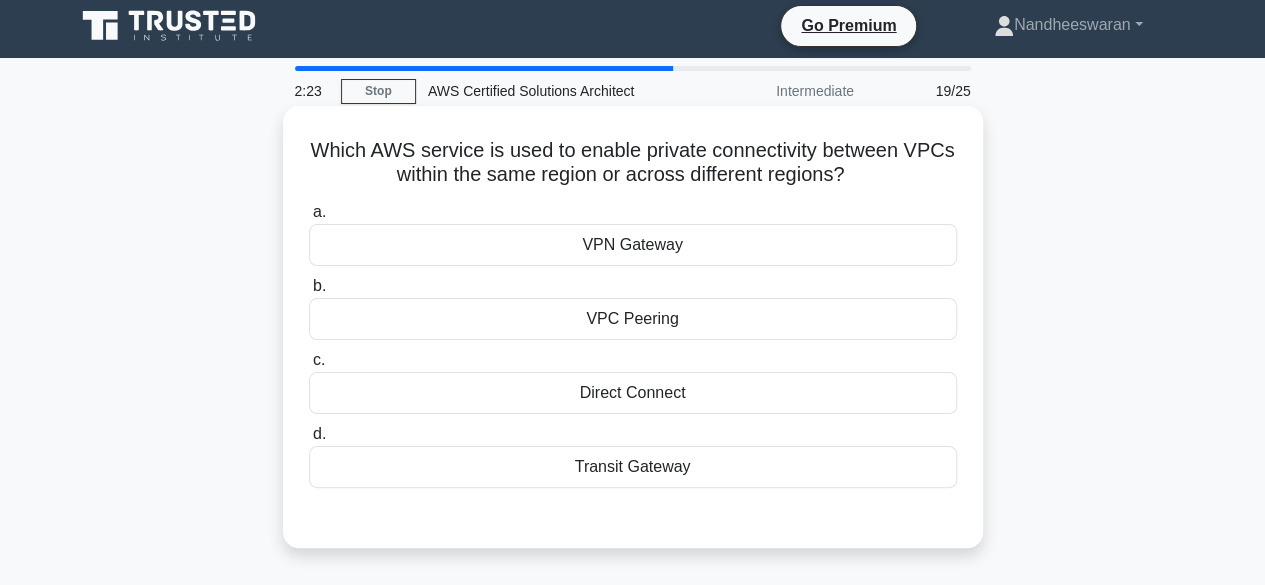 click on "VPC Peering" at bounding box center [633, 319] 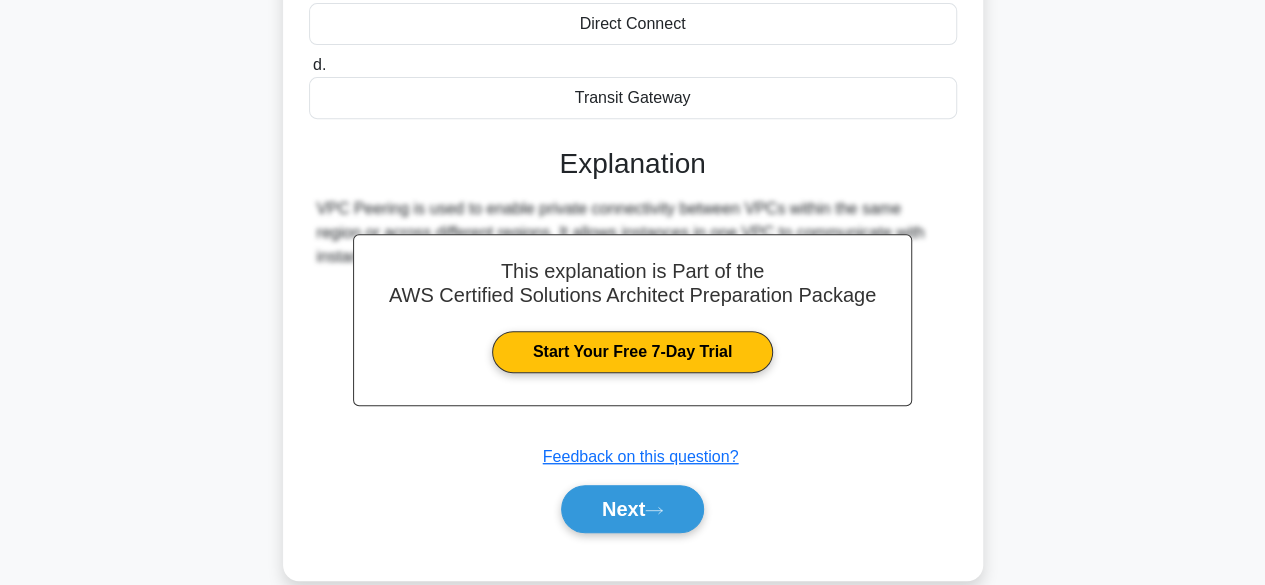 scroll, scrollTop: 409, scrollLeft: 0, axis: vertical 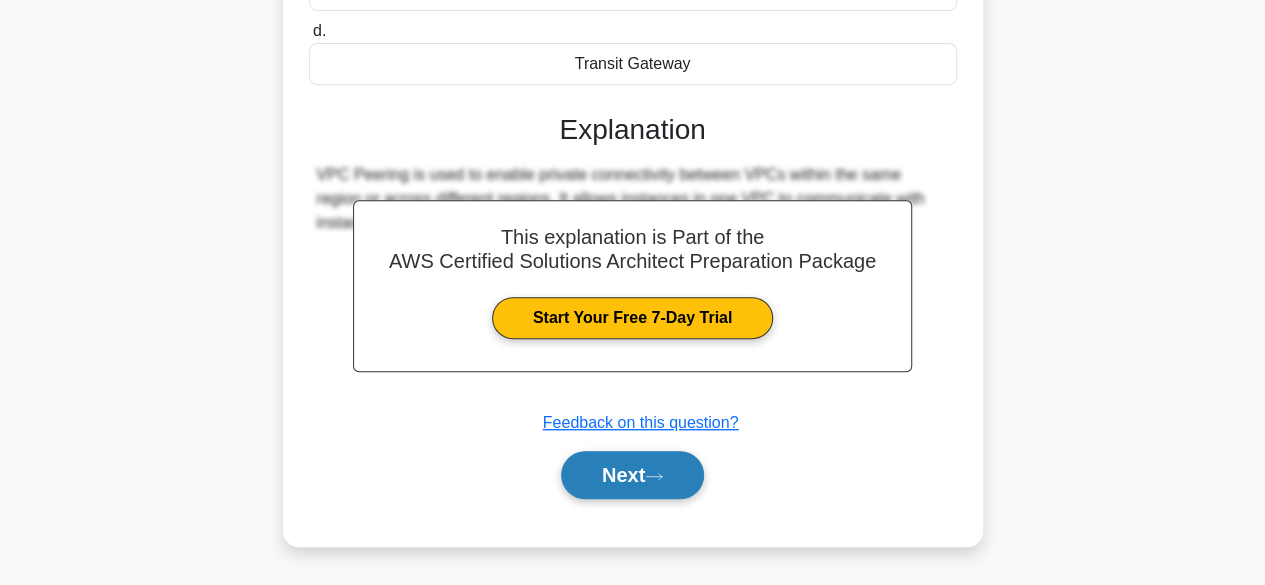 click on "Next" at bounding box center (632, 475) 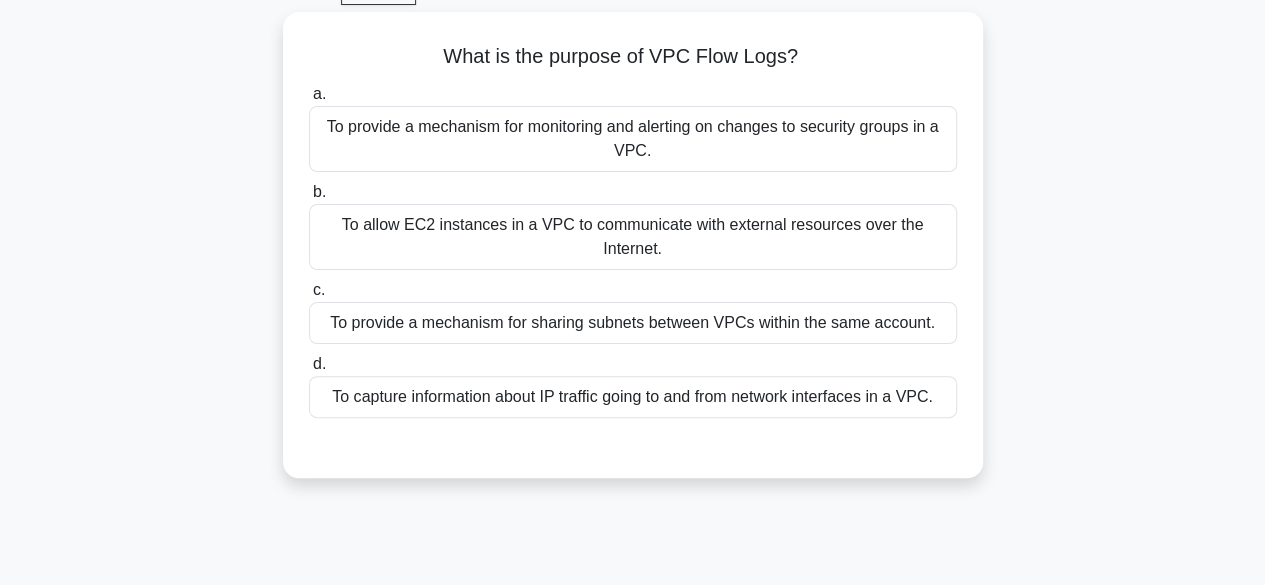 scroll, scrollTop: 0, scrollLeft: 0, axis: both 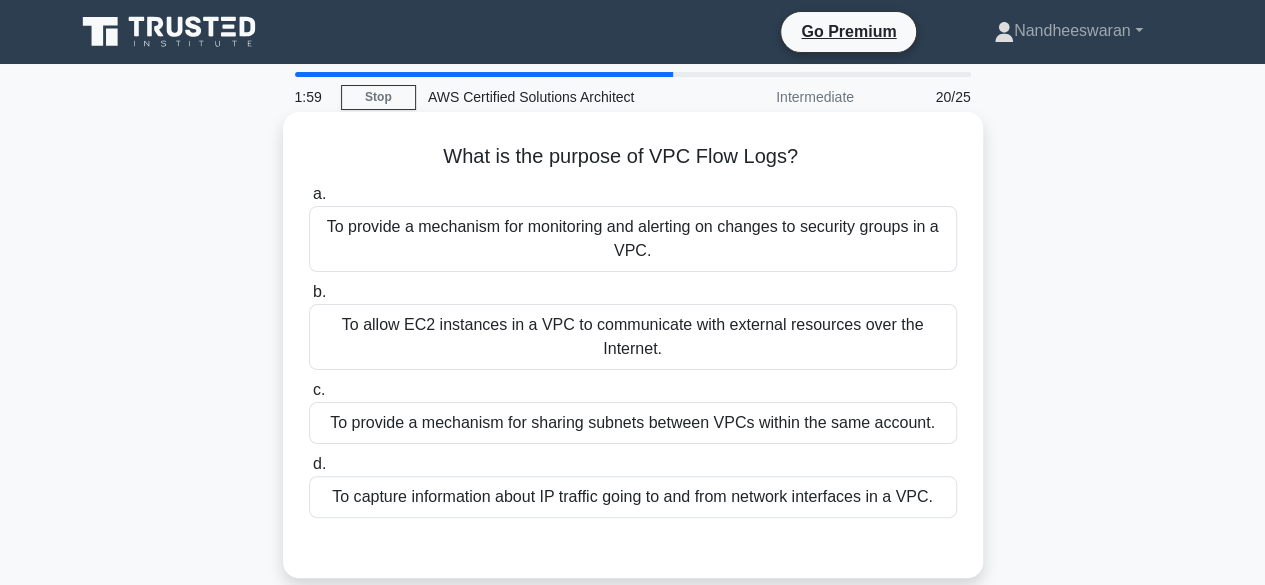 click on "To capture information about IP traffic going to and from network interfaces in a VPC." at bounding box center (633, 497) 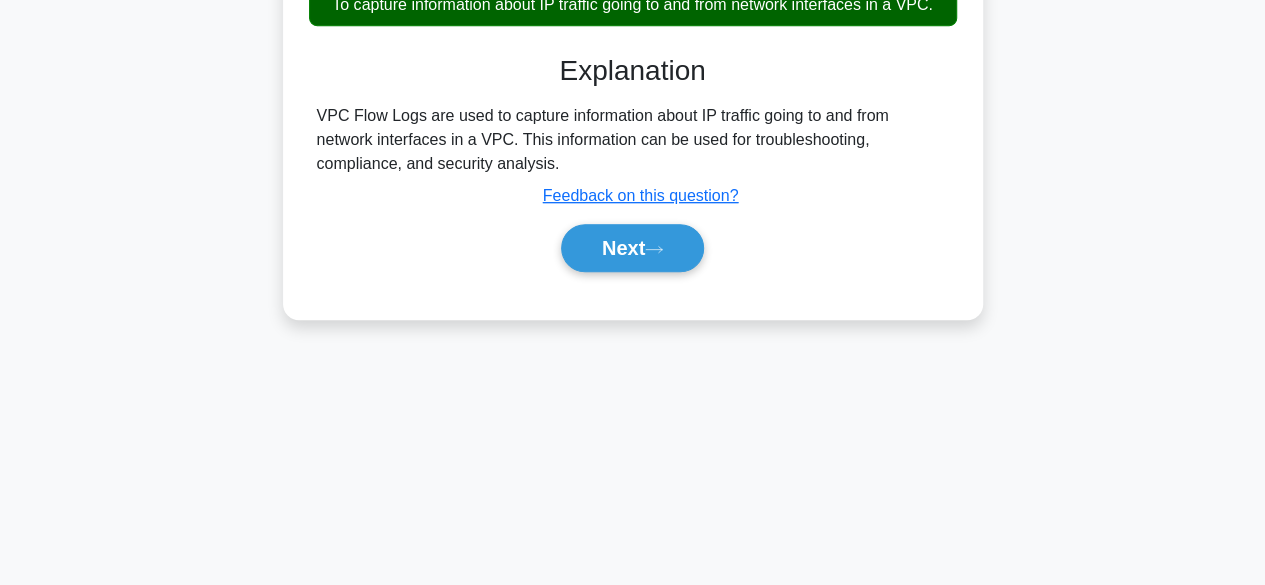 scroll, scrollTop: 495, scrollLeft: 0, axis: vertical 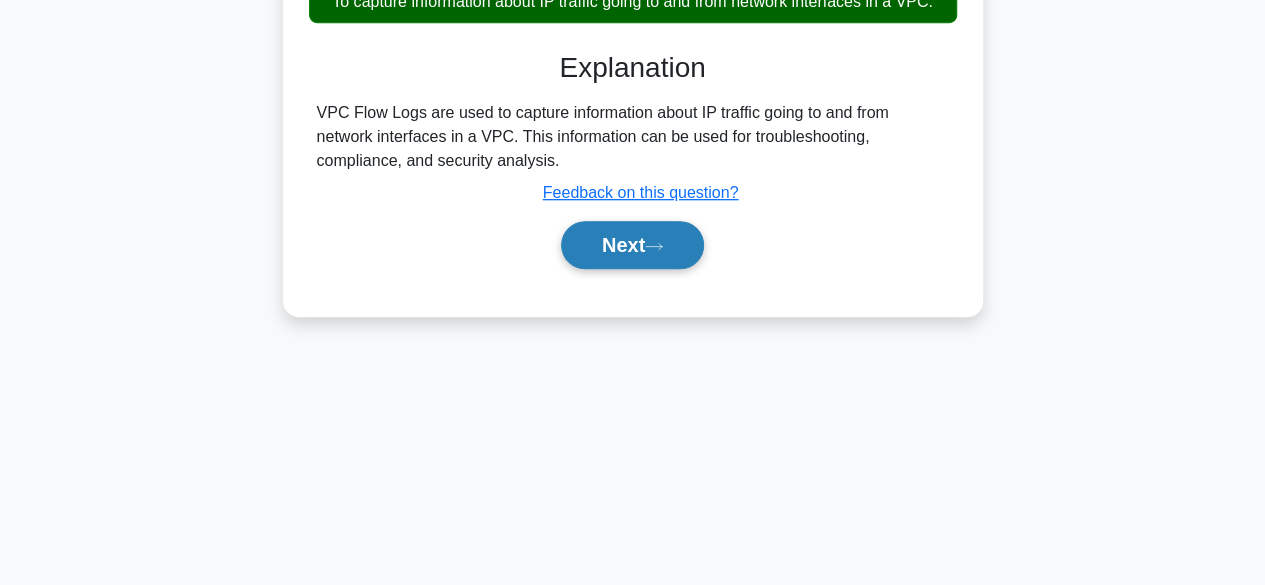 click 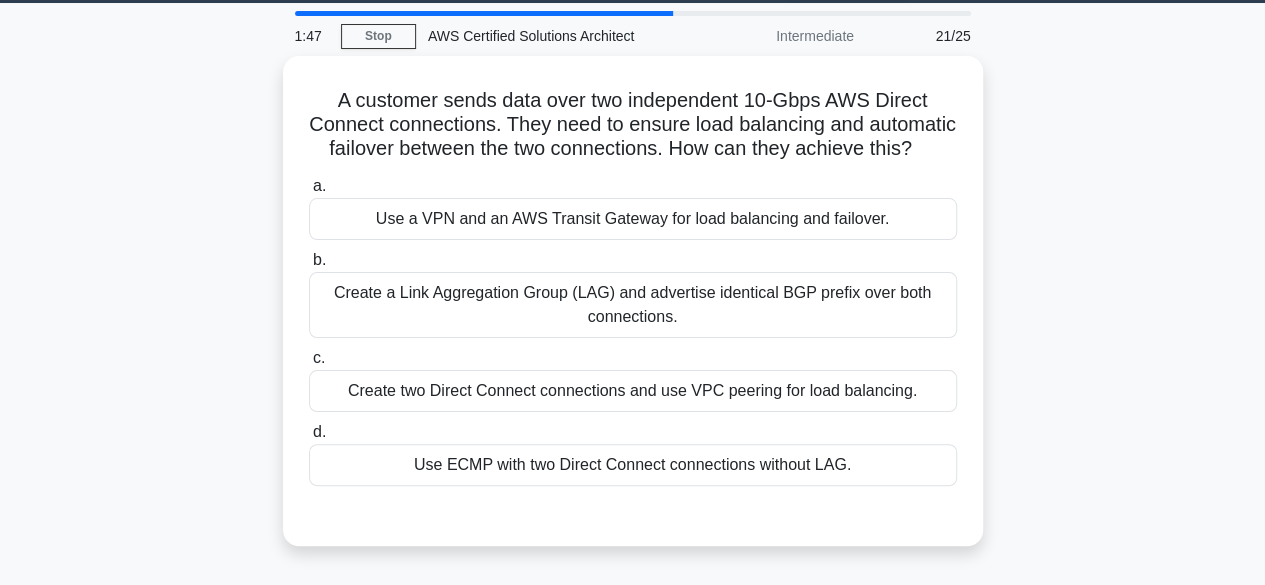scroll, scrollTop: 64, scrollLeft: 0, axis: vertical 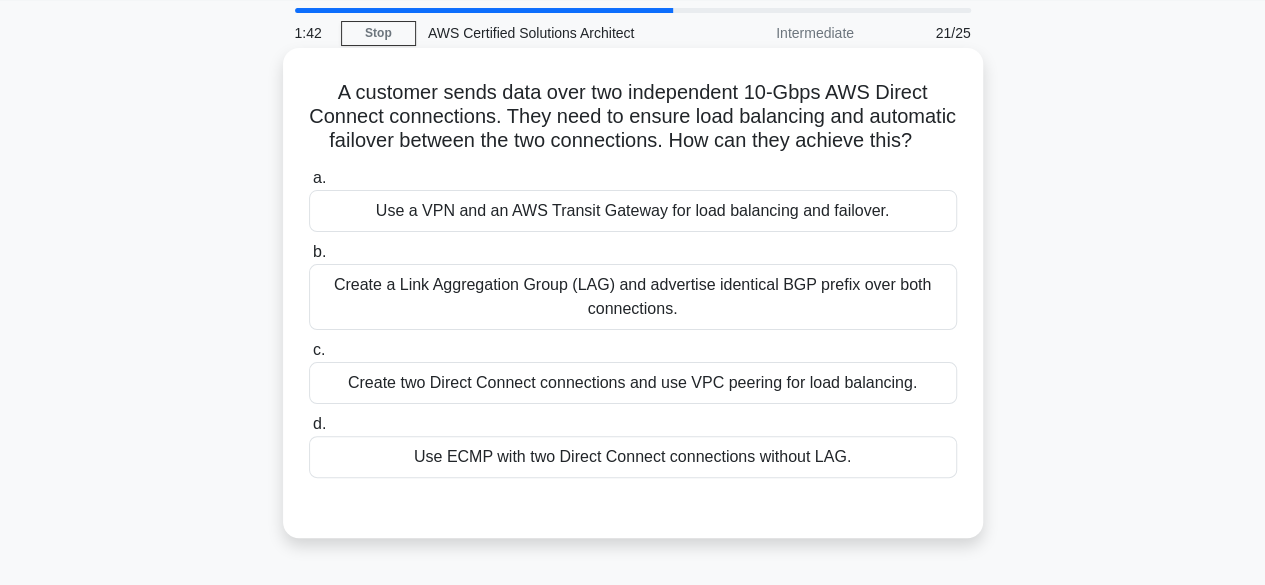 click on "Use a VPN and an AWS Transit Gateway for load balancing and failover." at bounding box center [633, 211] 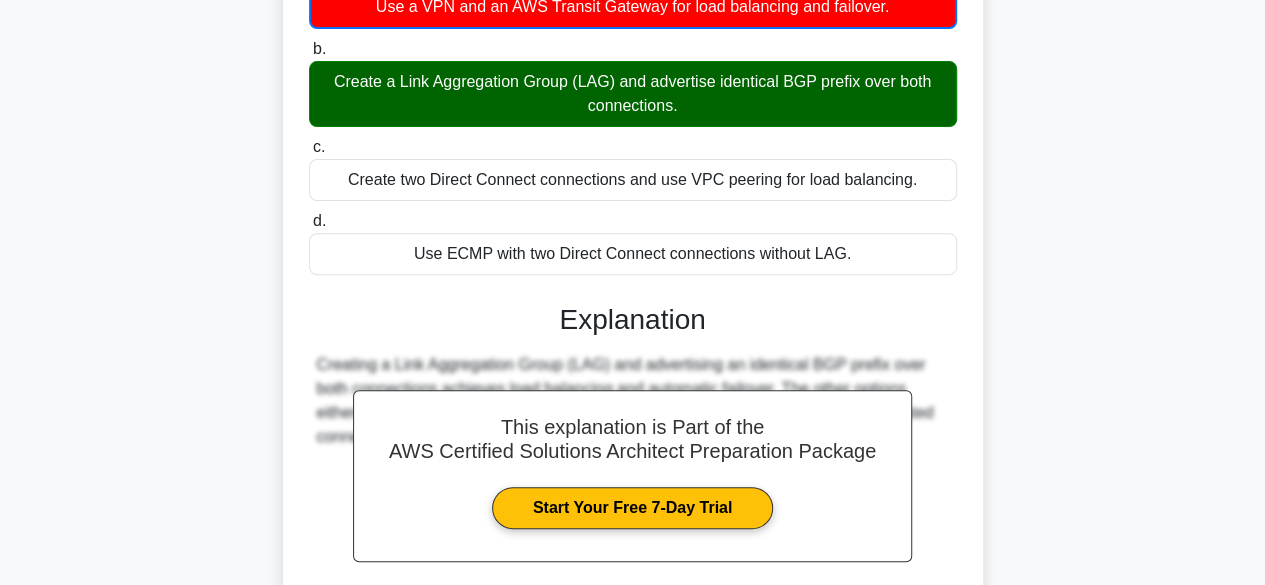 scroll, scrollTop: 495, scrollLeft: 0, axis: vertical 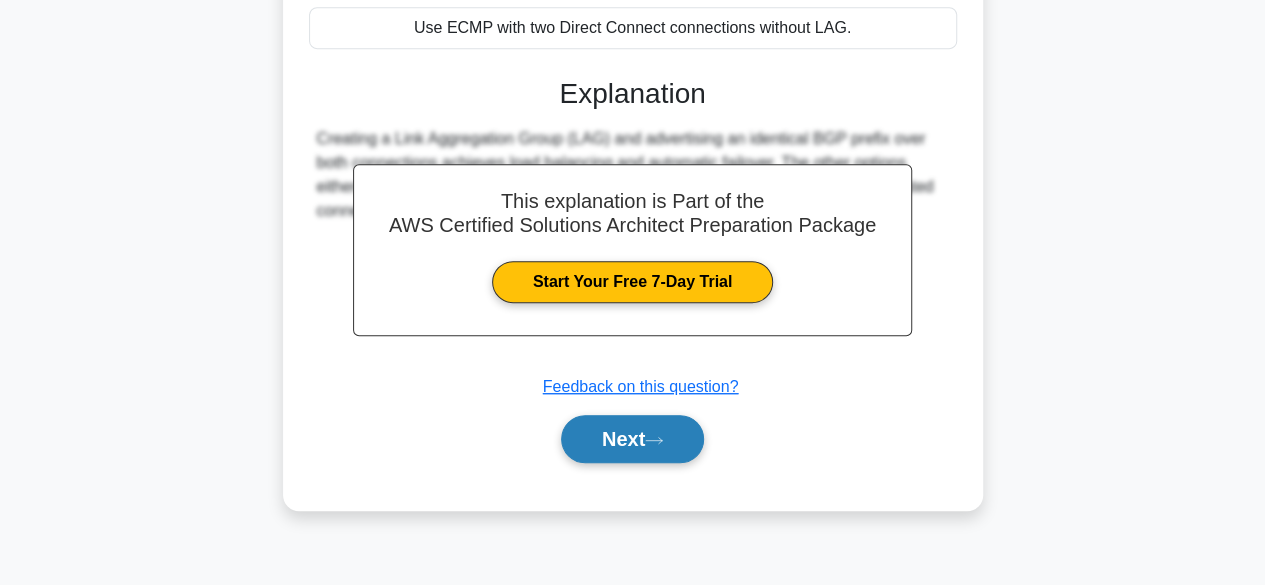 click on "Next" at bounding box center (632, 439) 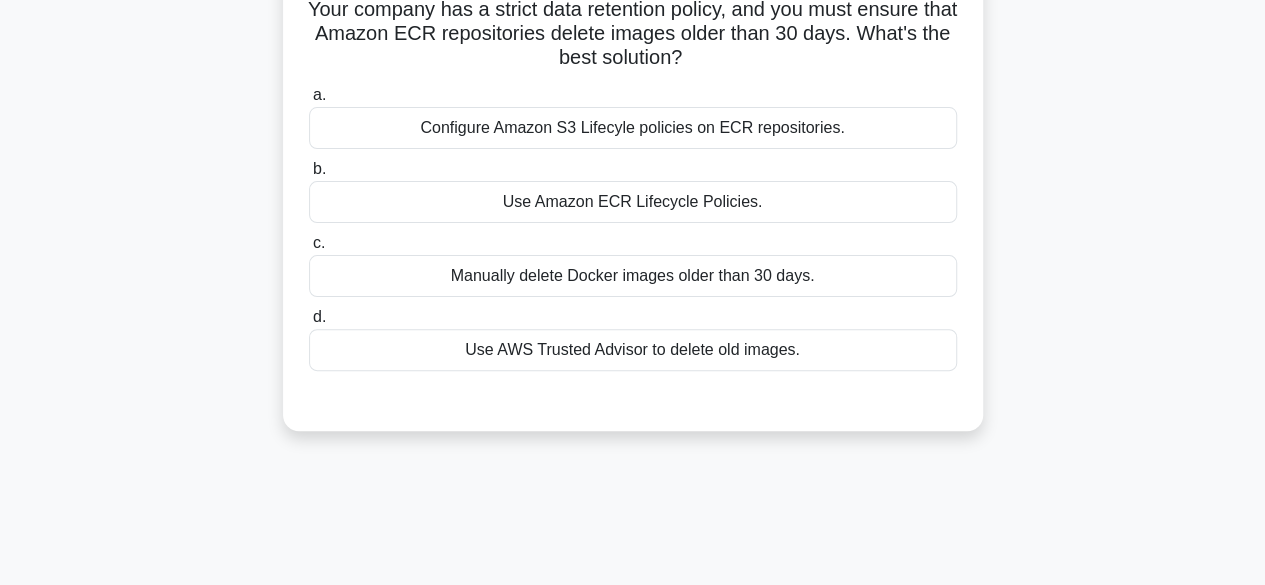 scroll, scrollTop: 0, scrollLeft: 0, axis: both 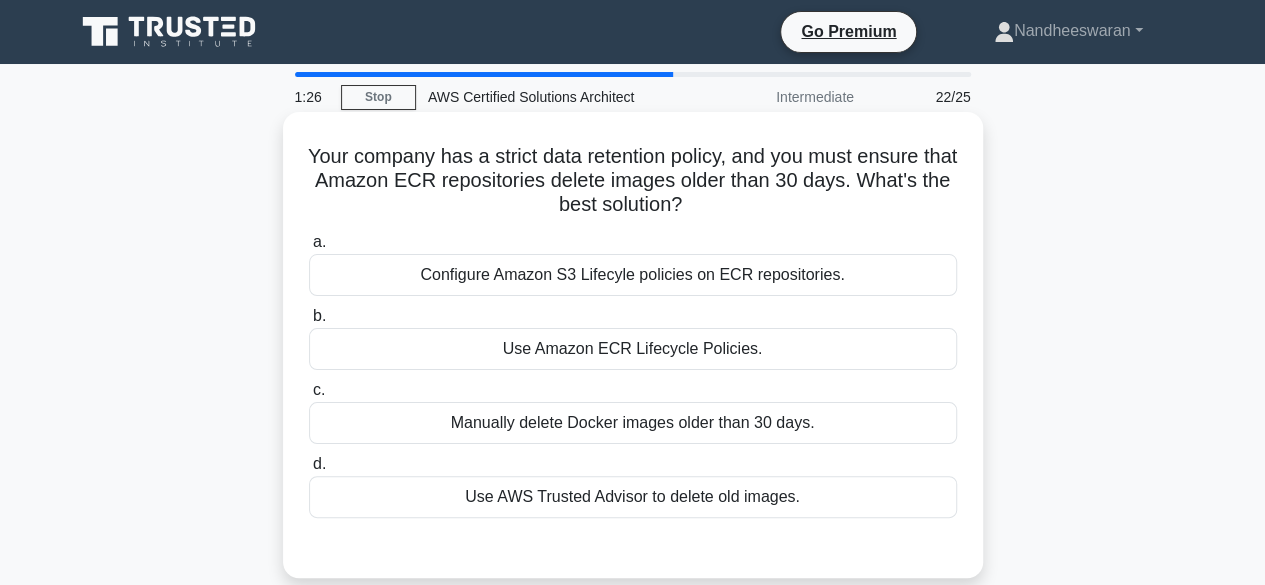 click on "Use Amazon ECR Lifecycle Policies." at bounding box center (633, 349) 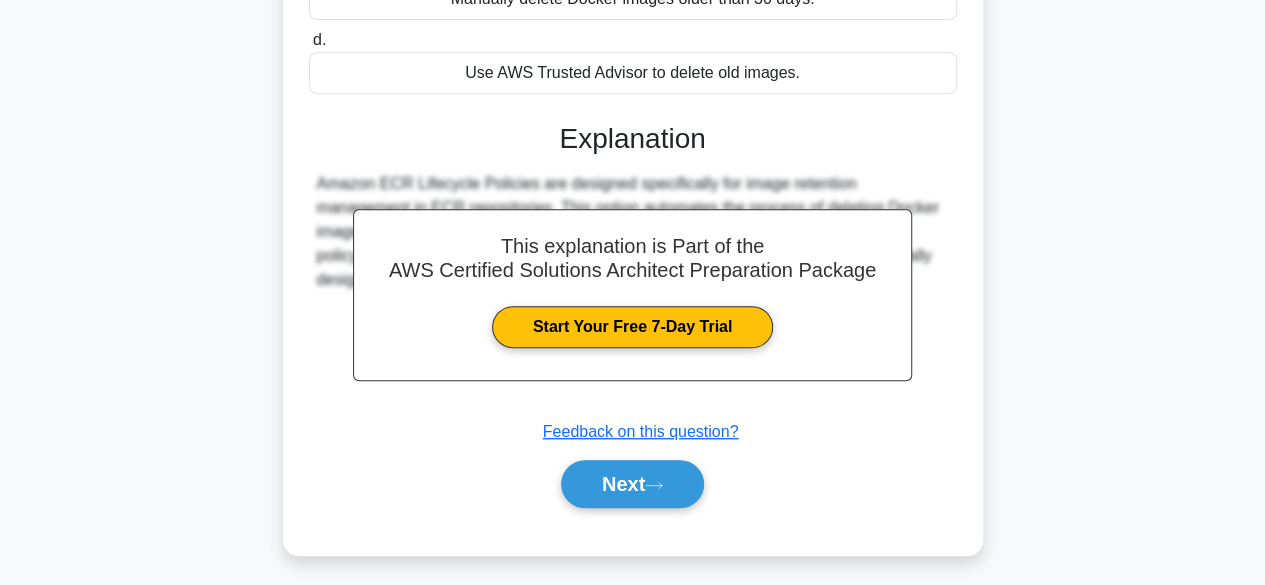 scroll, scrollTop: 426, scrollLeft: 0, axis: vertical 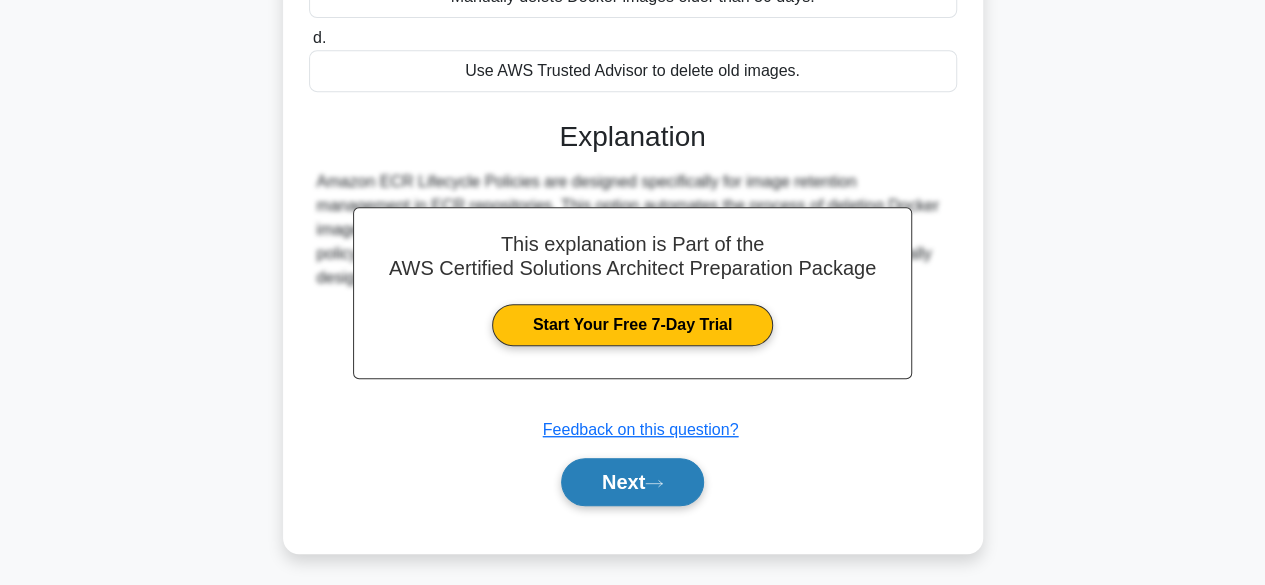 click on "Next" at bounding box center [632, 482] 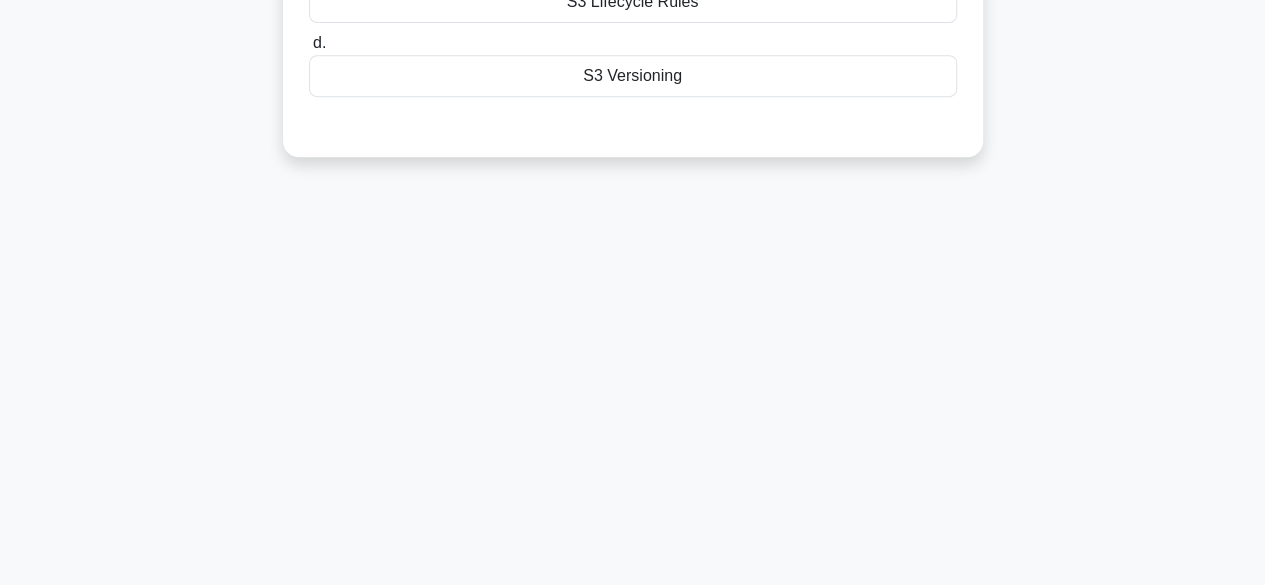 scroll, scrollTop: 0, scrollLeft: 0, axis: both 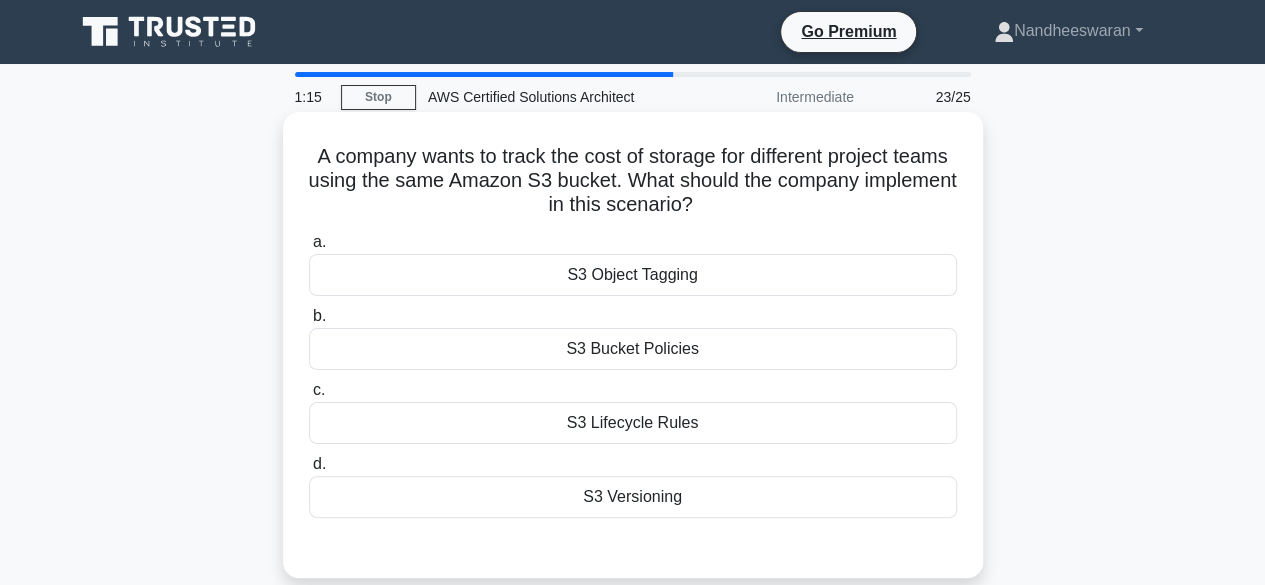 click on "S3 Lifecycle Rules" at bounding box center [633, 423] 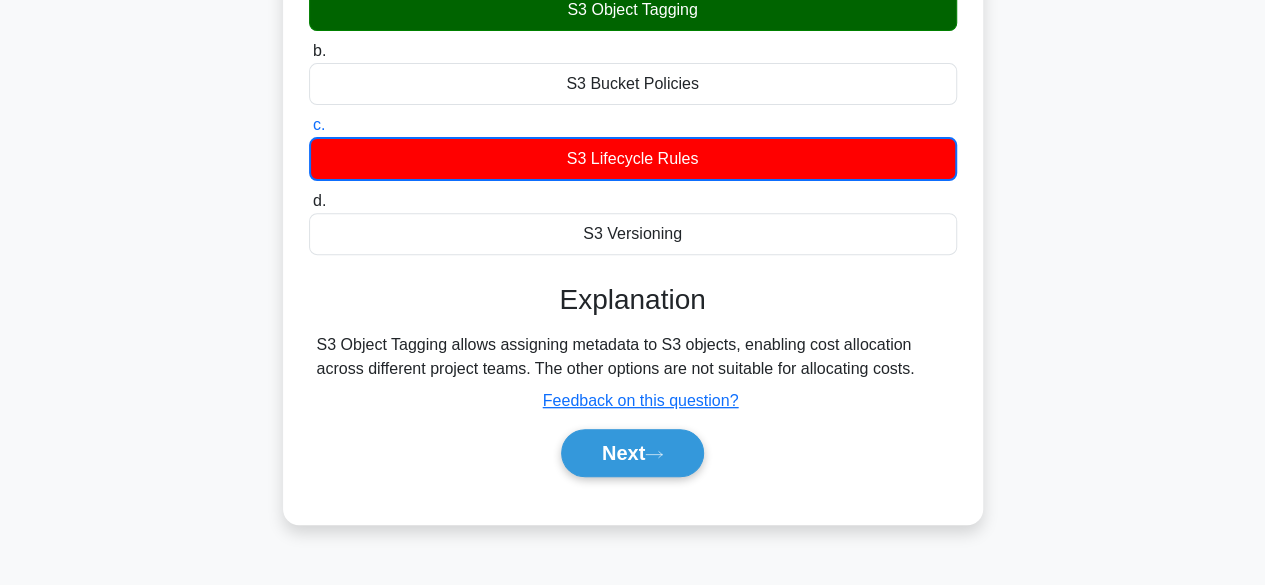 scroll, scrollTop: 266, scrollLeft: 0, axis: vertical 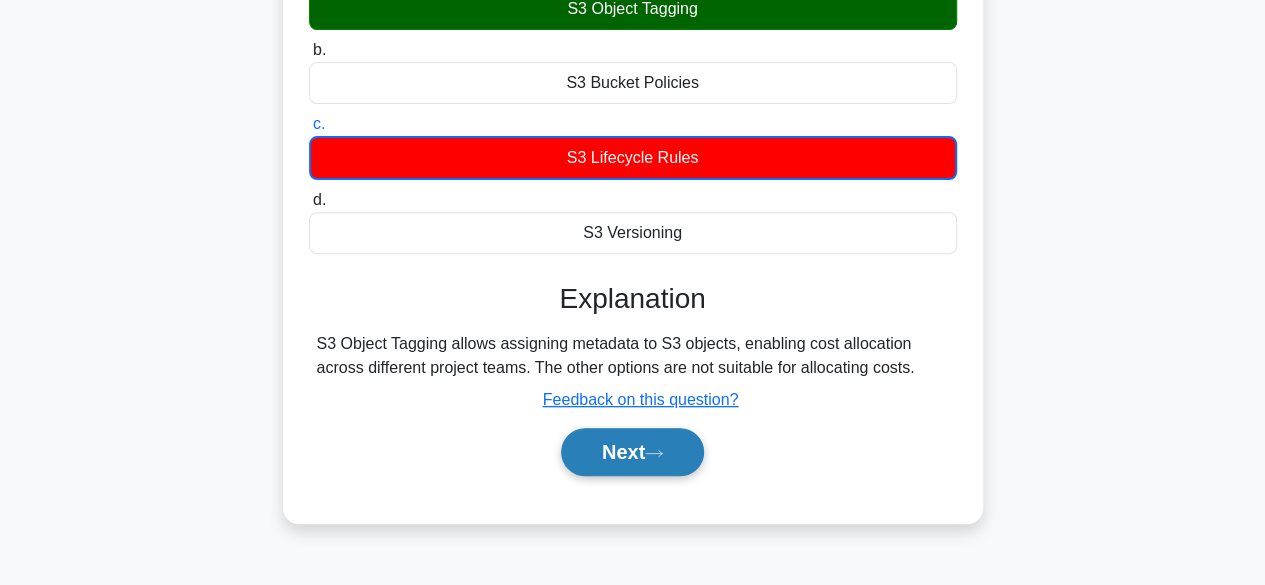 click on "Next" at bounding box center (632, 452) 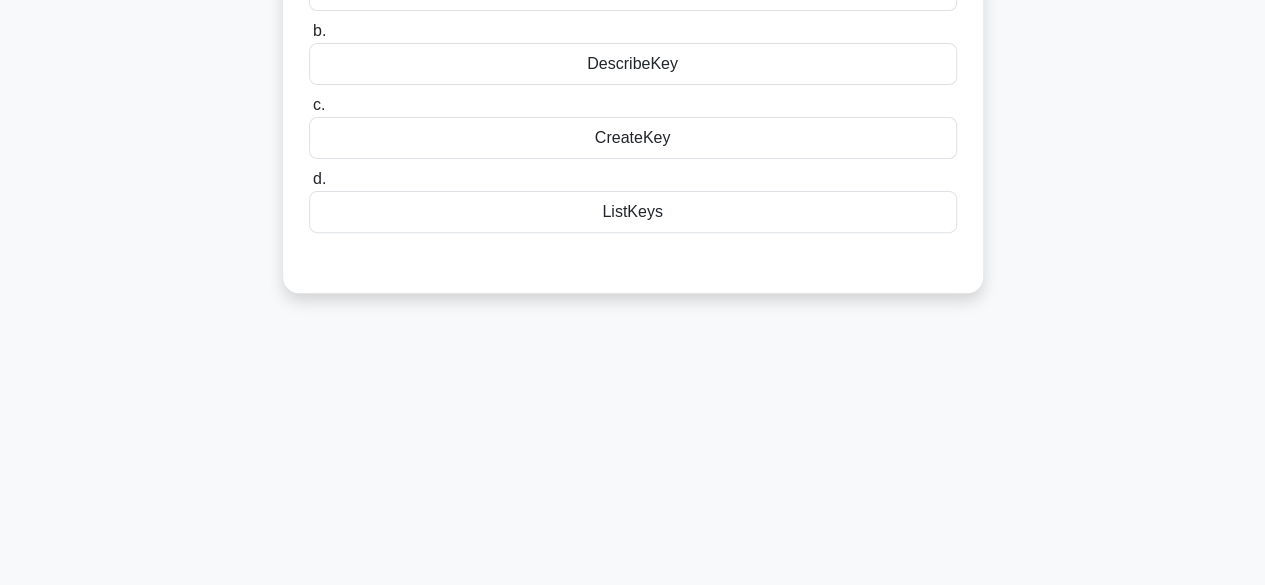 scroll, scrollTop: 0, scrollLeft: 0, axis: both 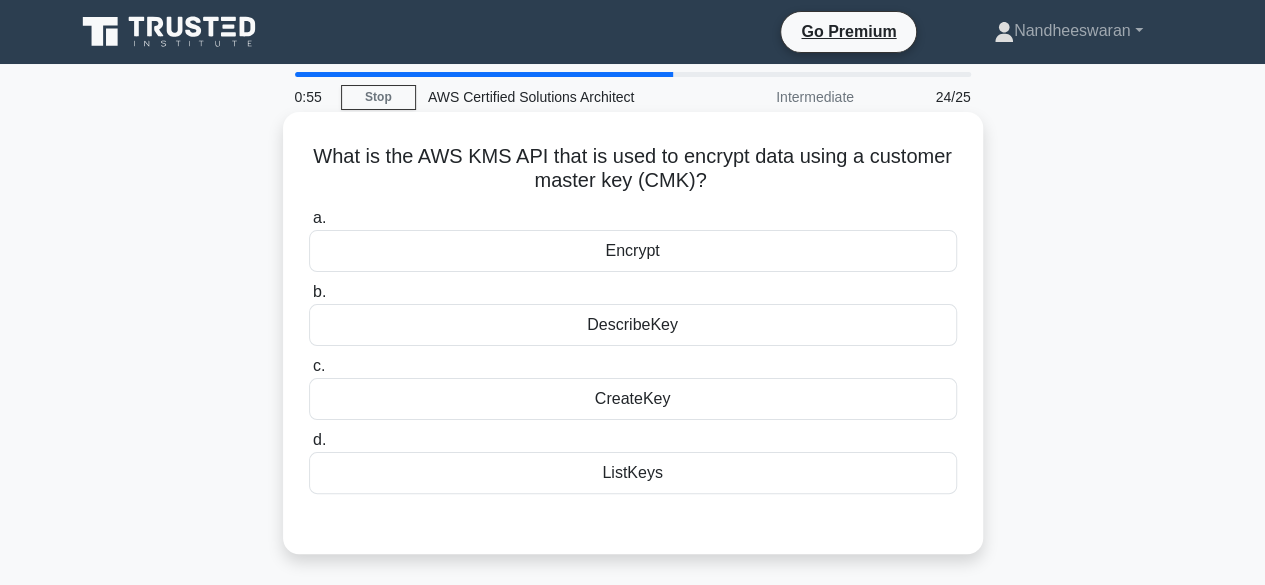 click on "Encrypt" at bounding box center (633, 251) 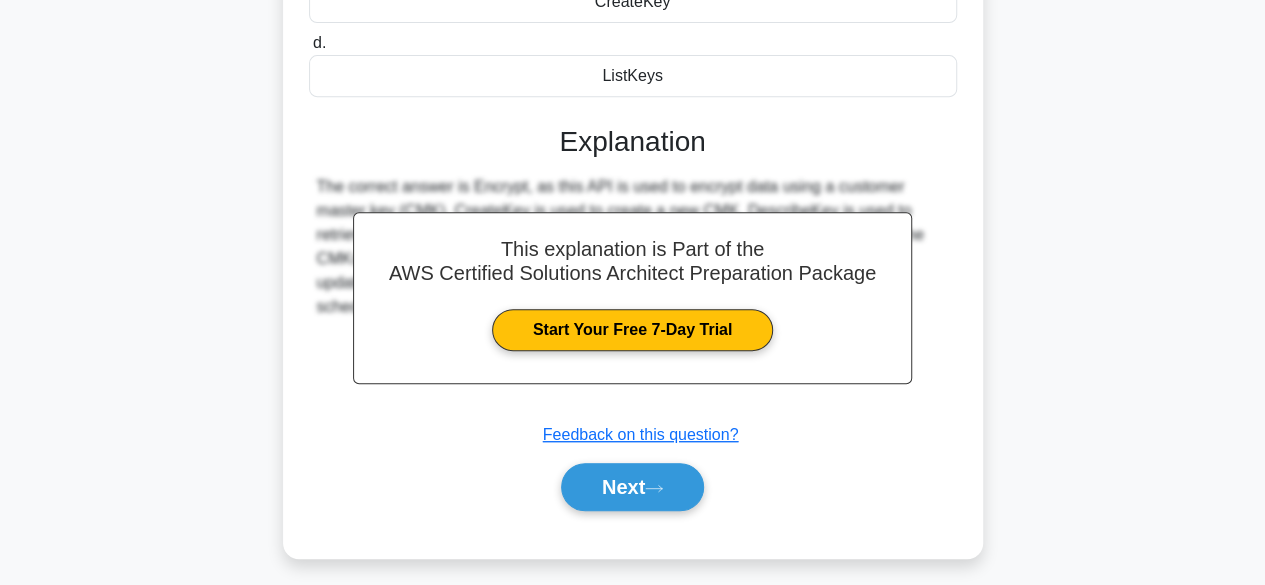 scroll, scrollTop: 402, scrollLeft: 0, axis: vertical 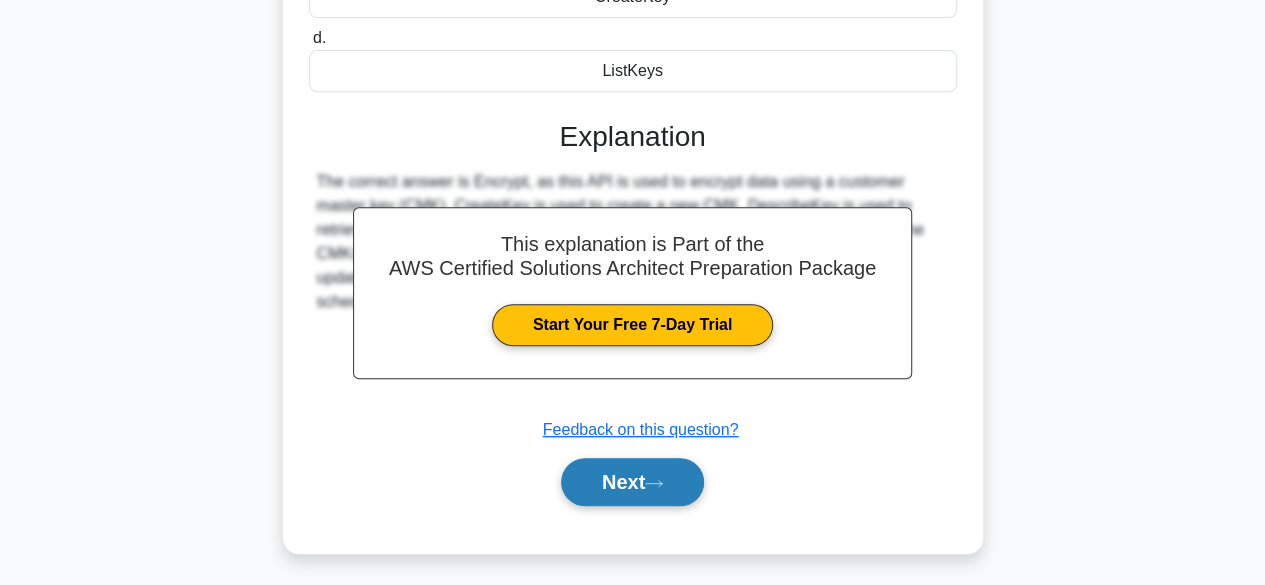 click on "Next" at bounding box center [632, 482] 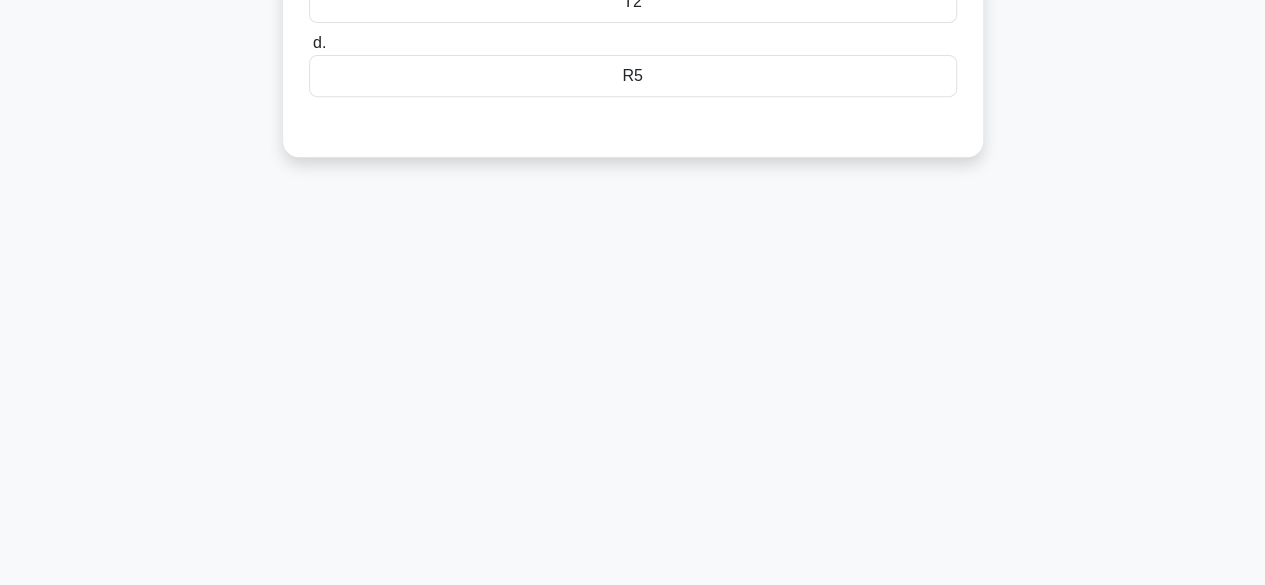 scroll, scrollTop: 0, scrollLeft: 0, axis: both 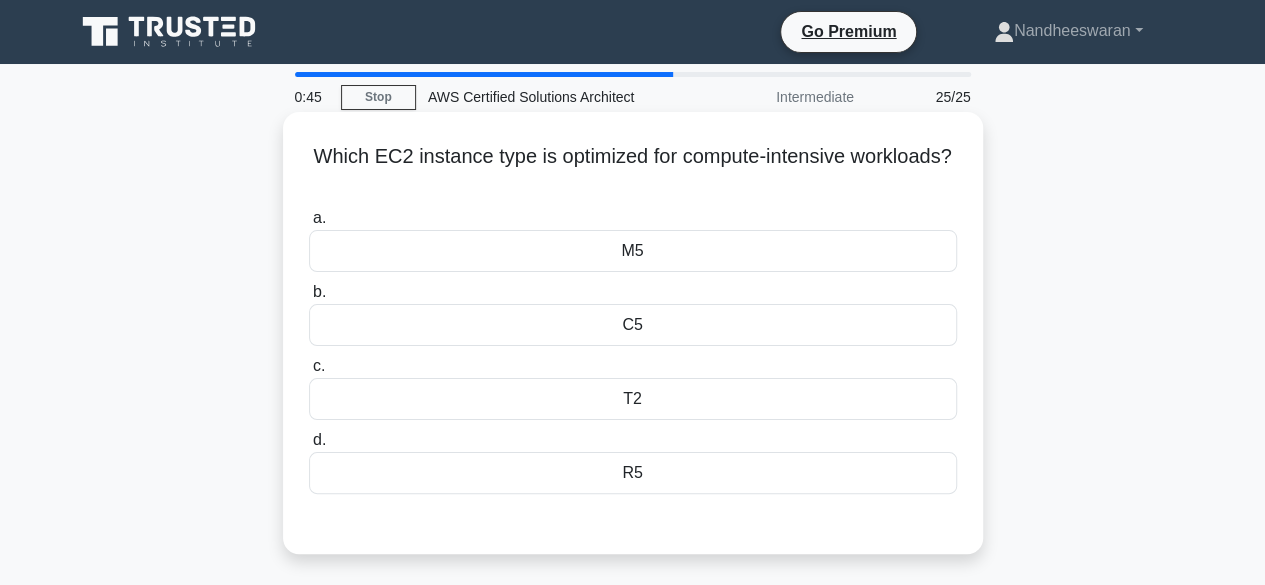 click on "M5" at bounding box center [633, 251] 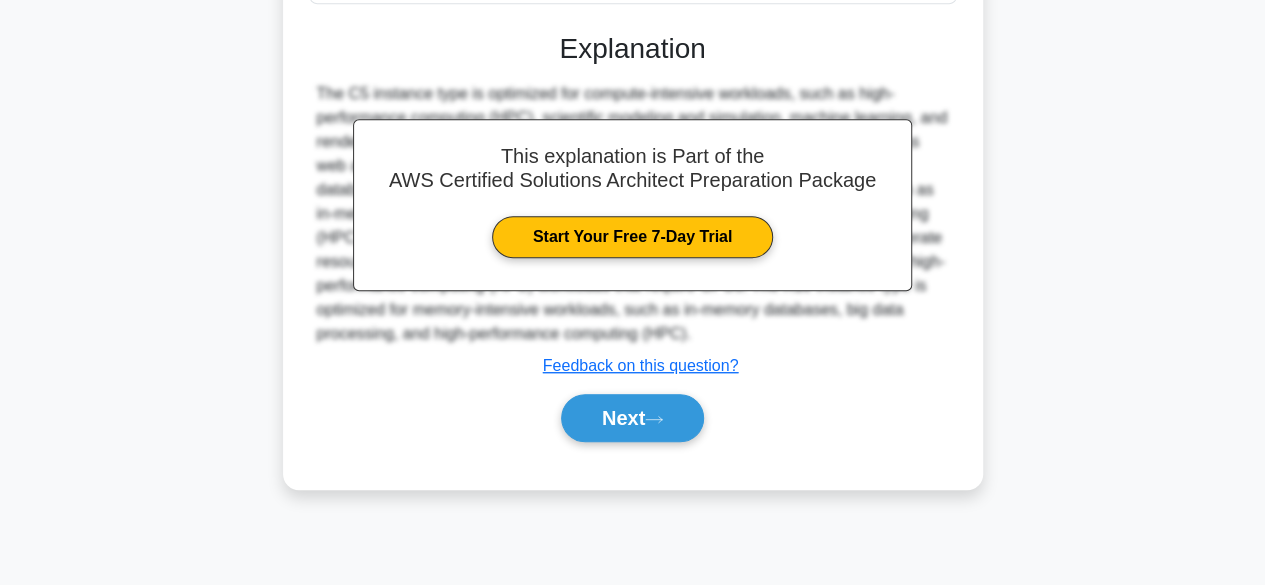 scroll, scrollTop: 495, scrollLeft: 0, axis: vertical 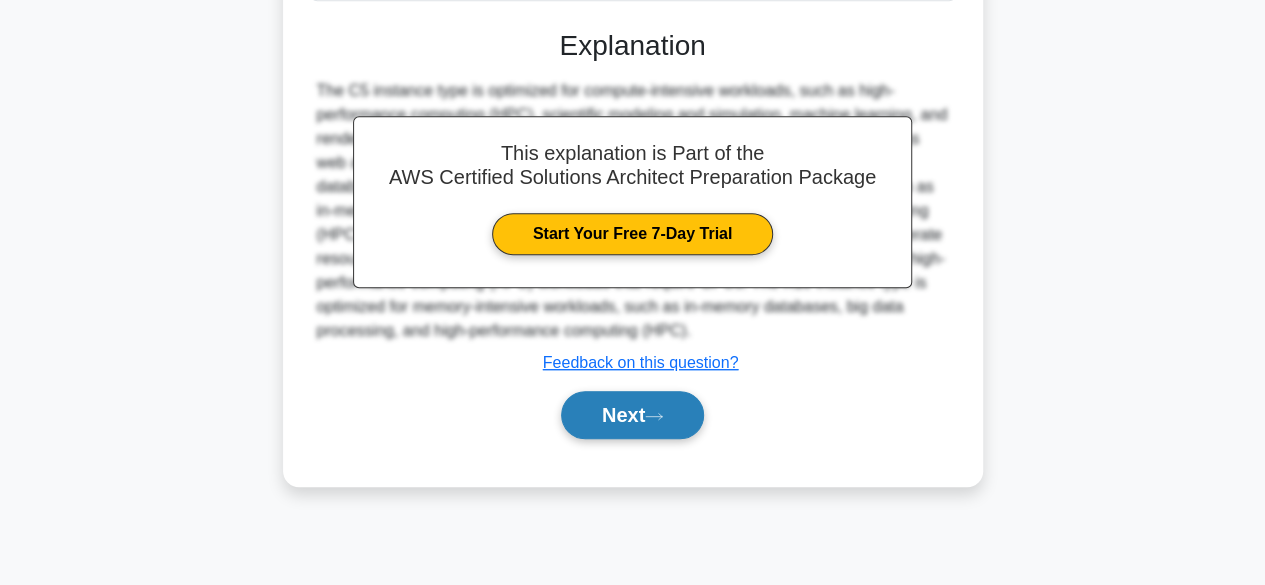 click on "Next" at bounding box center [632, 415] 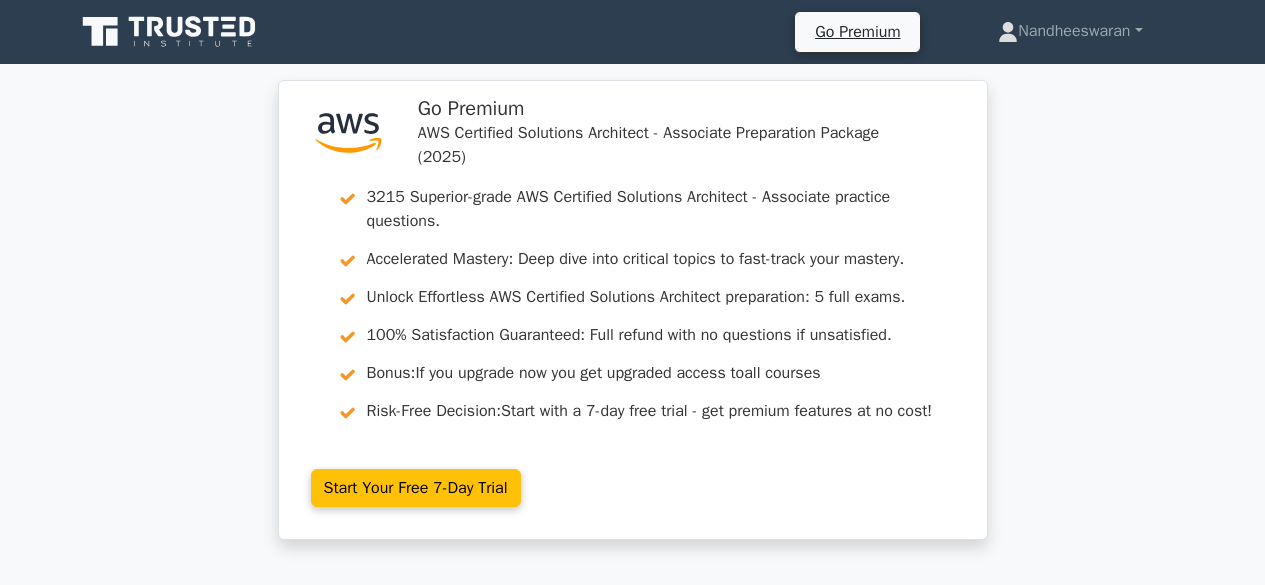 scroll, scrollTop: 0, scrollLeft: 0, axis: both 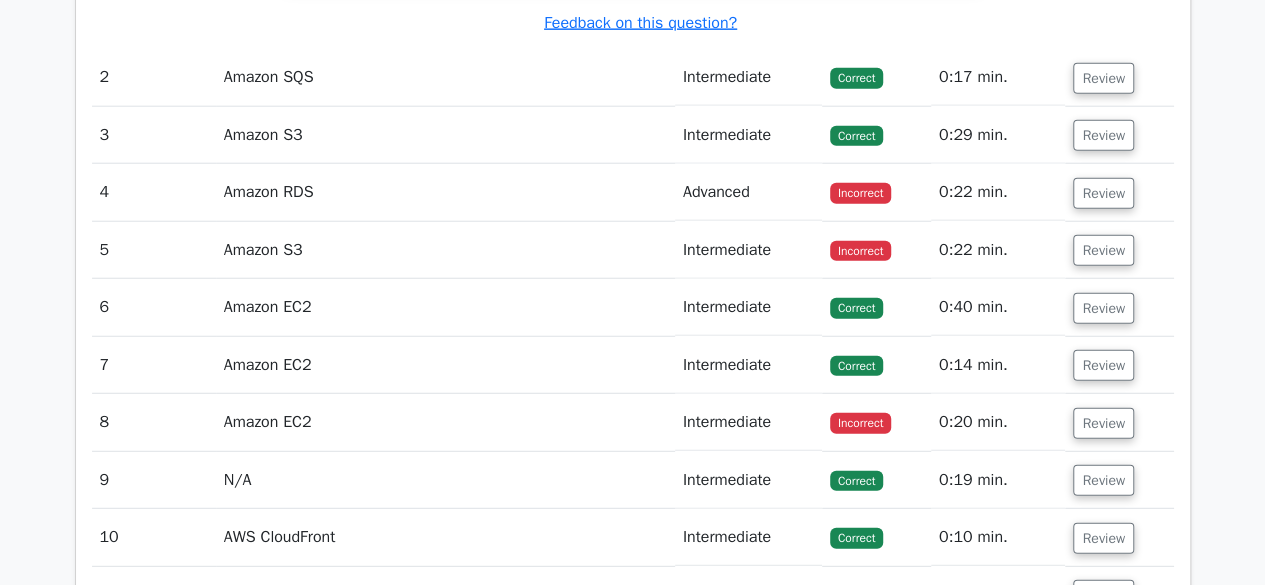 click on "Amazon RDS" at bounding box center [445, 192] 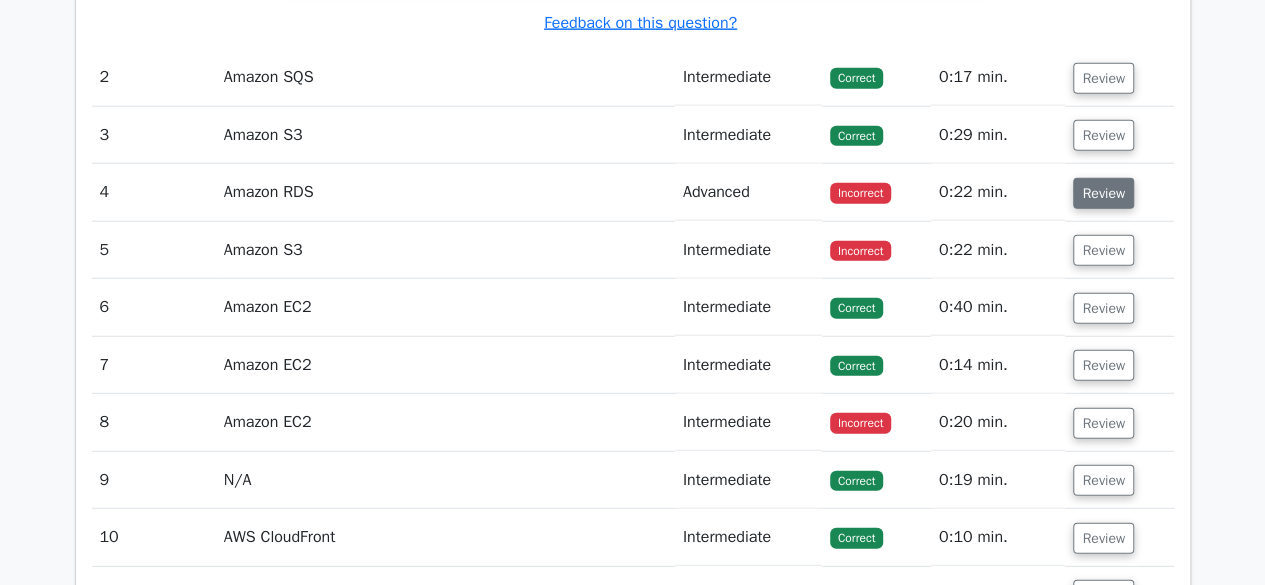 click on "Review" at bounding box center [1103, 193] 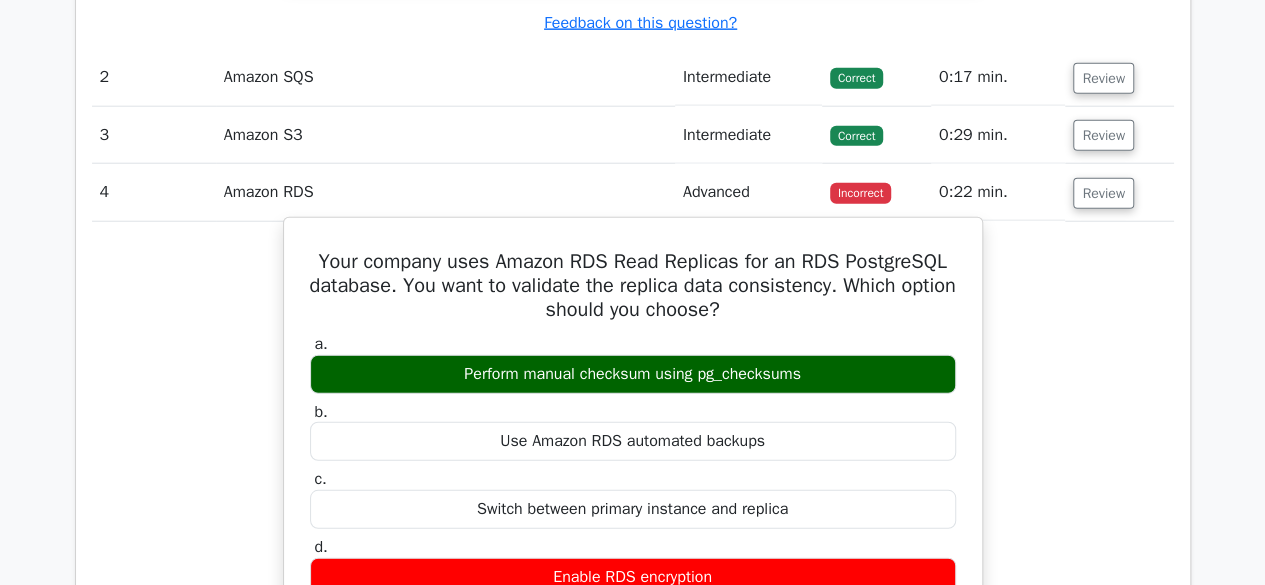 scroll, scrollTop: 0, scrollLeft: 5, axis: horizontal 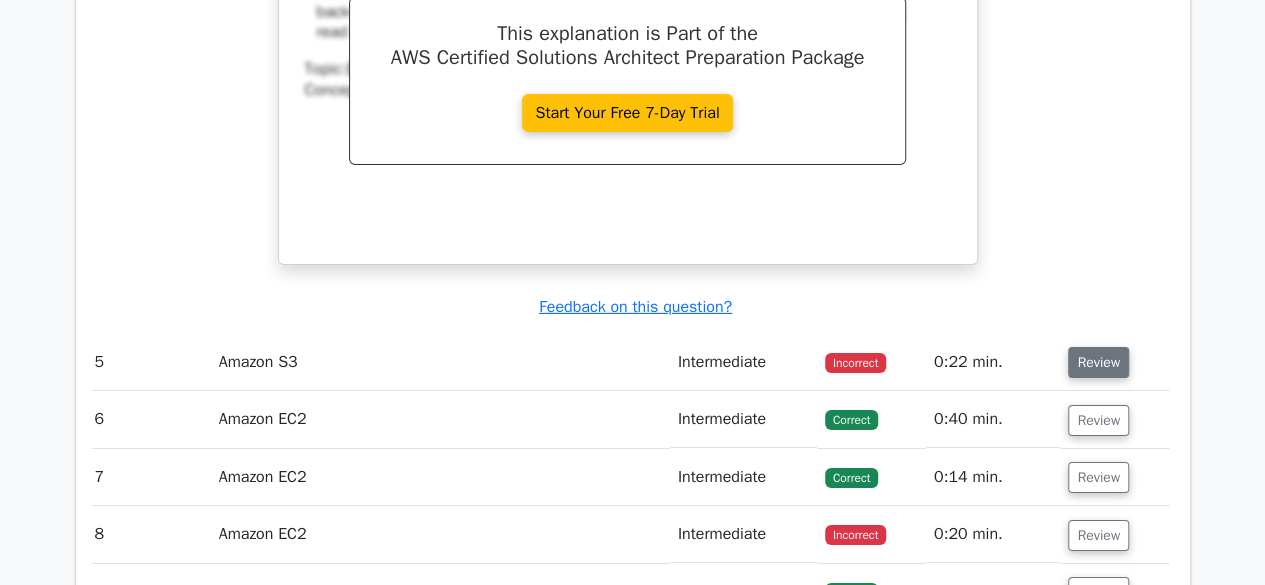 click on "Review" at bounding box center (1098, 362) 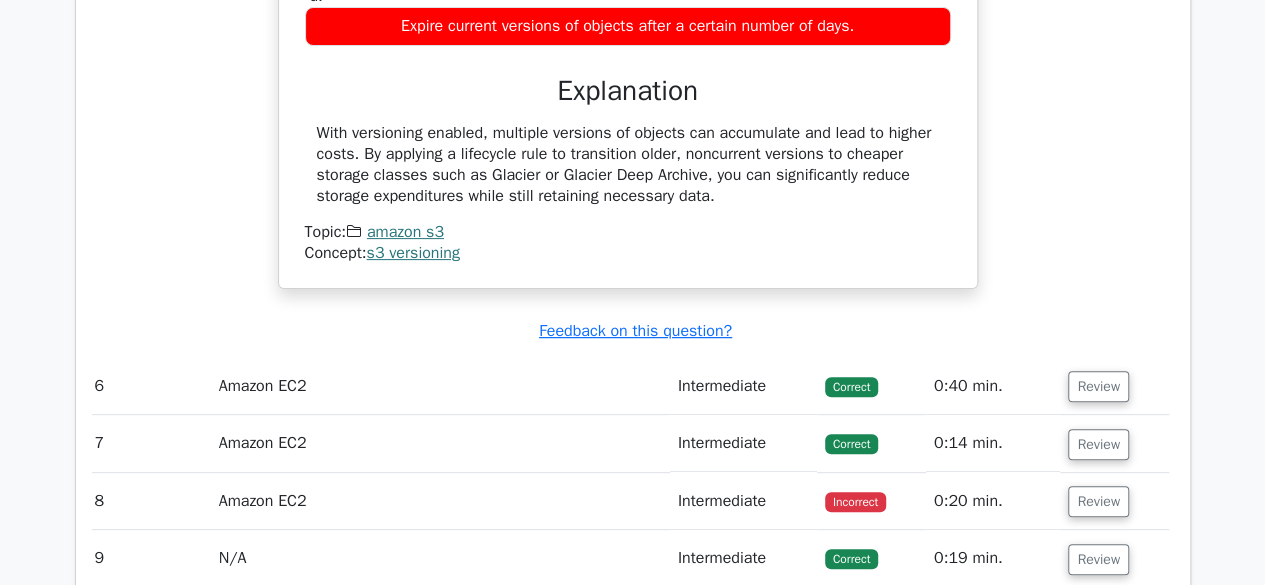 scroll, scrollTop: 4155, scrollLeft: 0, axis: vertical 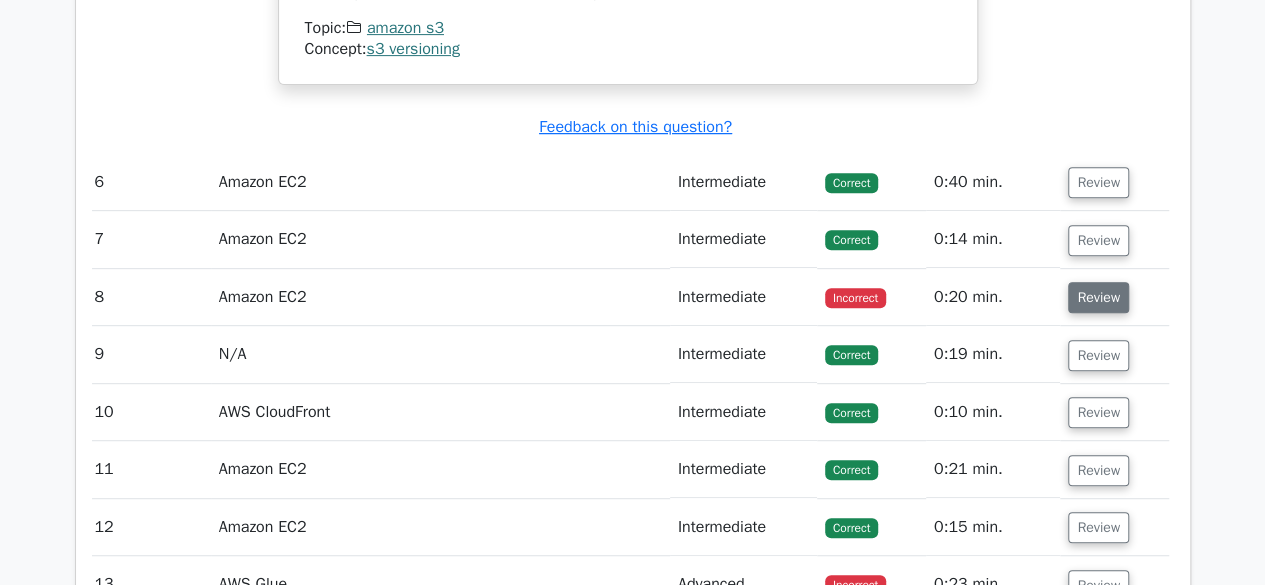 click on "Review" at bounding box center (1098, 297) 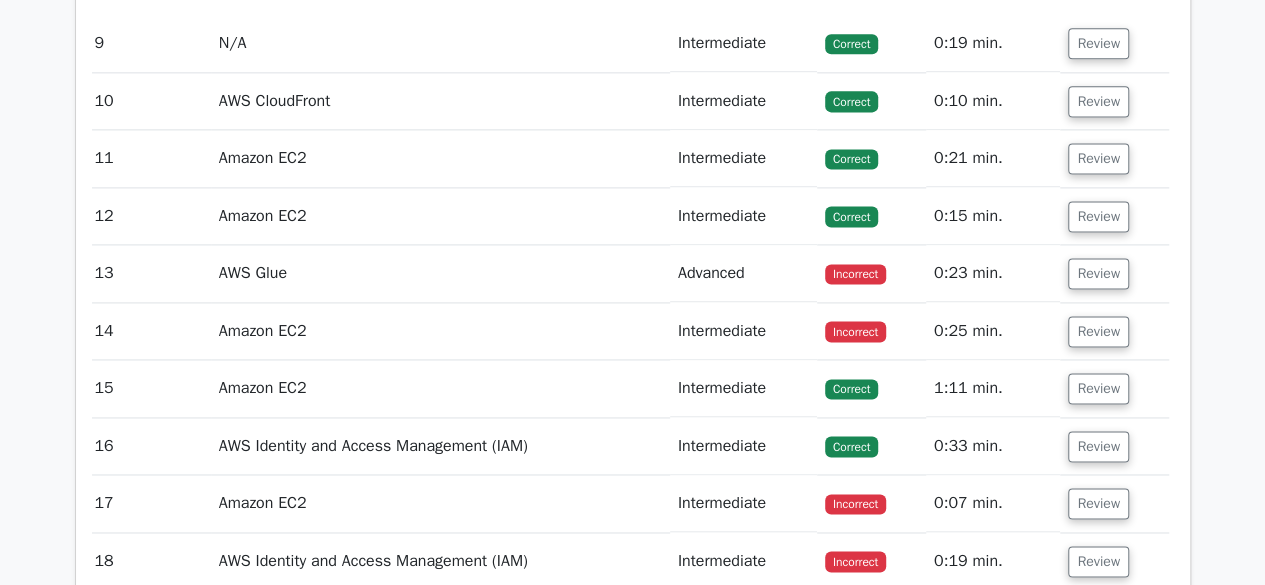 scroll, scrollTop: 5122, scrollLeft: 0, axis: vertical 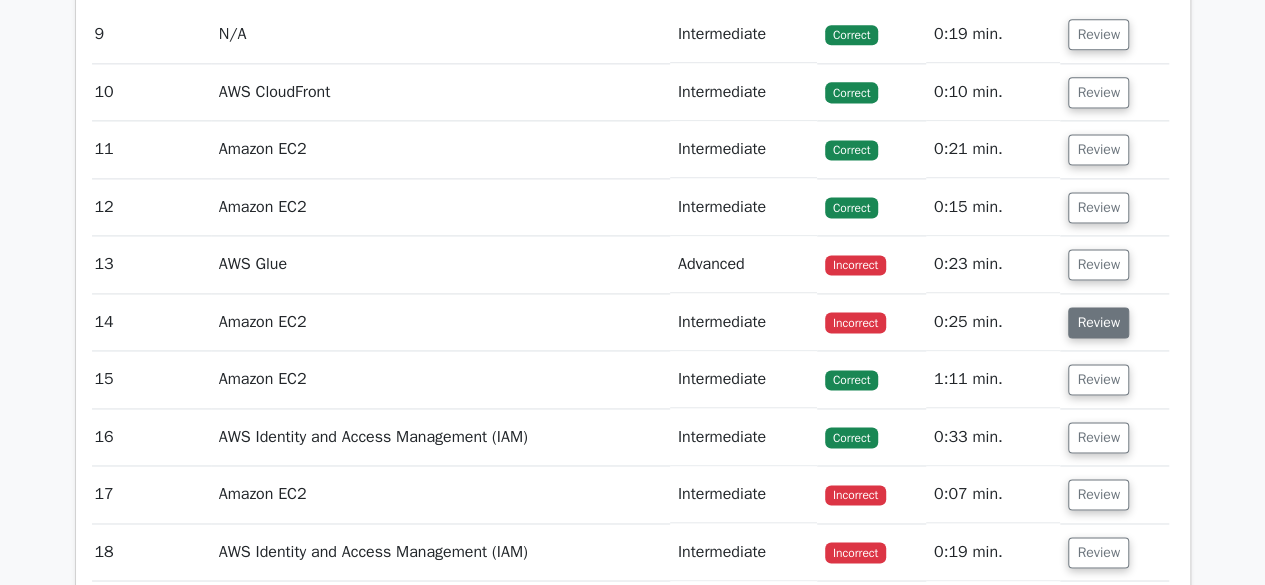 click on "Review" at bounding box center [1098, 322] 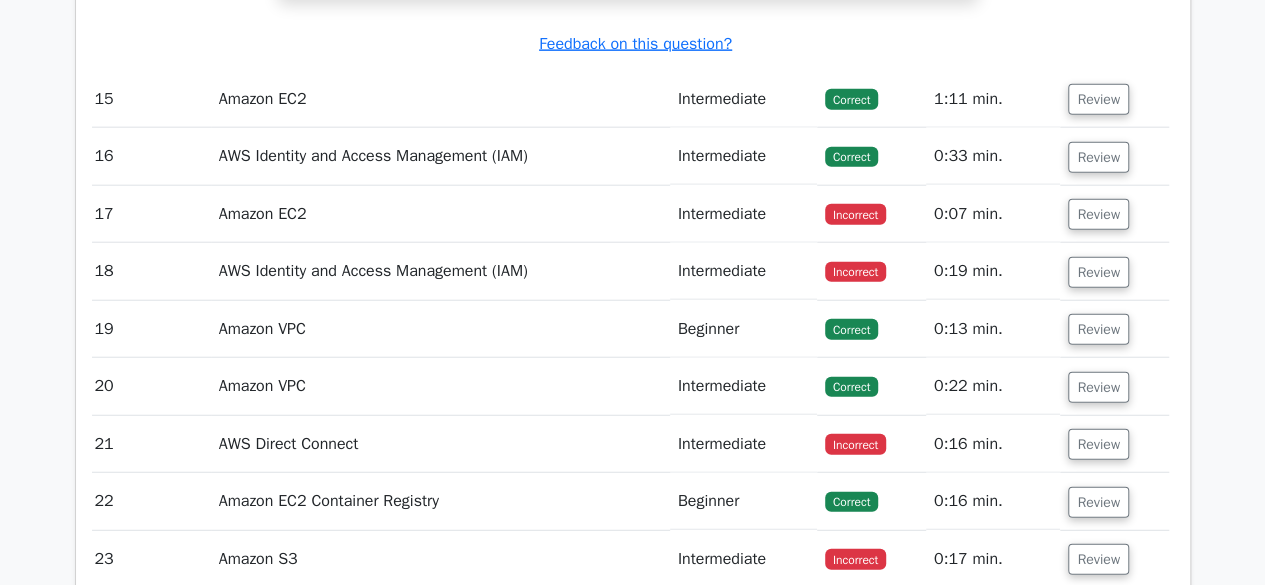 scroll, scrollTop: 6200, scrollLeft: 0, axis: vertical 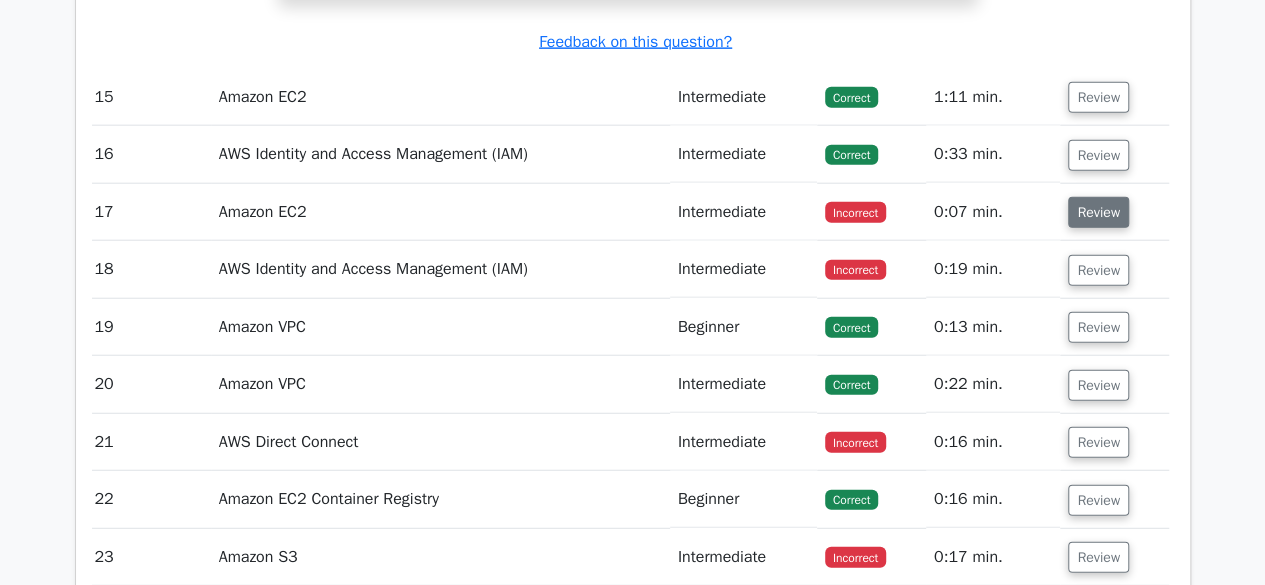 click on "Review" at bounding box center (1098, 212) 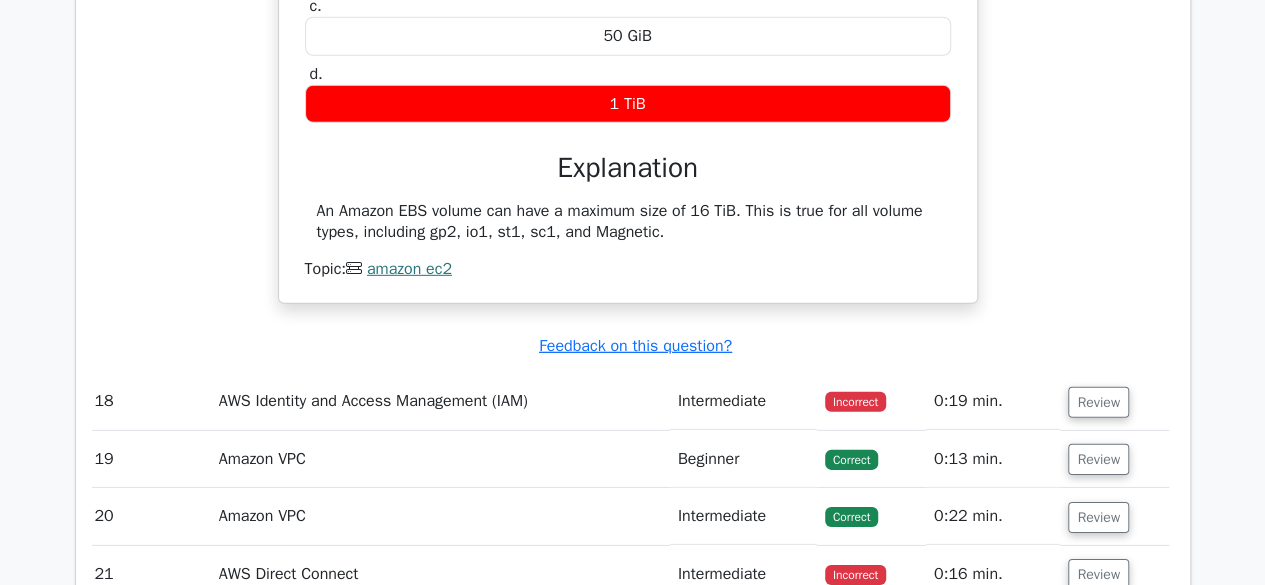 scroll, scrollTop: 6650, scrollLeft: 0, axis: vertical 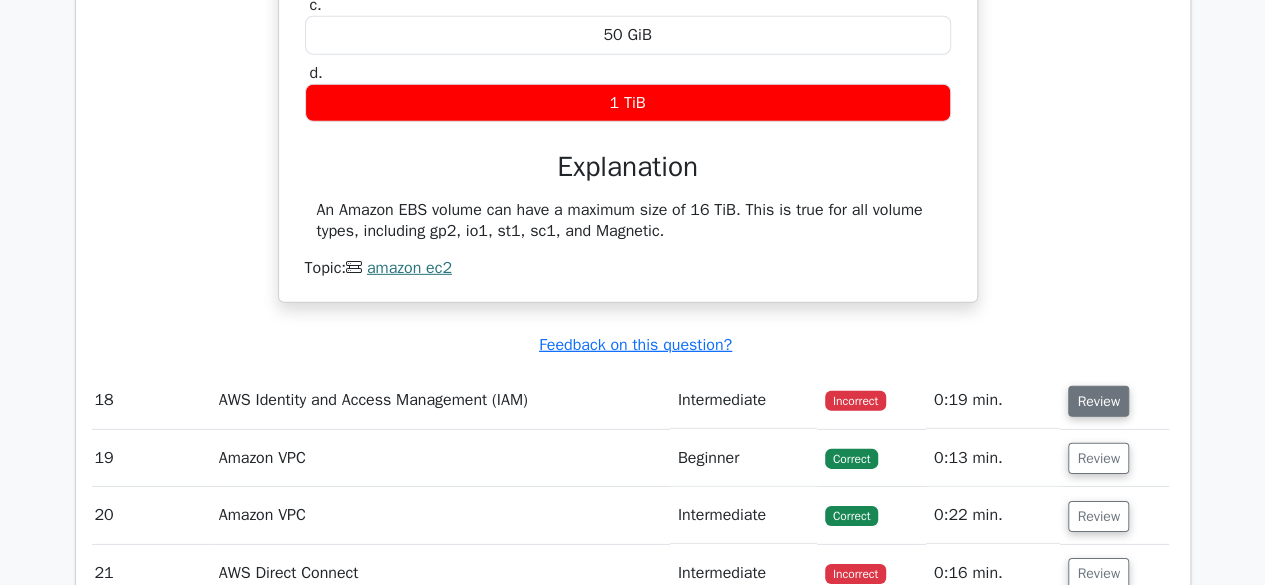 click on "Review" at bounding box center [1098, 401] 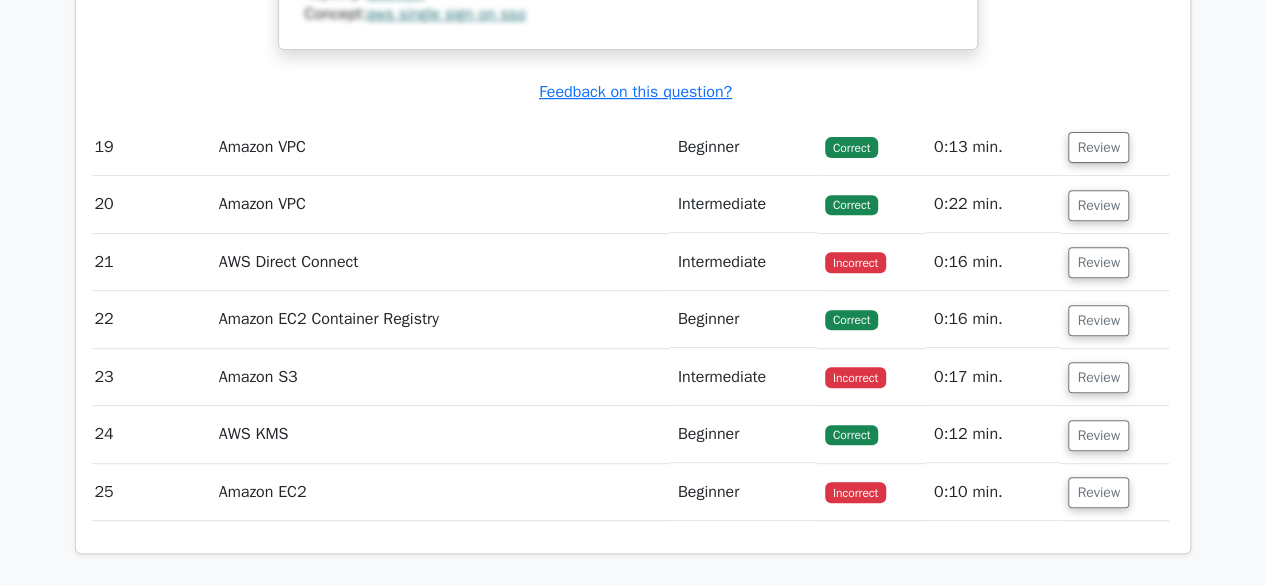 scroll, scrollTop: 7900, scrollLeft: 0, axis: vertical 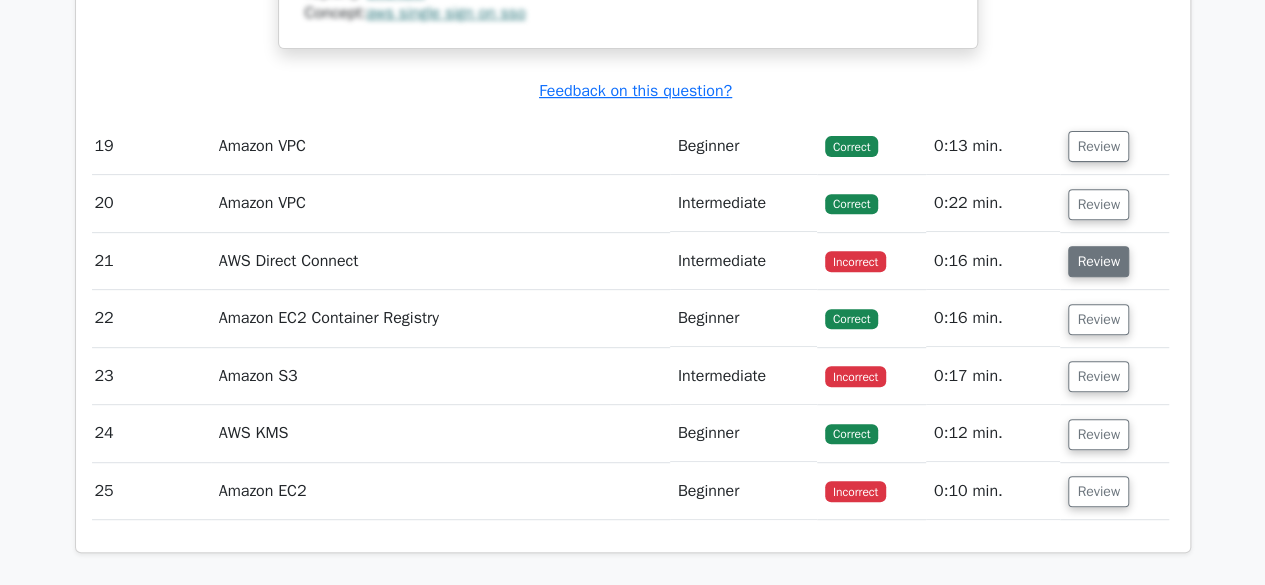 click on "Review" at bounding box center [1098, 261] 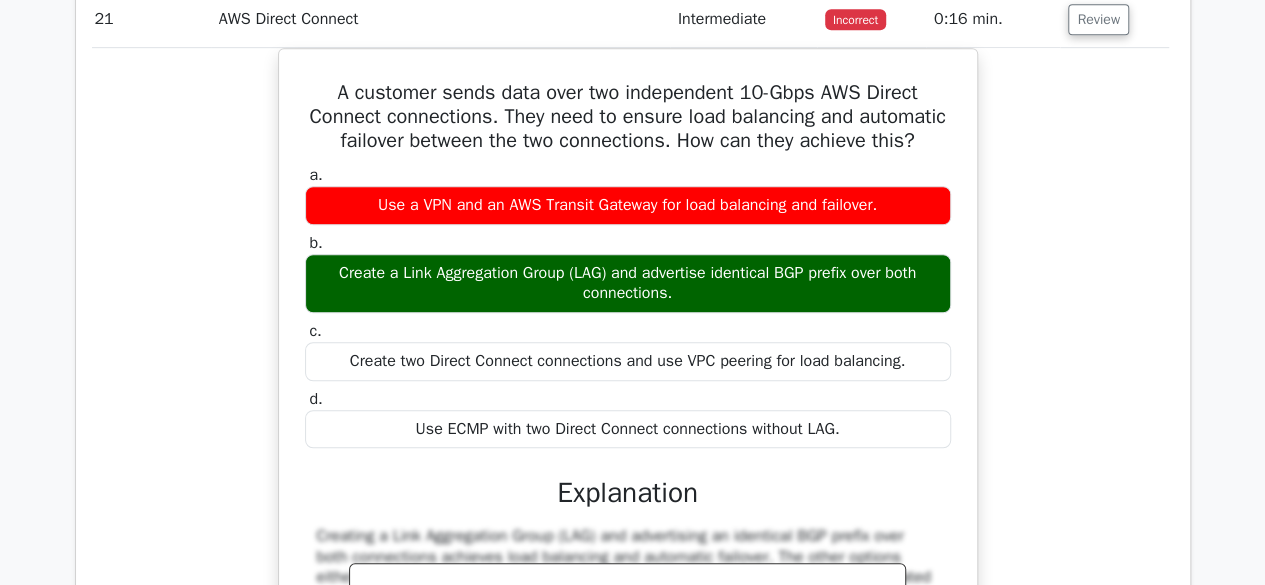 scroll, scrollTop: 8145, scrollLeft: 0, axis: vertical 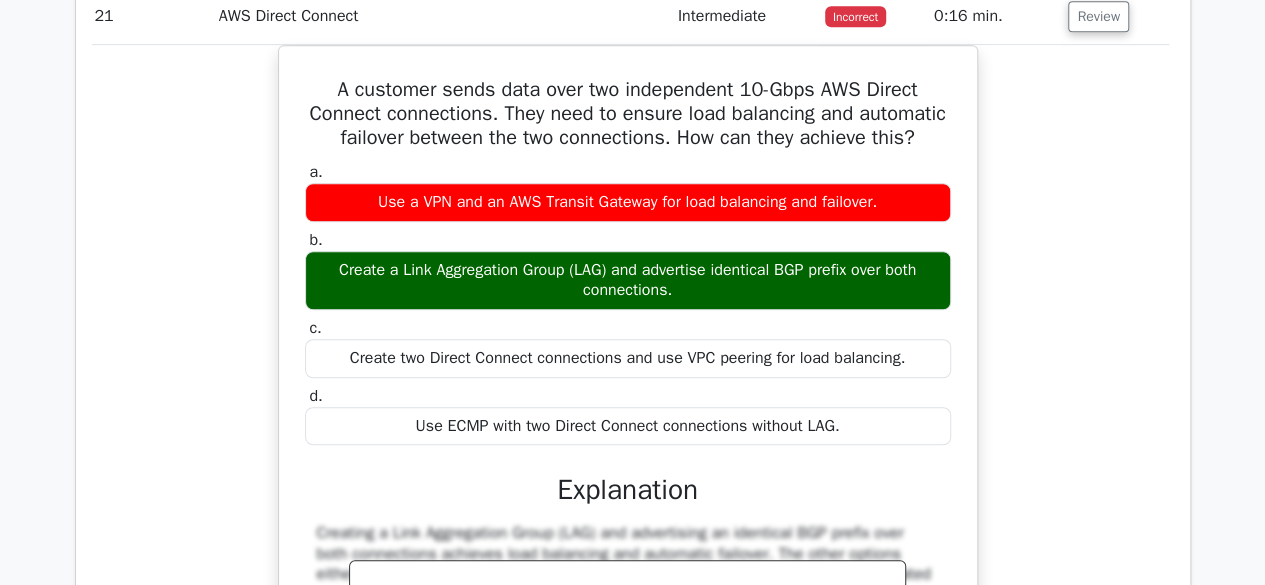 click on "Create two Direct Connect connections and use VPC peering for load balancing." at bounding box center (628, 358) 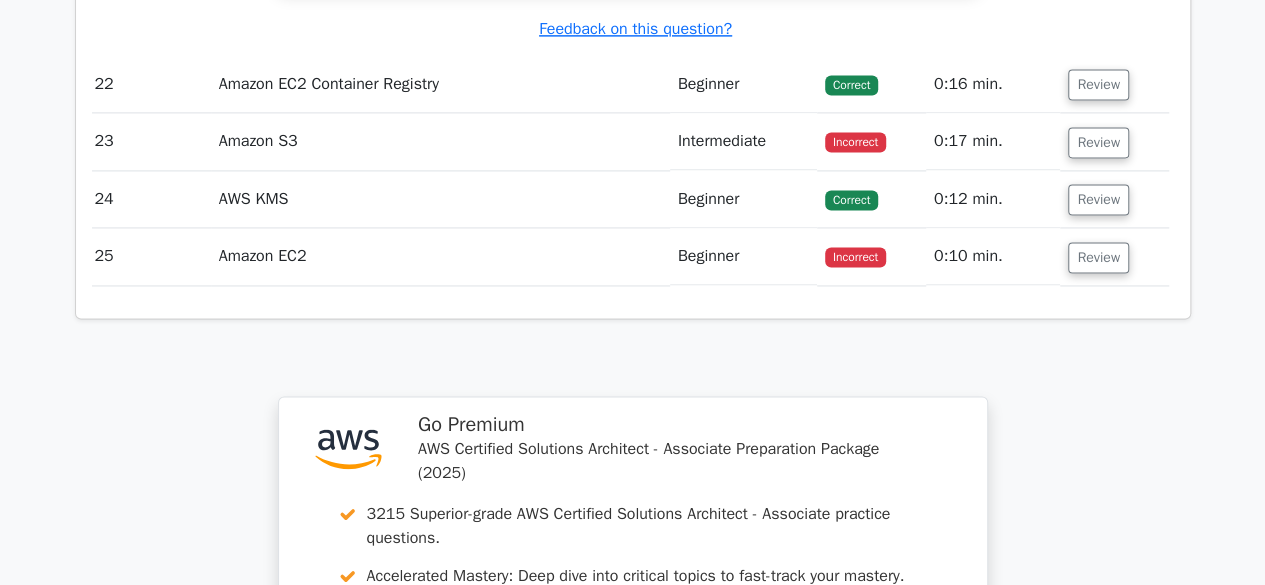 scroll, scrollTop: 8989, scrollLeft: 0, axis: vertical 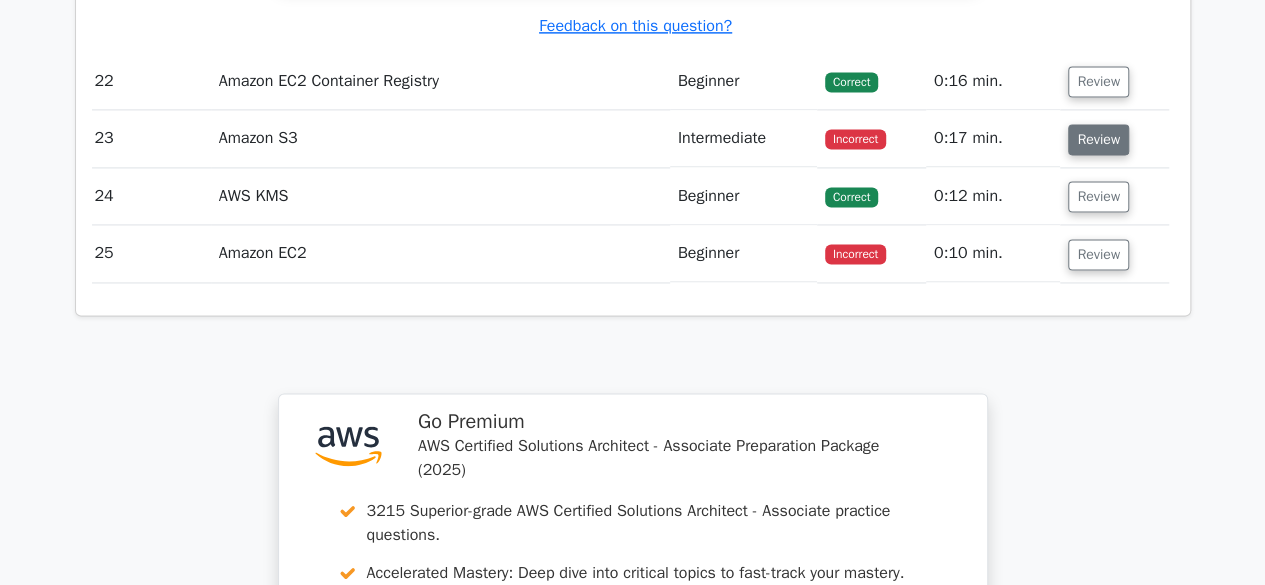 click on "Review" at bounding box center (1098, 139) 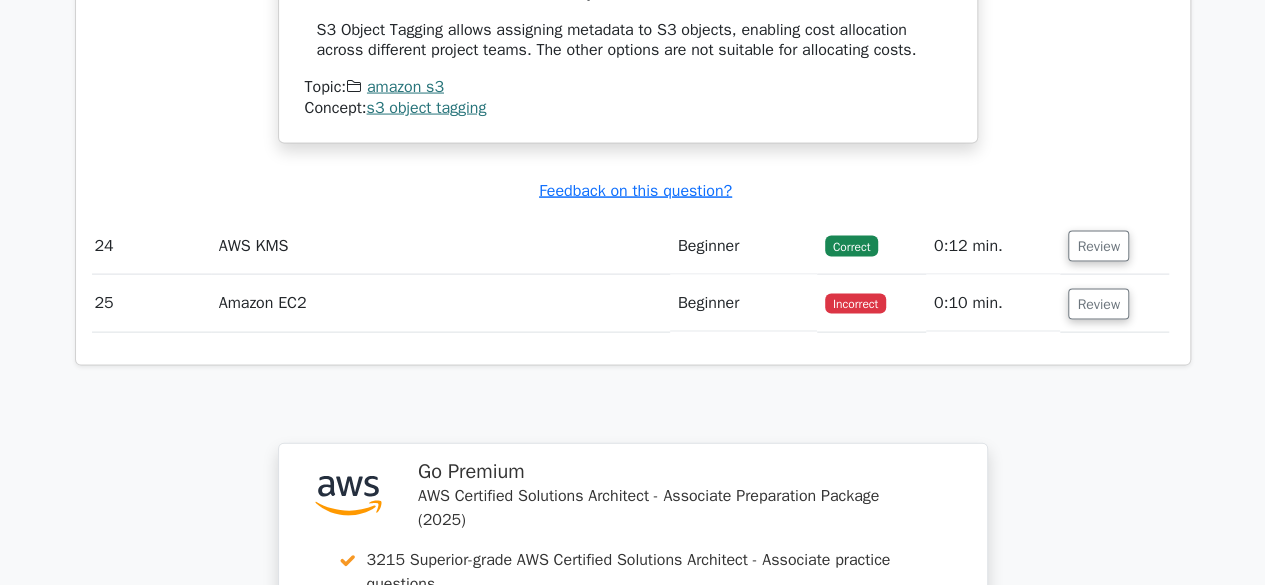 scroll, scrollTop: 9590, scrollLeft: 0, axis: vertical 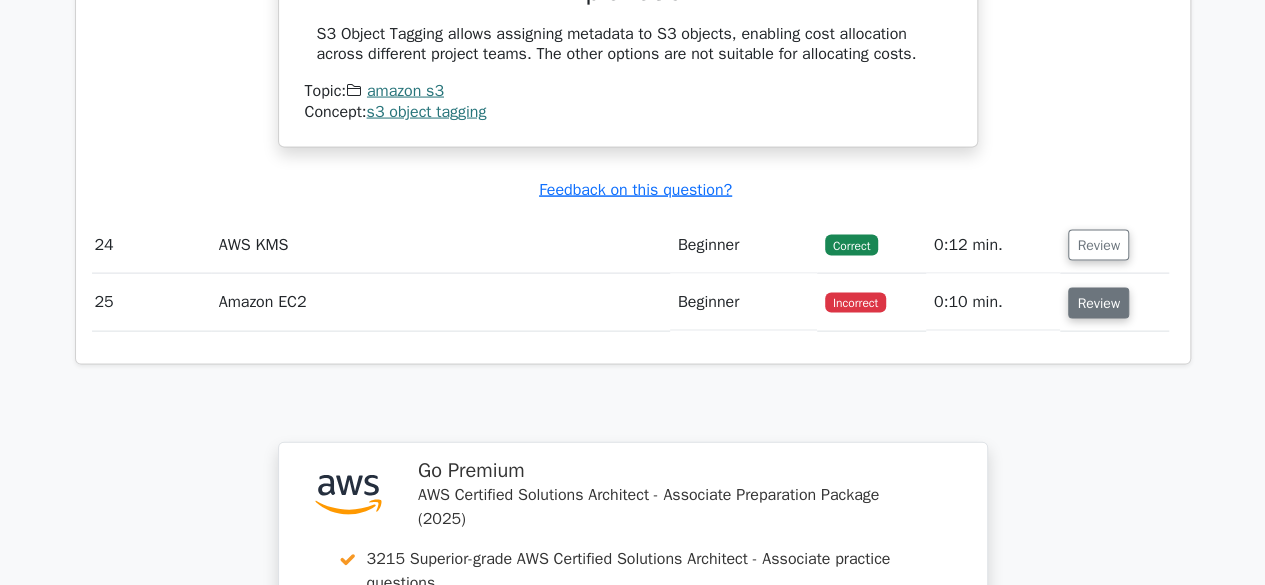click on "Review" at bounding box center (1098, 303) 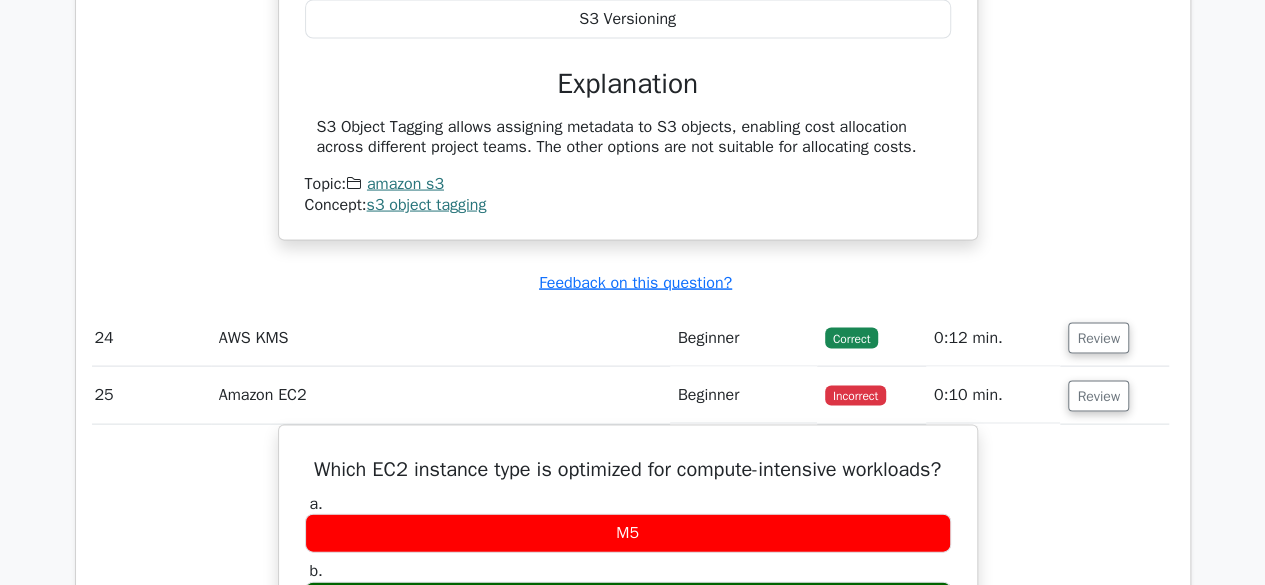 scroll, scrollTop: 9491, scrollLeft: 0, axis: vertical 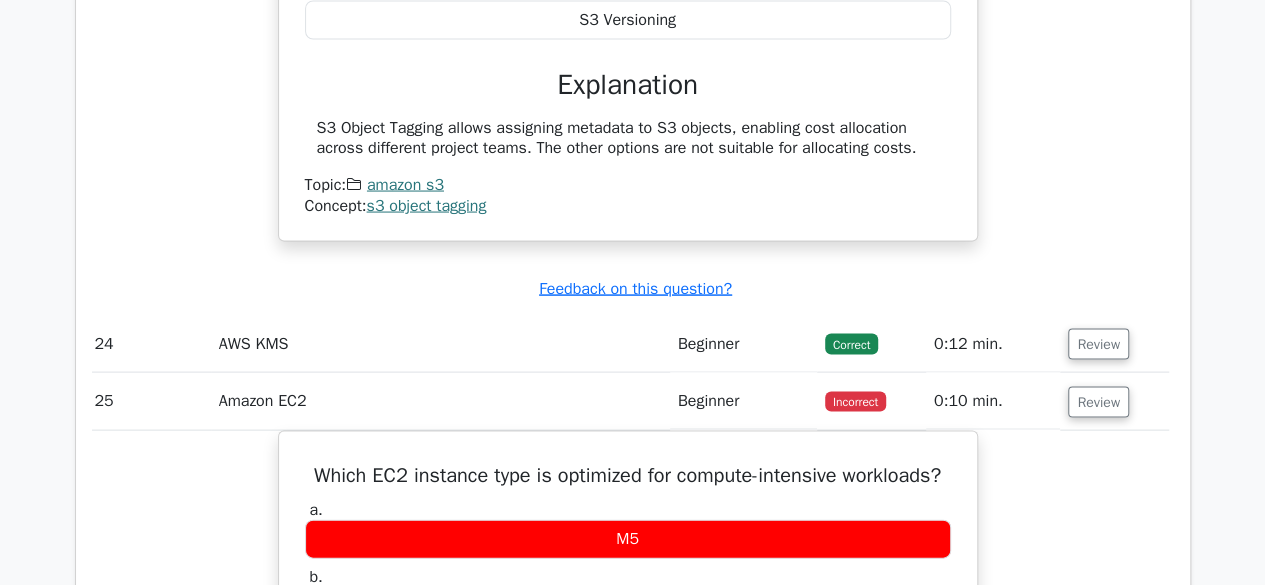 click on "s3 object tagging" at bounding box center [426, 206] 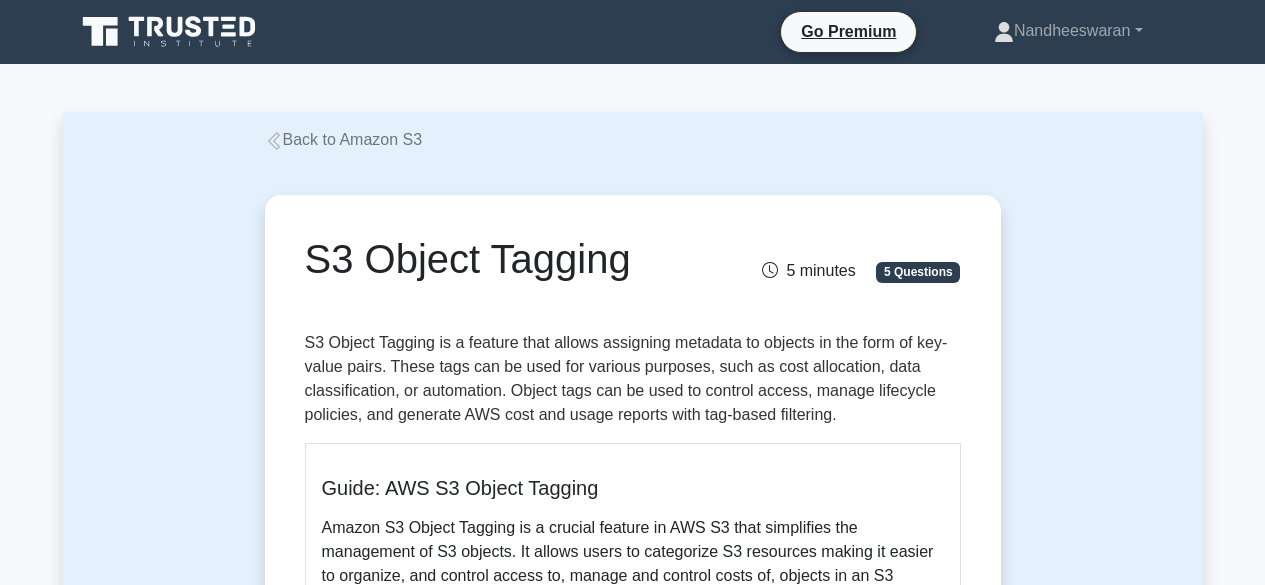 scroll, scrollTop: 0, scrollLeft: 0, axis: both 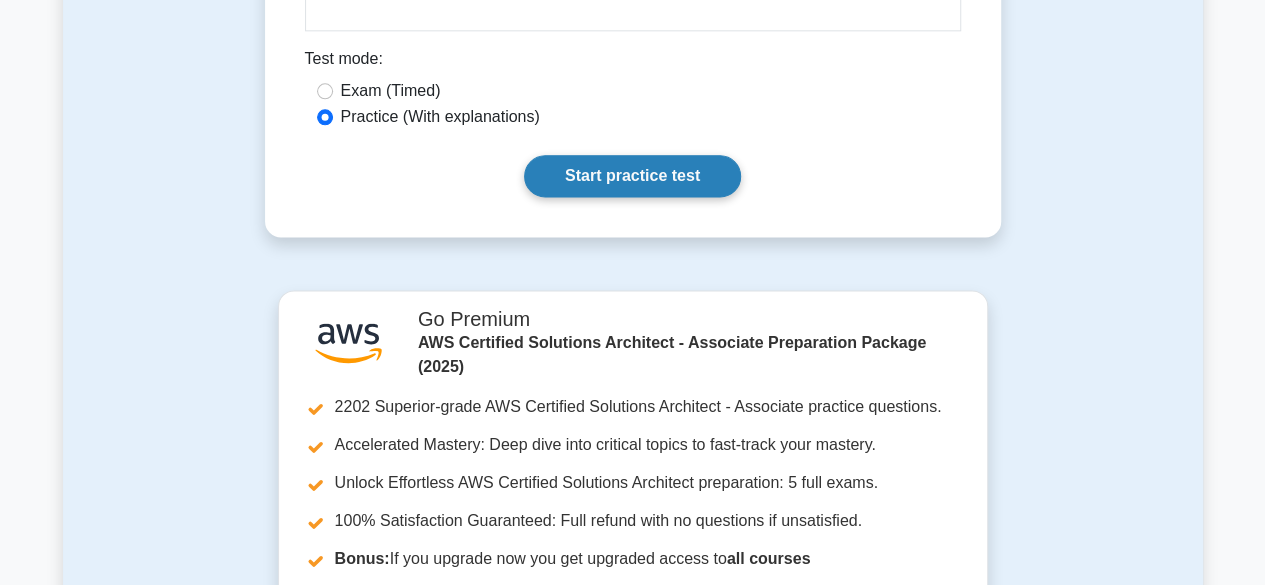 click on "Start practice test" at bounding box center (632, 176) 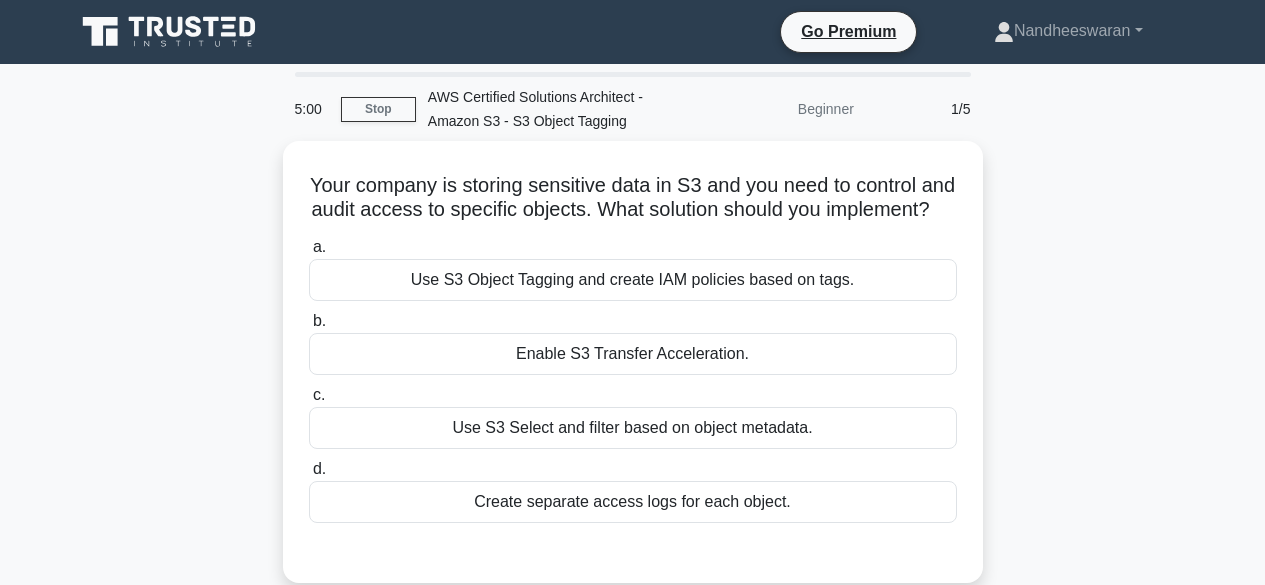 scroll, scrollTop: 0, scrollLeft: 0, axis: both 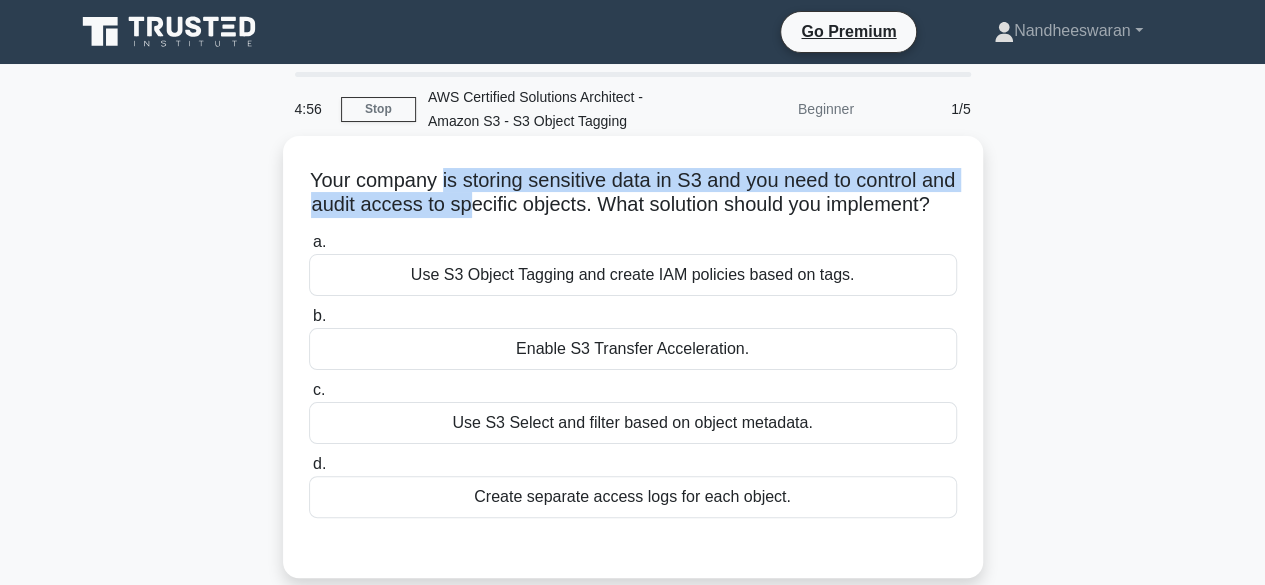 drag, startPoint x: 454, startPoint y: 189, endPoint x: 549, endPoint y: 213, distance: 97.984695 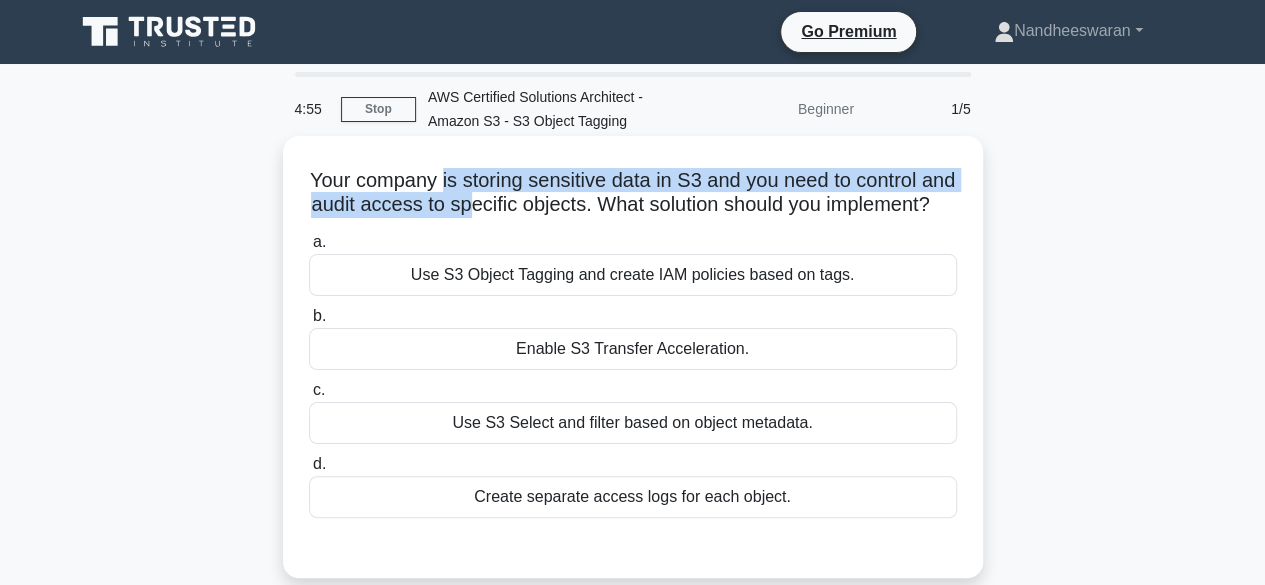 scroll, scrollTop: 57, scrollLeft: 0, axis: vertical 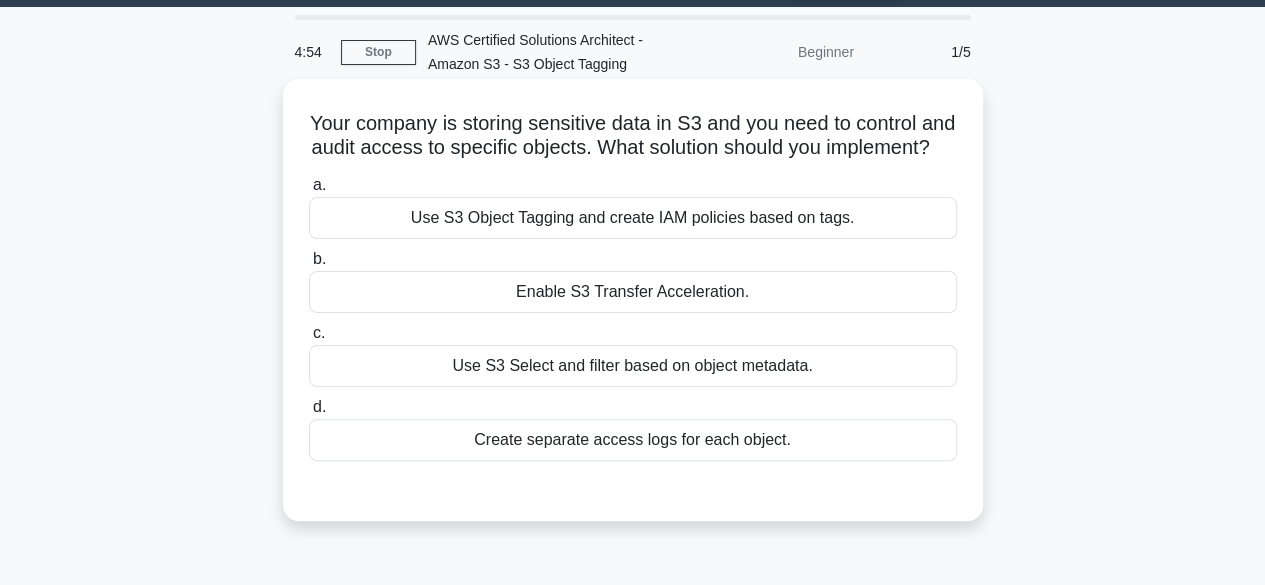 click on "Use S3 Object Tagging and create IAM policies based on tags." at bounding box center [633, 218] 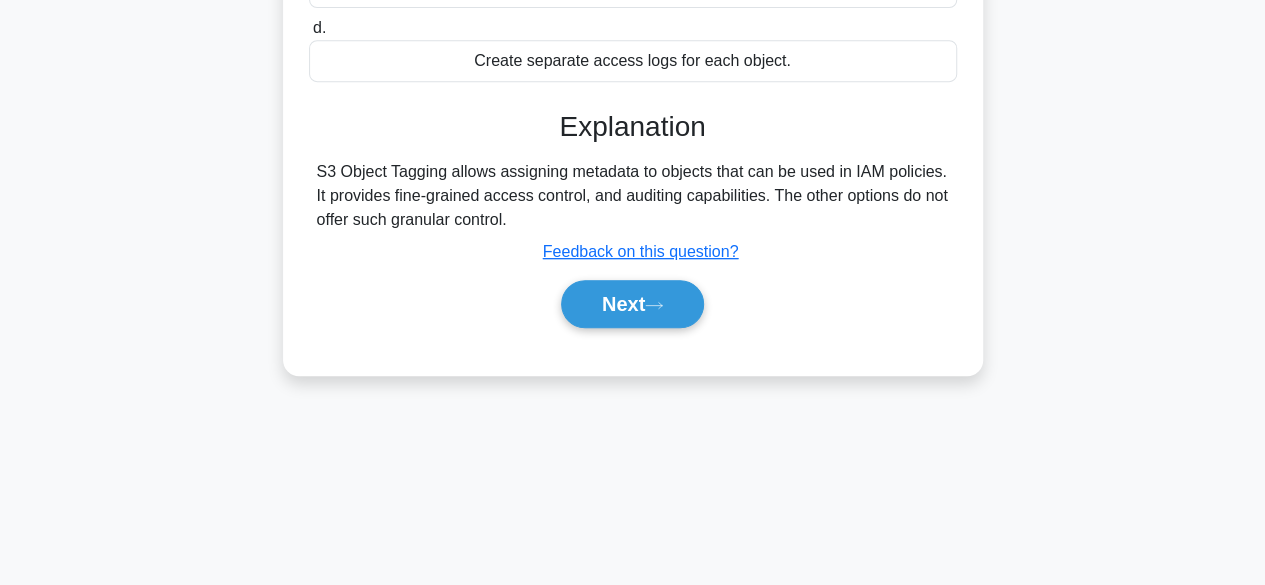 scroll, scrollTop: 435, scrollLeft: 0, axis: vertical 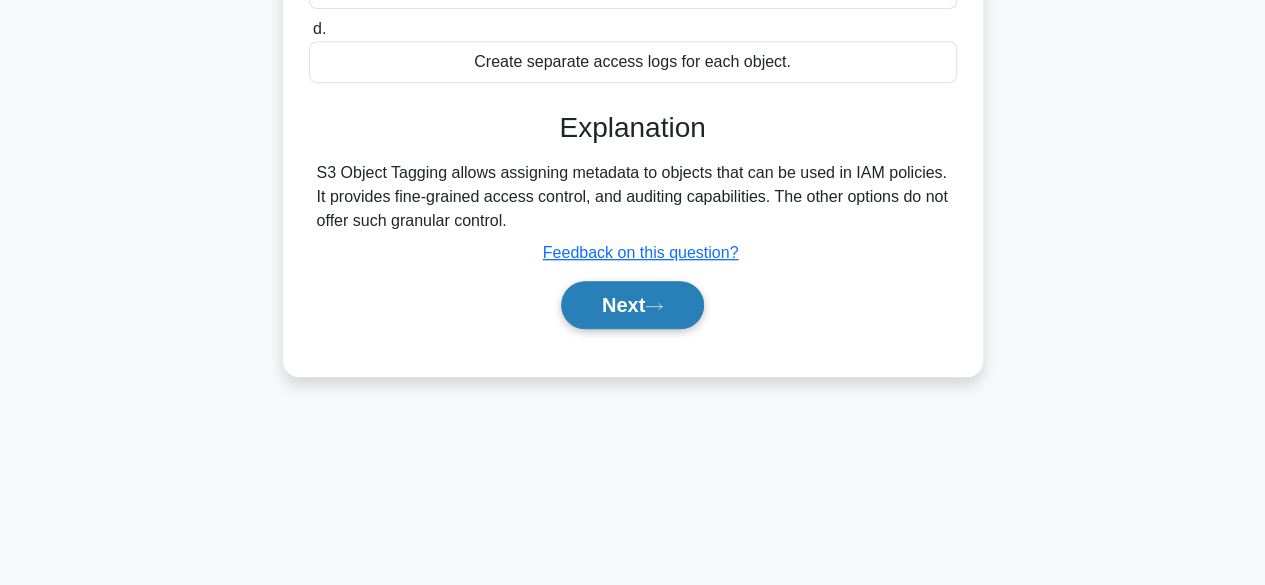 click on "Next" at bounding box center [632, 305] 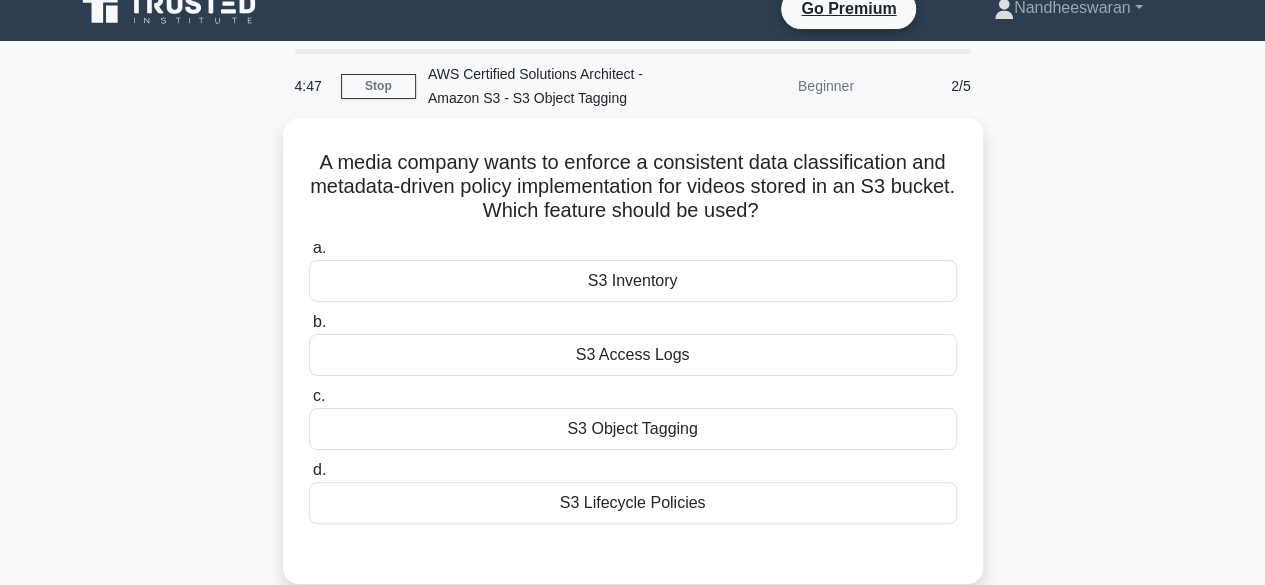 scroll, scrollTop: 0, scrollLeft: 0, axis: both 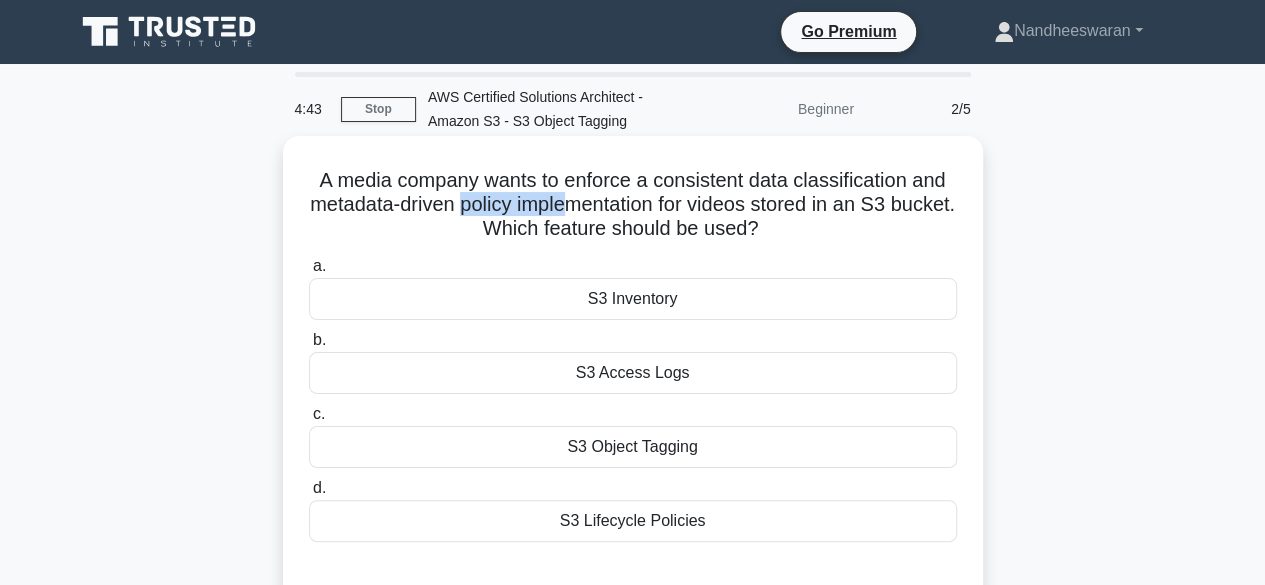 drag, startPoint x: 494, startPoint y: 201, endPoint x: 622, endPoint y: 217, distance: 128.99612 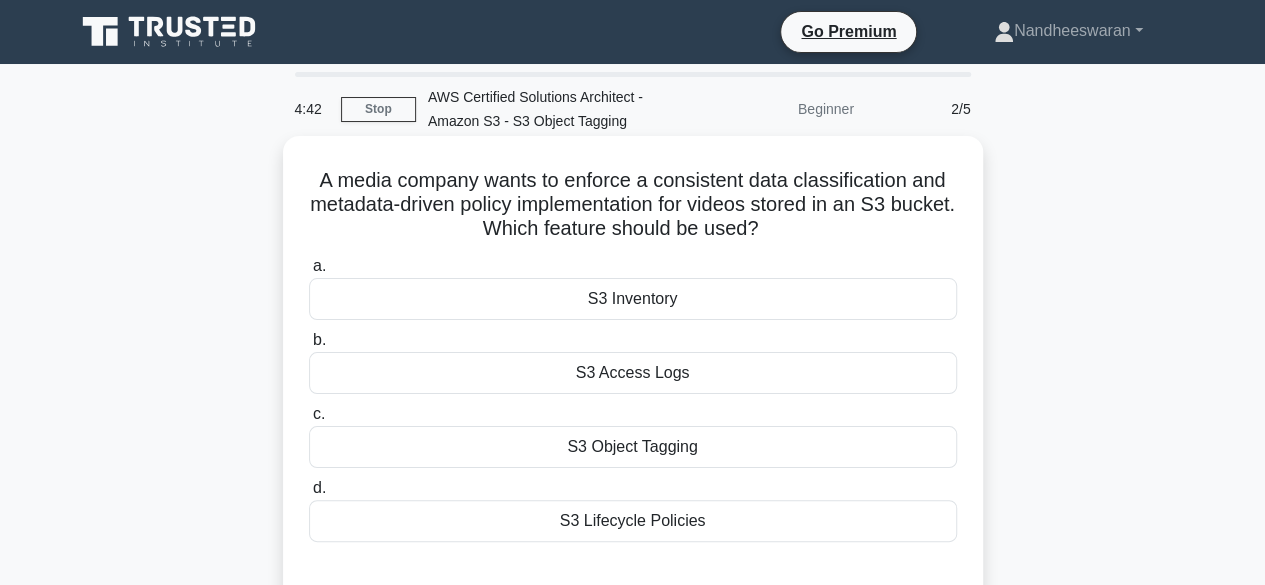 click on "A media company wants to enforce a consistent data classification and metadata-driven policy implementation for videos stored in an S3 bucket. Which feature should be used?
.spinner_0XTQ{transform-origin:center;animation:spinner_y6GP .75s linear infinite}@keyframes spinner_y6GP{100%{transform:rotate(360deg)}}" at bounding box center (633, 205) 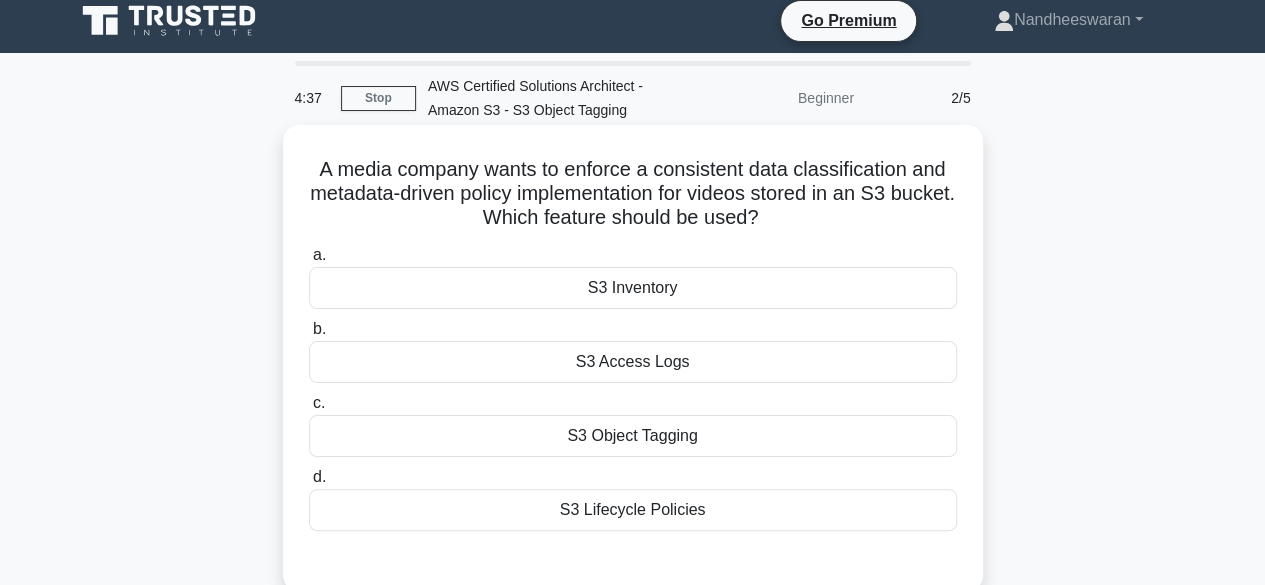 scroll, scrollTop: 12, scrollLeft: 0, axis: vertical 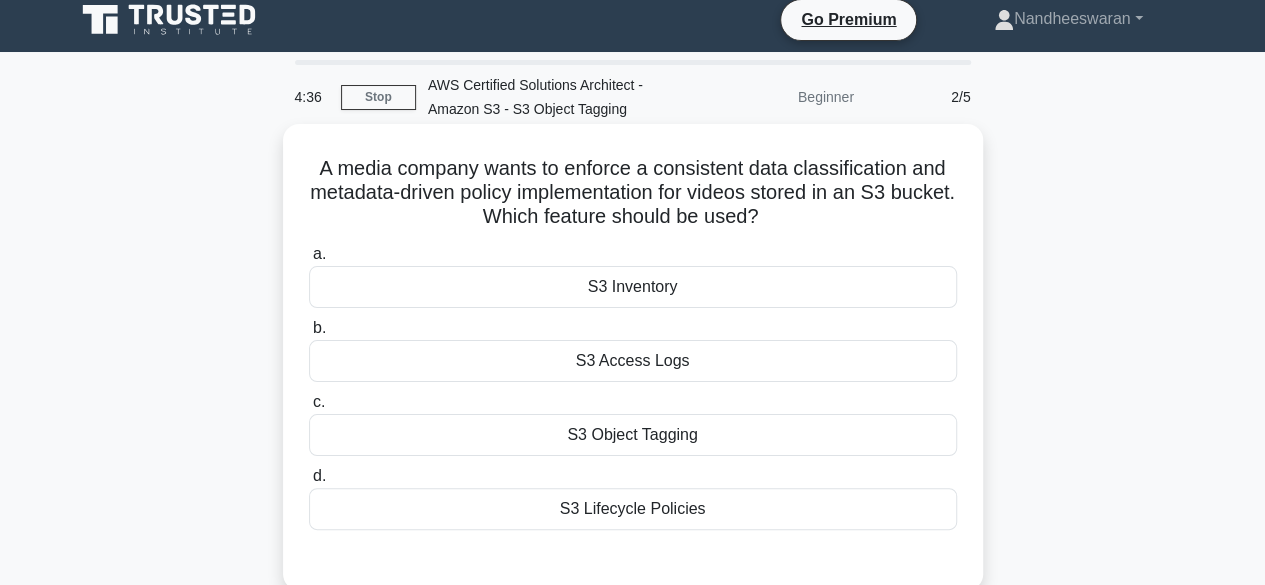 click on "S3 Object Tagging" at bounding box center (633, 435) 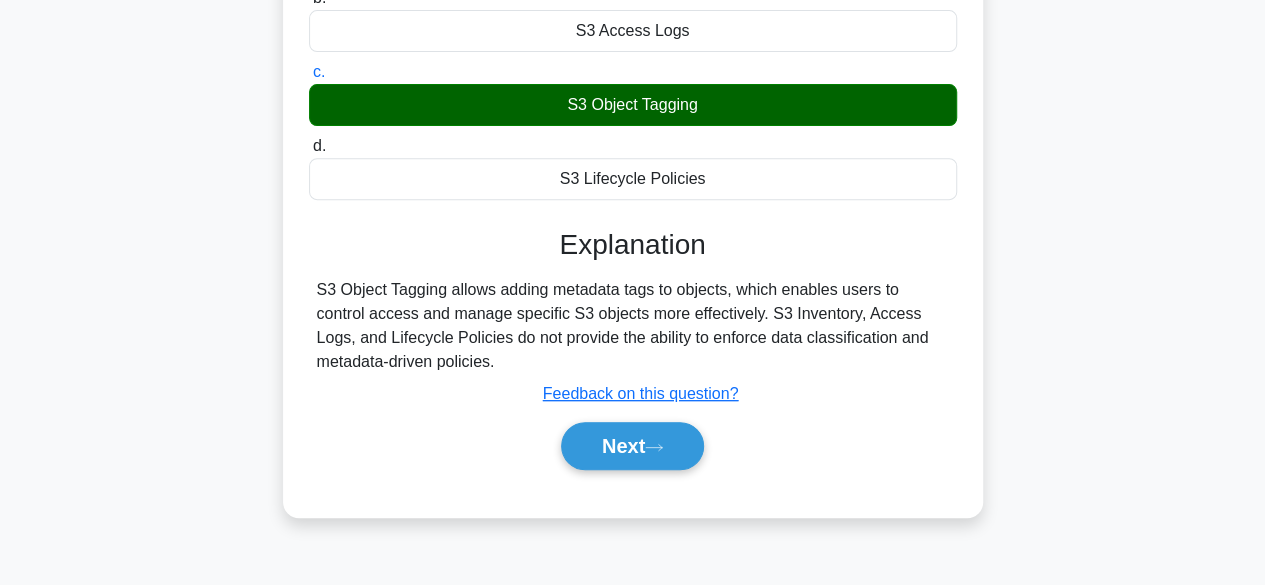 scroll, scrollTop: 343, scrollLeft: 0, axis: vertical 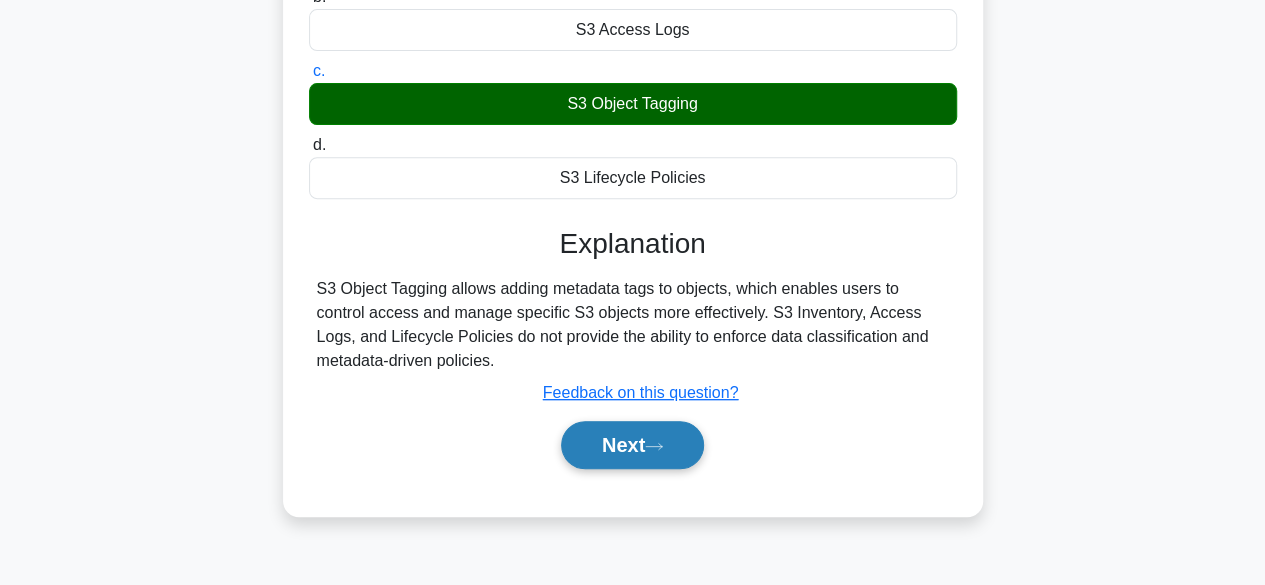 click on "Next" at bounding box center [632, 445] 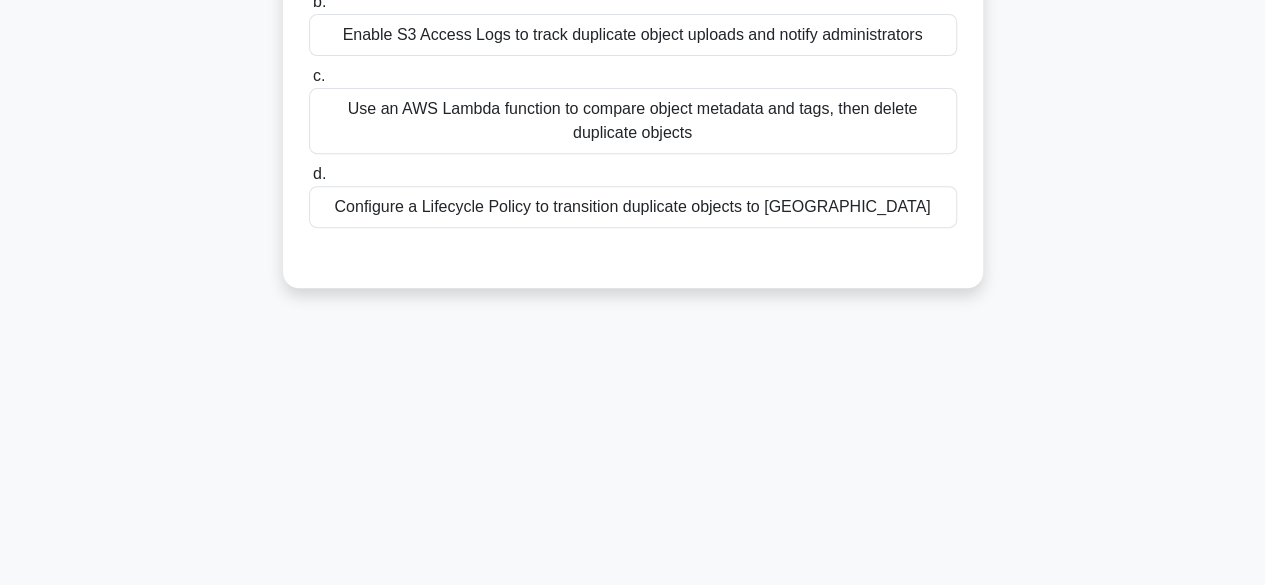 scroll, scrollTop: 0, scrollLeft: 0, axis: both 